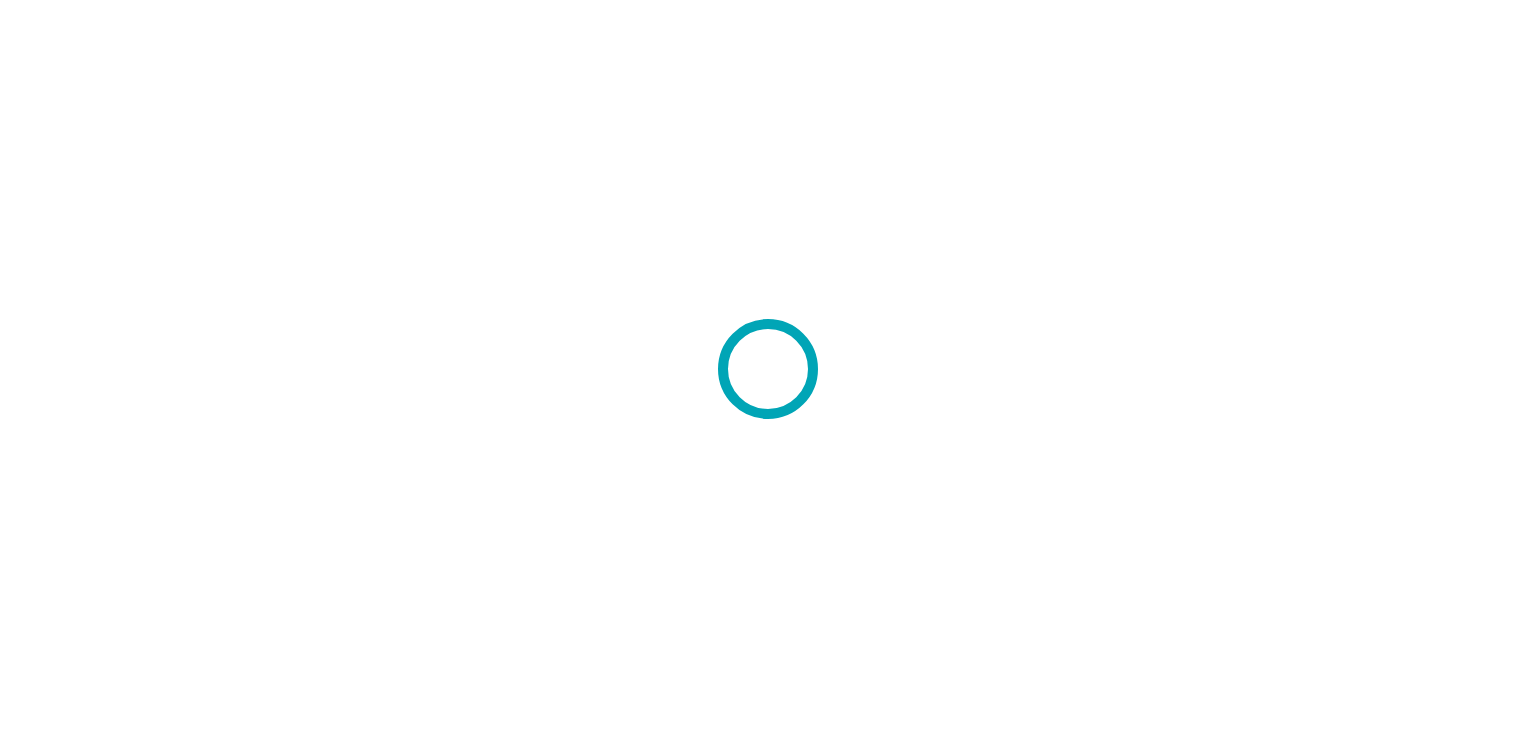 scroll, scrollTop: 0, scrollLeft: 0, axis: both 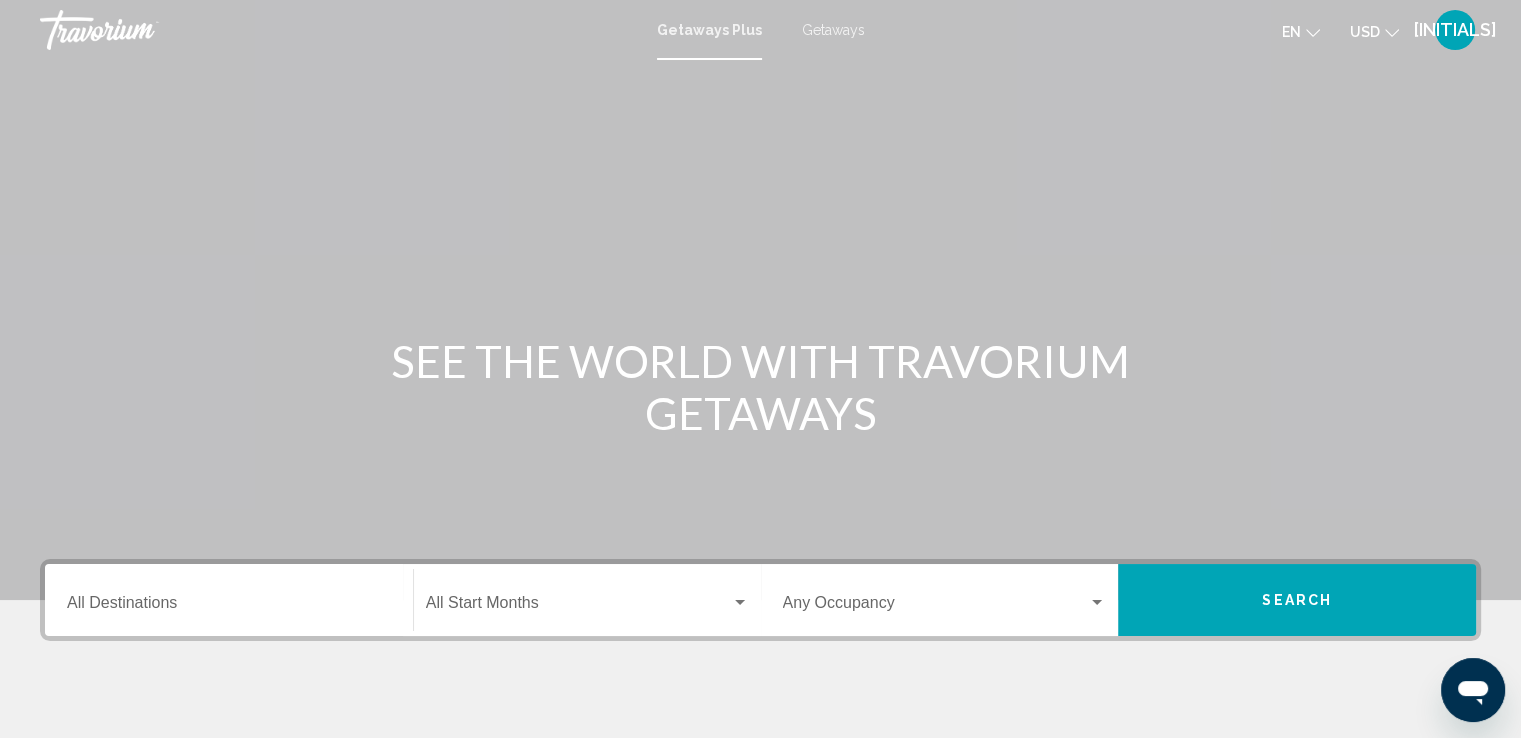 click on "Getaways" at bounding box center (833, 30) 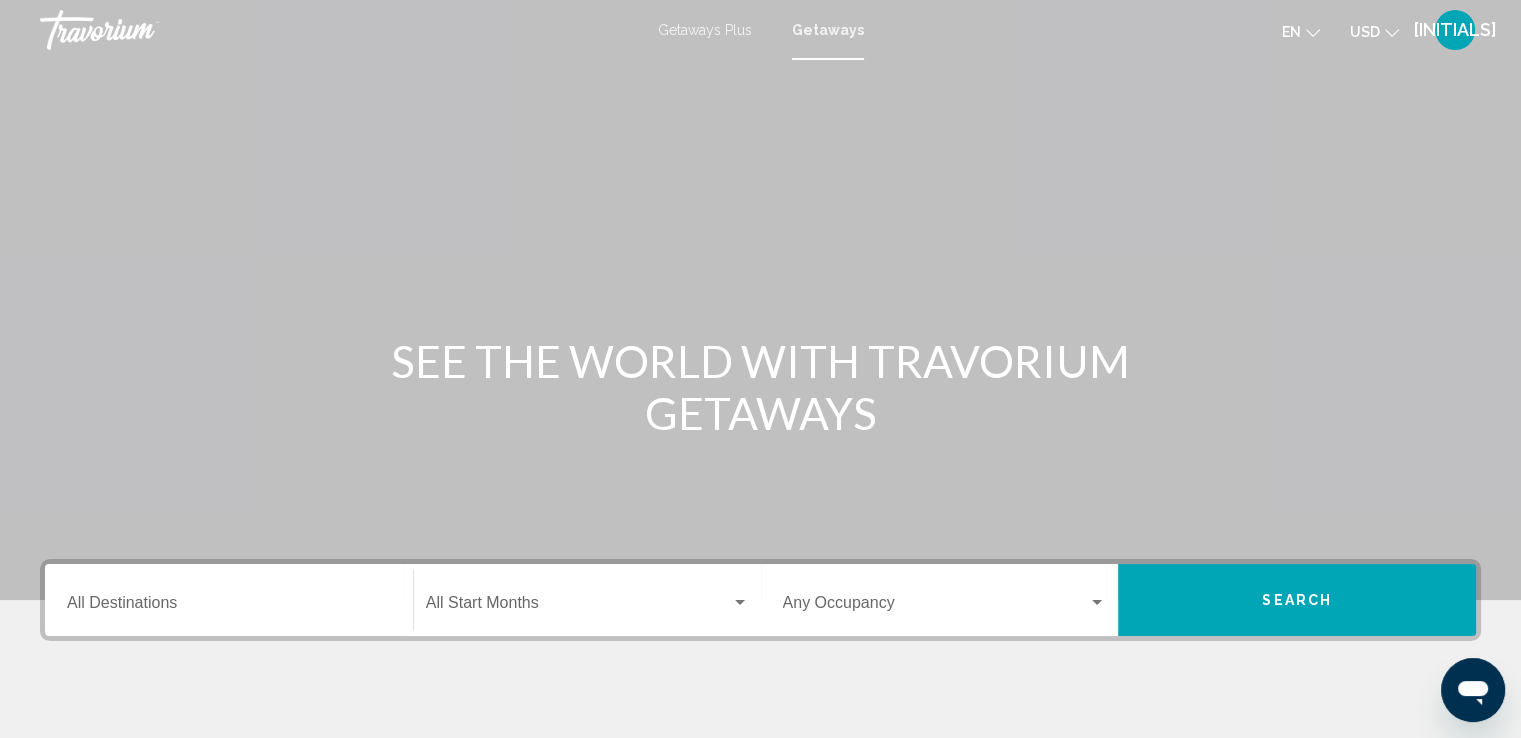 click on "Destination All Destinations" at bounding box center [229, 600] 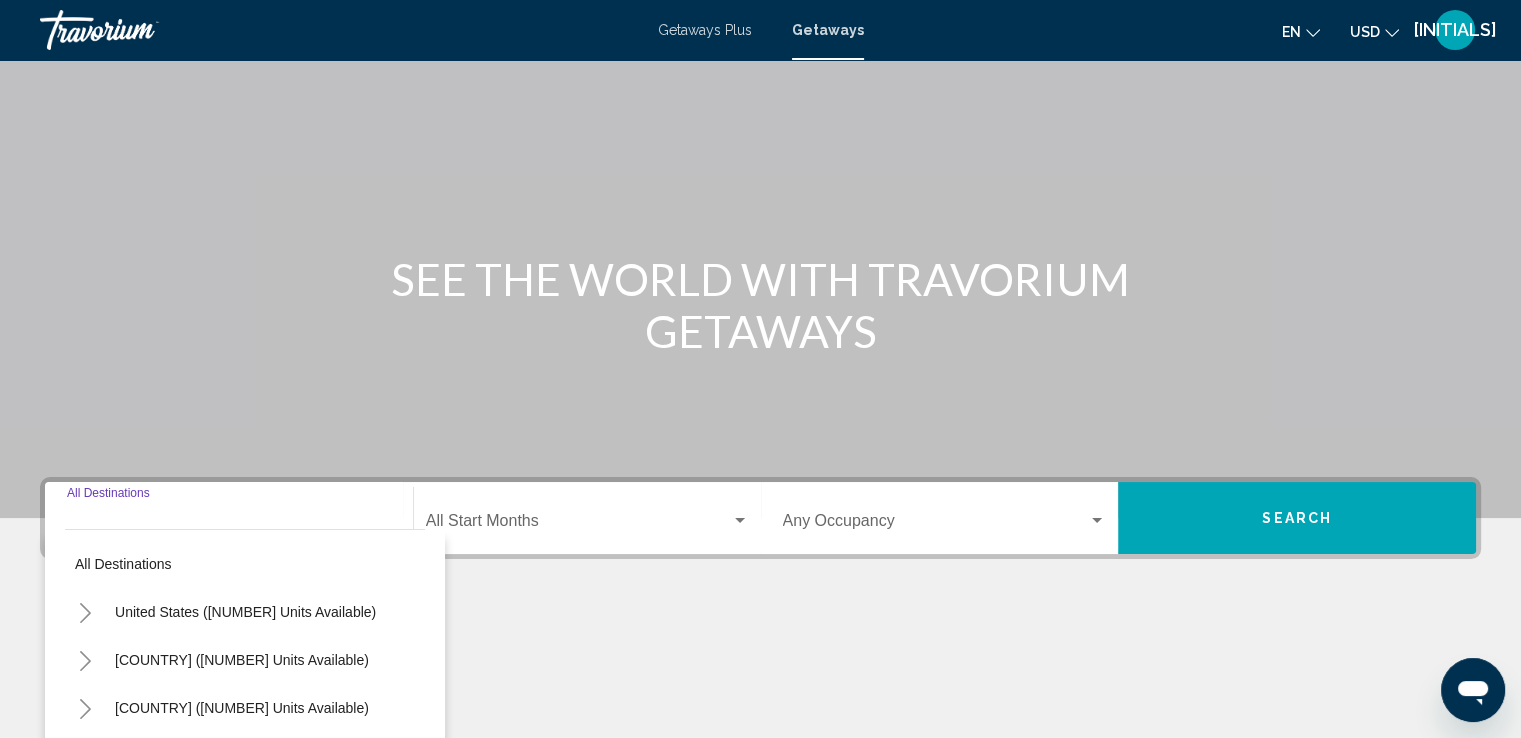 scroll, scrollTop: 348, scrollLeft: 0, axis: vertical 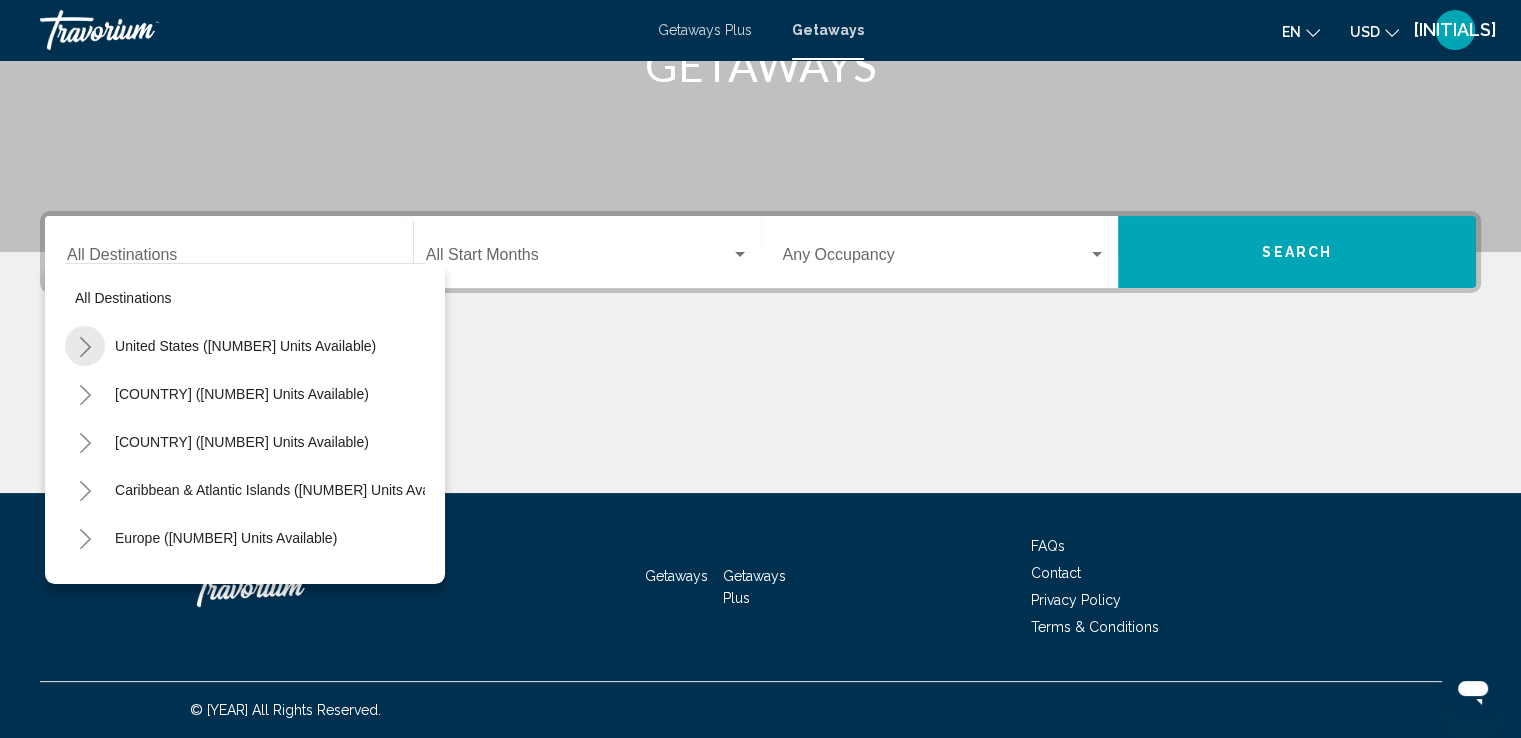 click at bounding box center [85, 347] 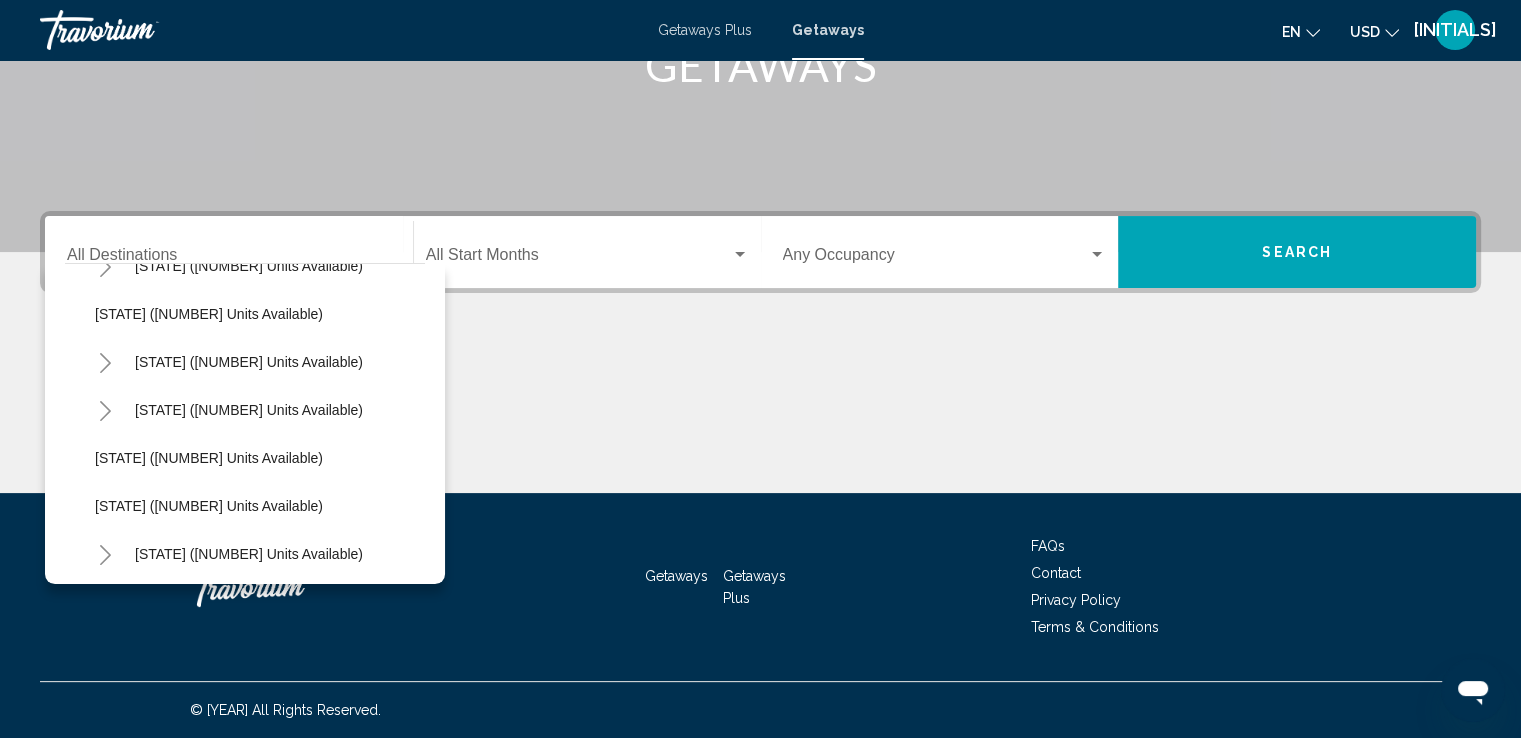 scroll, scrollTop: 1243, scrollLeft: 0, axis: vertical 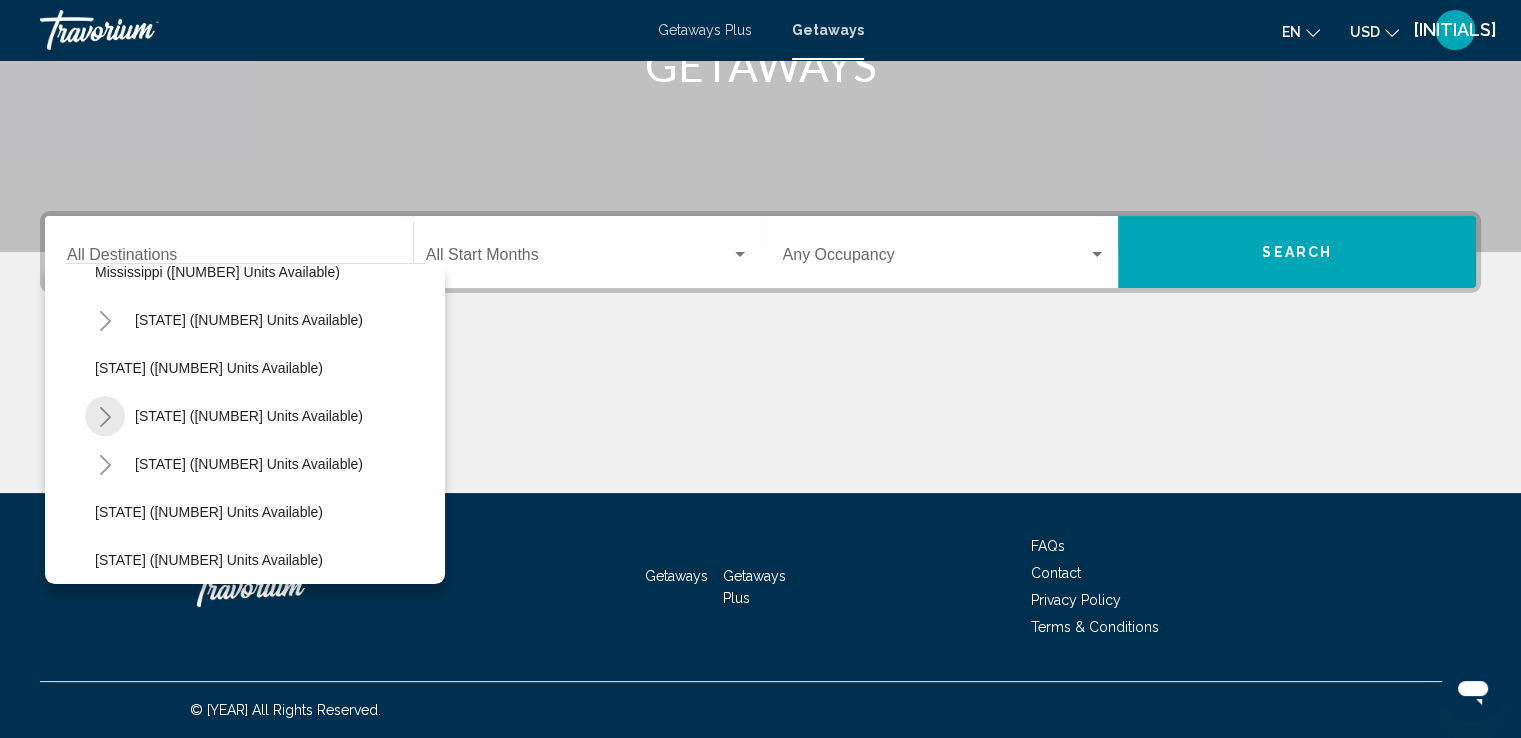 click at bounding box center (105, 417) 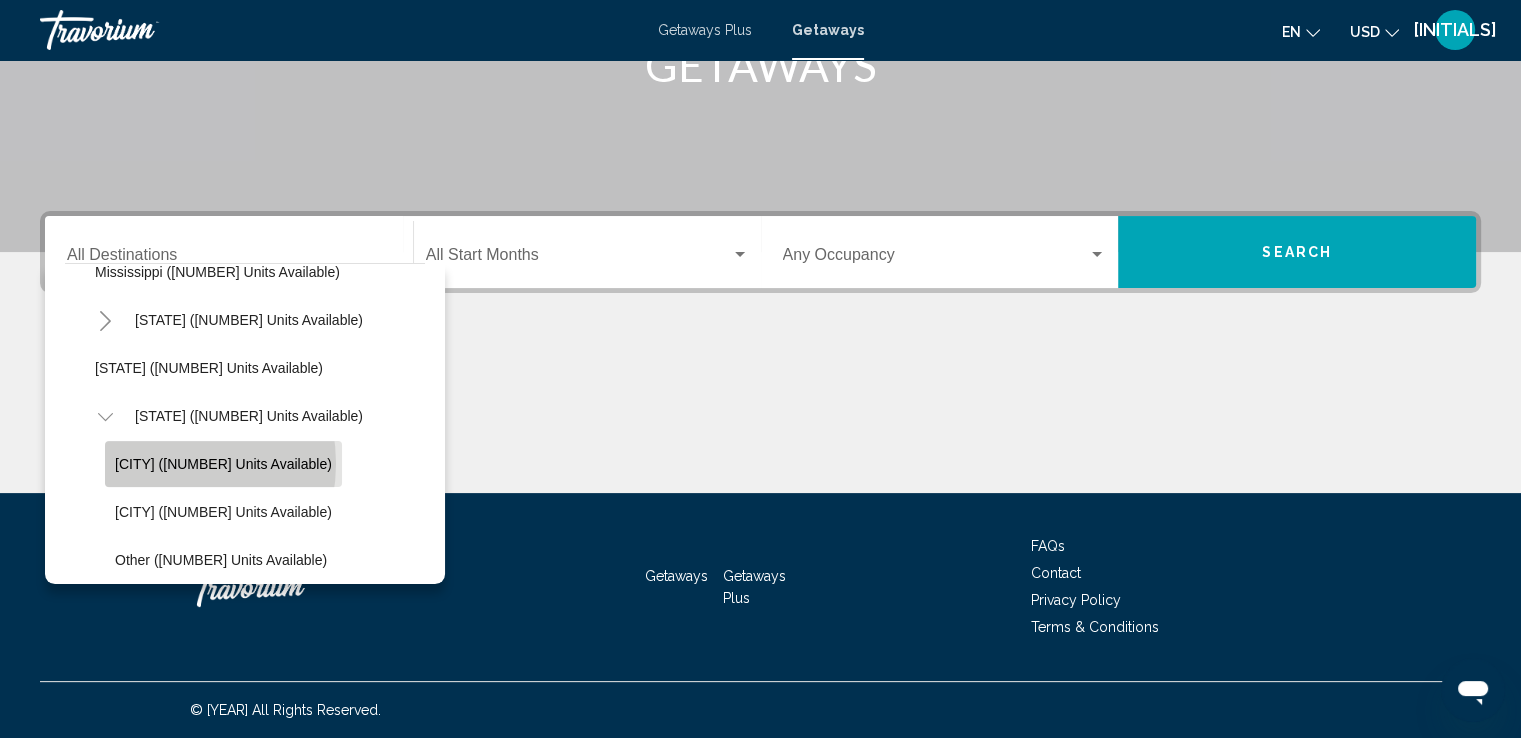 click on "[CITY] ([NUMBER] units available)" at bounding box center [223, 464] 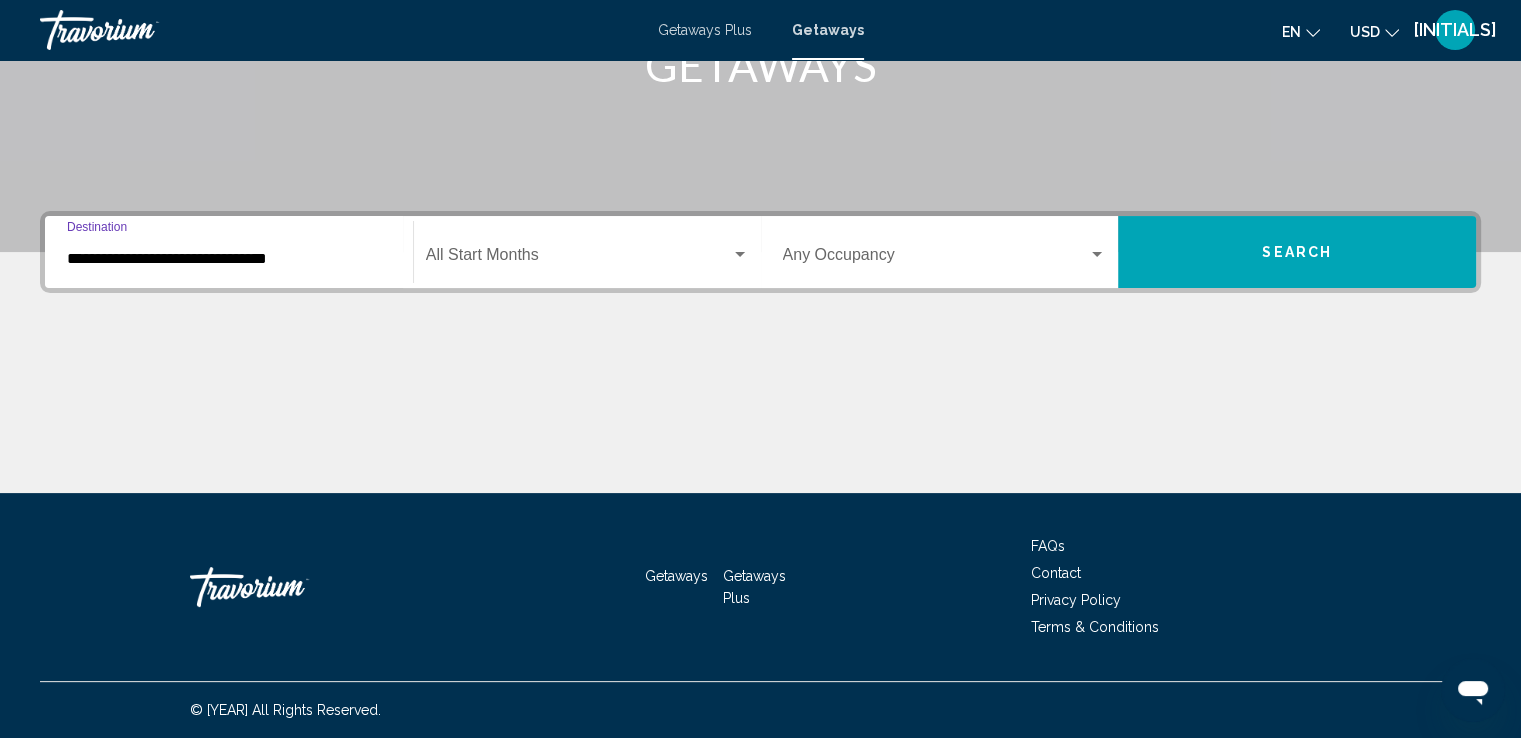 click at bounding box center (740, 255) 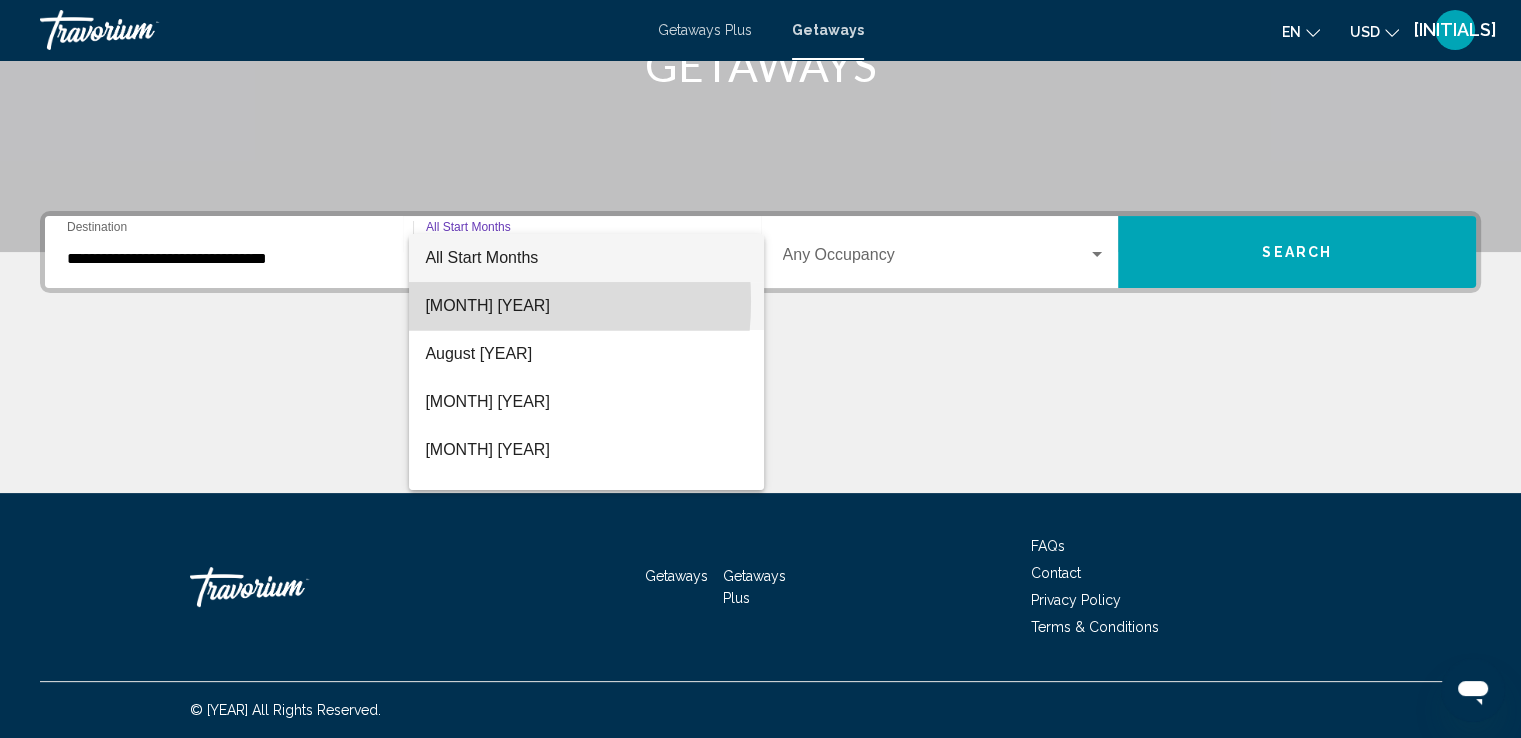 click on "[MONTH] [YEAR]" at bounding box center (586, 306) 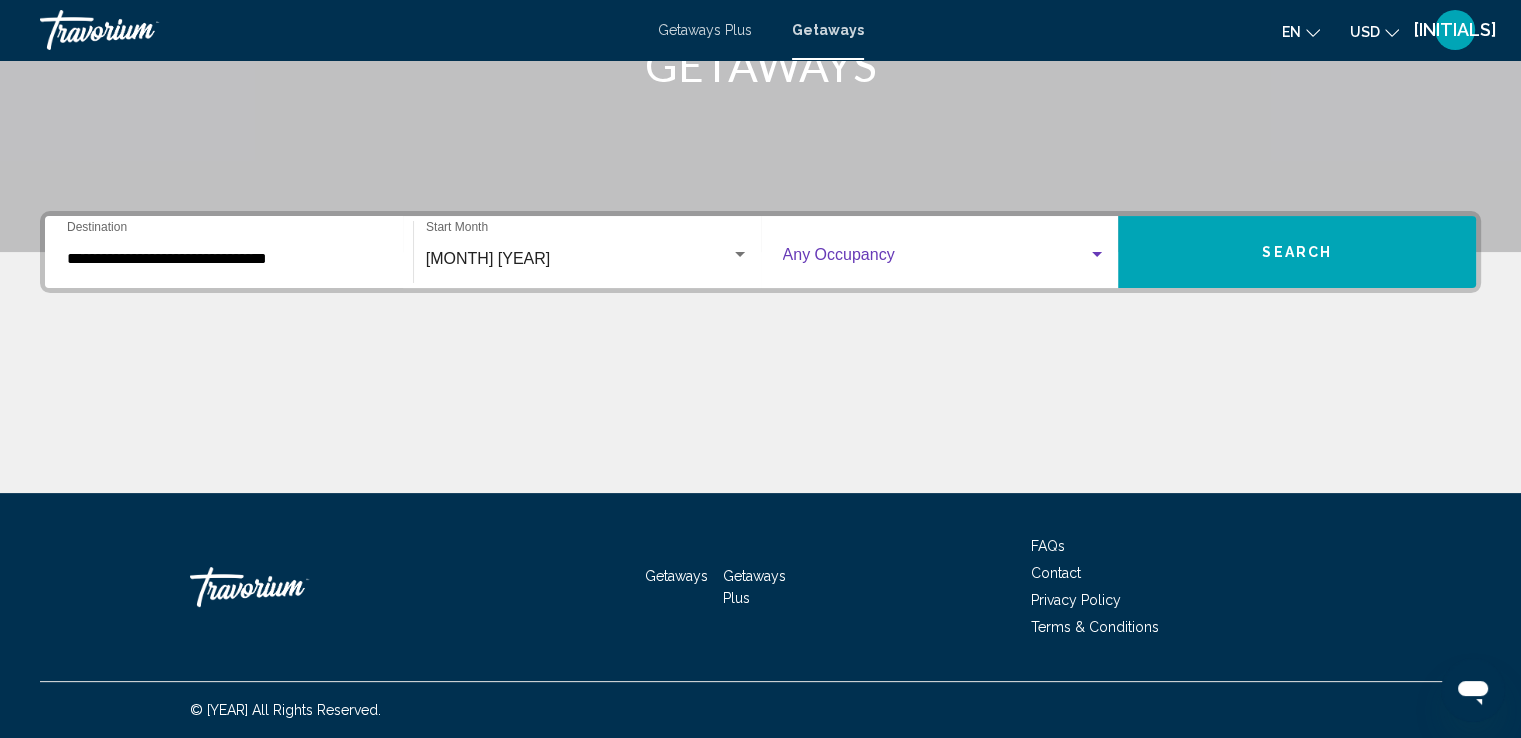 click at bounding box center (1097, 254) 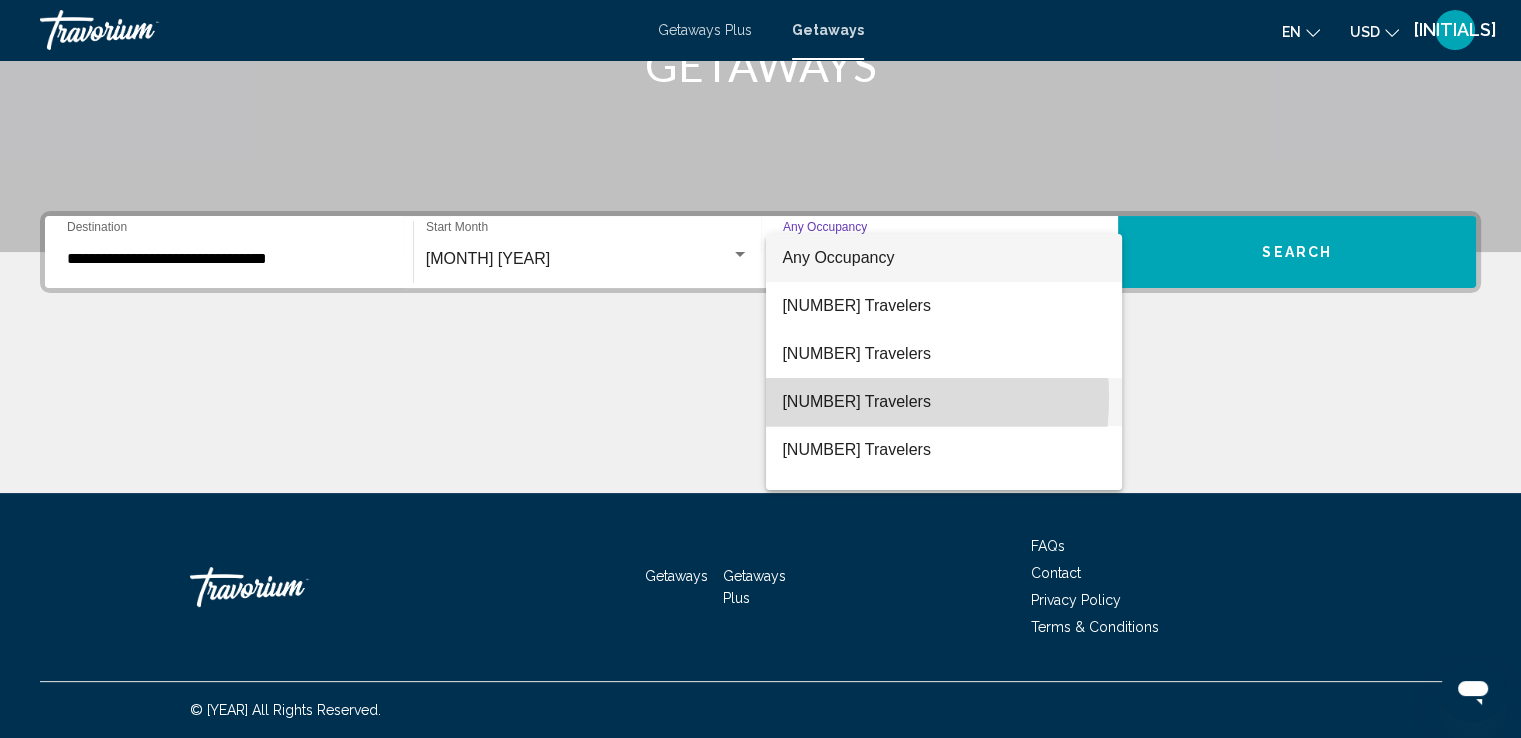 click on "[NUMBER] Travelers" at bounding box center (944, 402) 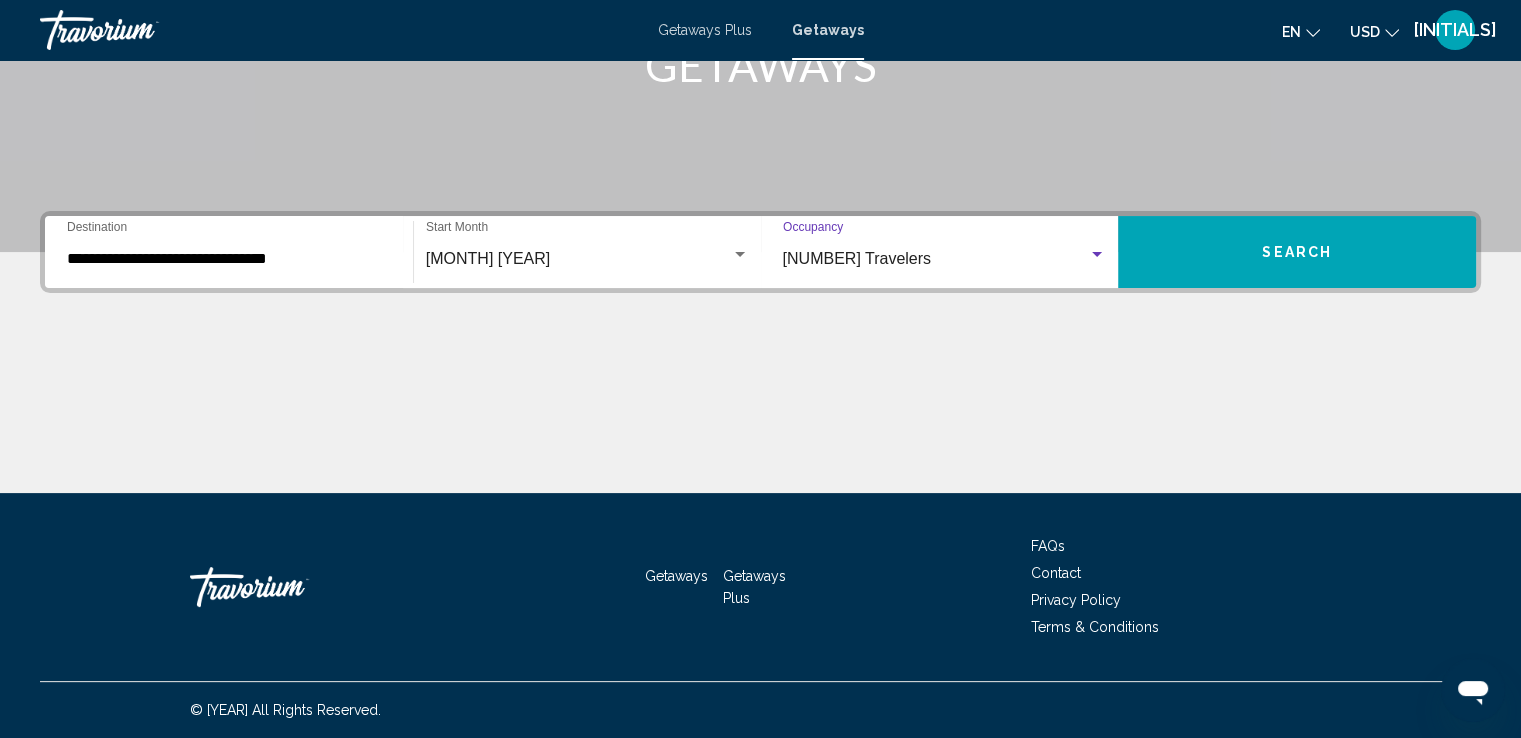 click on "Search" at bounding box center (1297, 253) 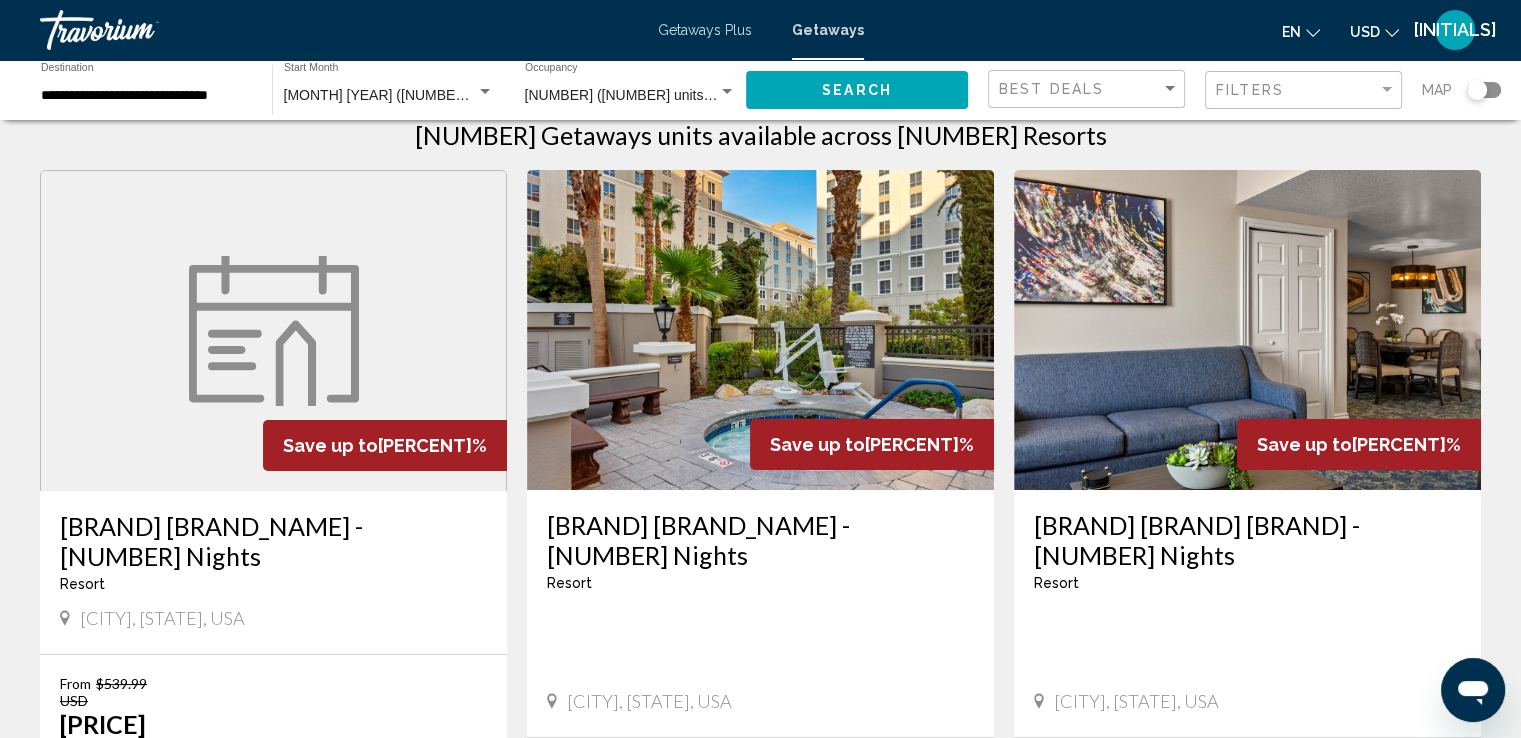 scroll, scrollTop: 187, scrollLeft: 0, axis: vertical 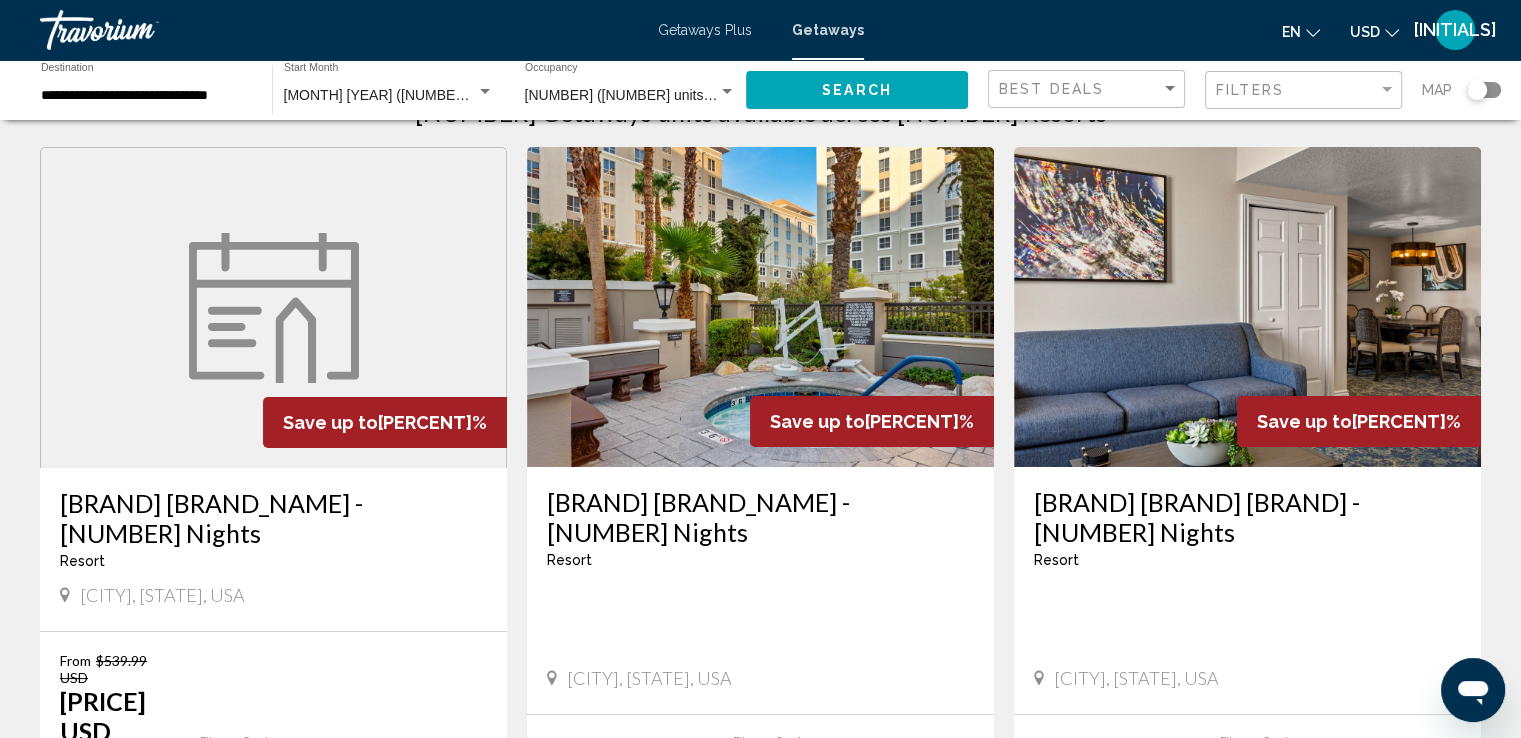 click on "[BRAND] [BRAND_NAME] - [NUMBER] Nights" at bounding box center (760, 517) 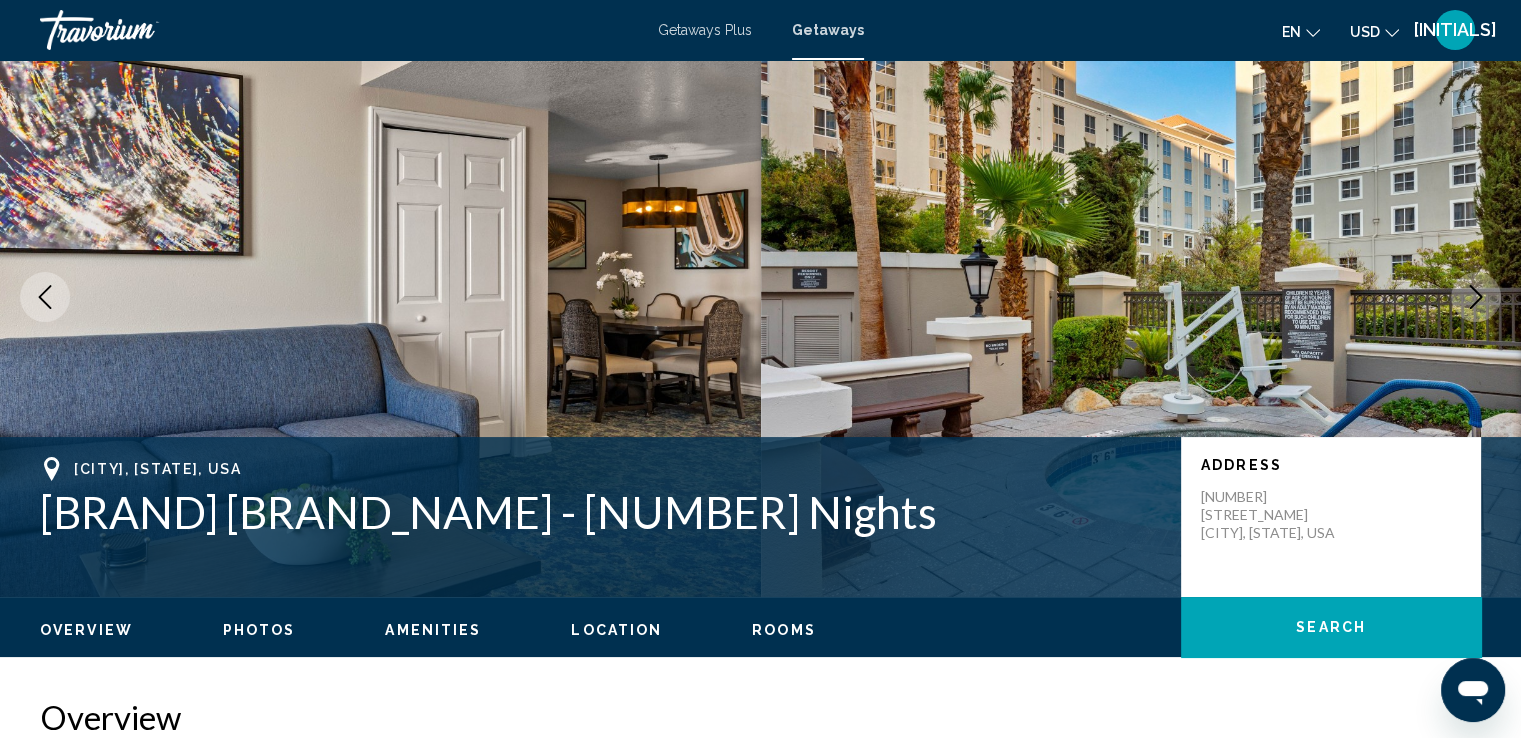 scroll, scrollTop: 0, scrollLeft: 0, axis: both 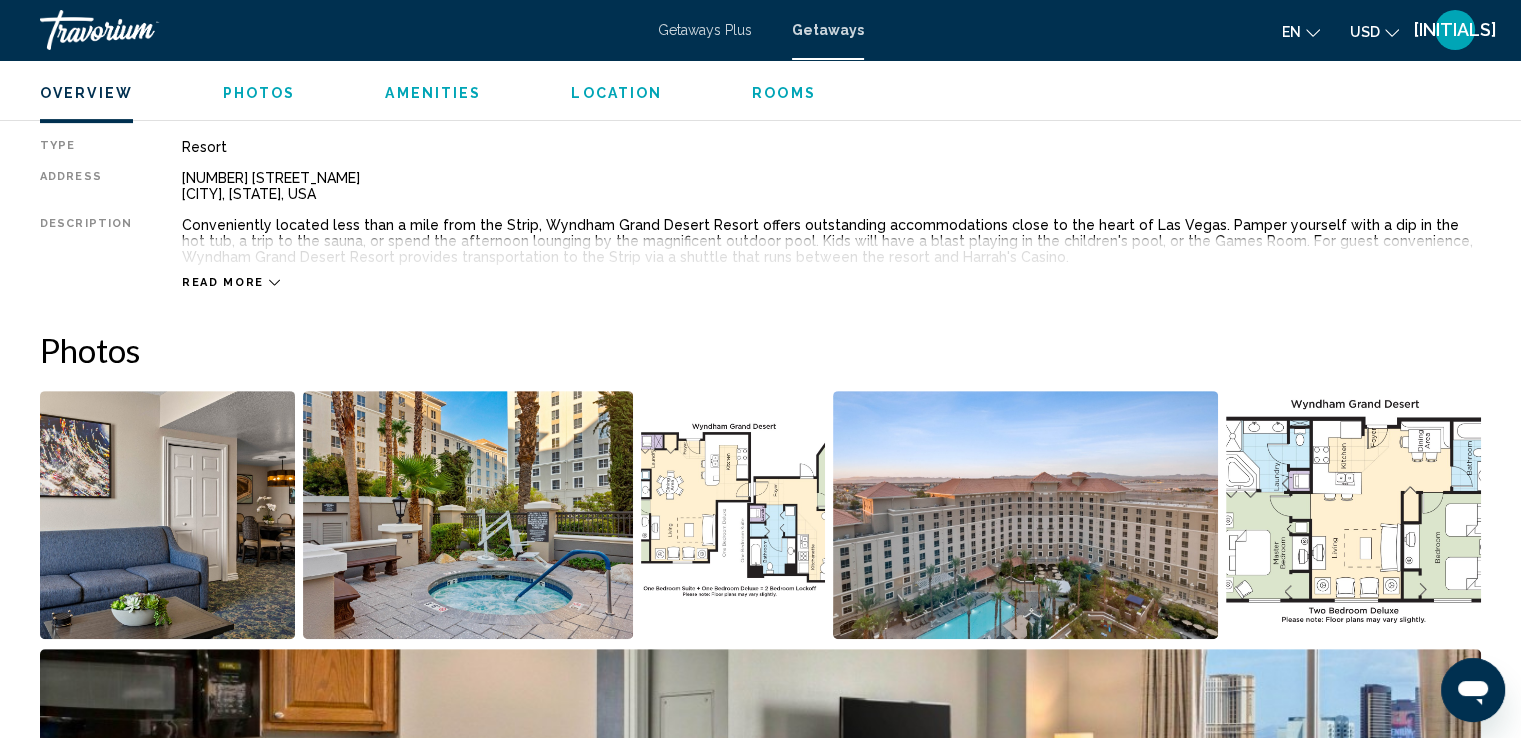 click at bounding box center (274, 282) 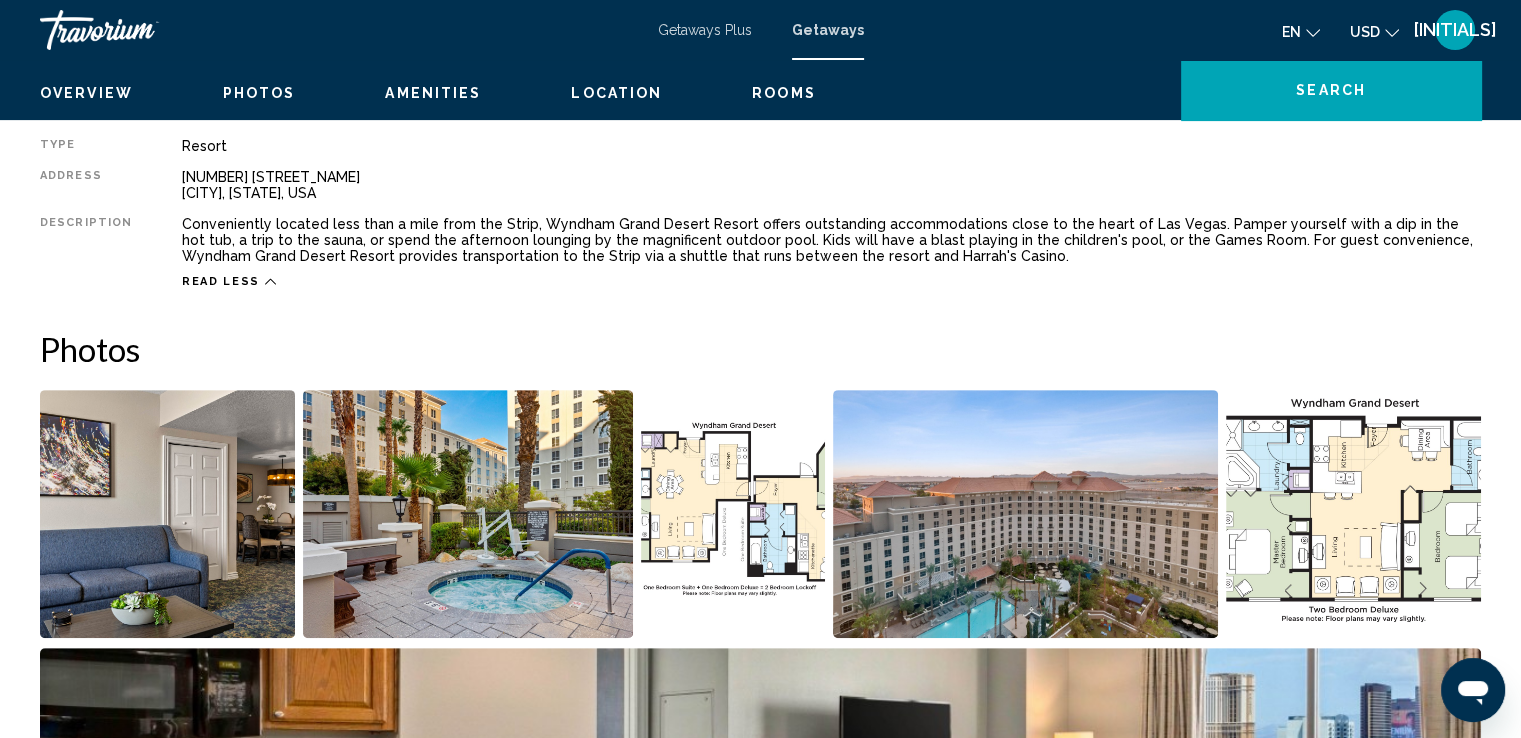 scroll, scrollTop: 37, scrollLeft: 0, axis: vertical 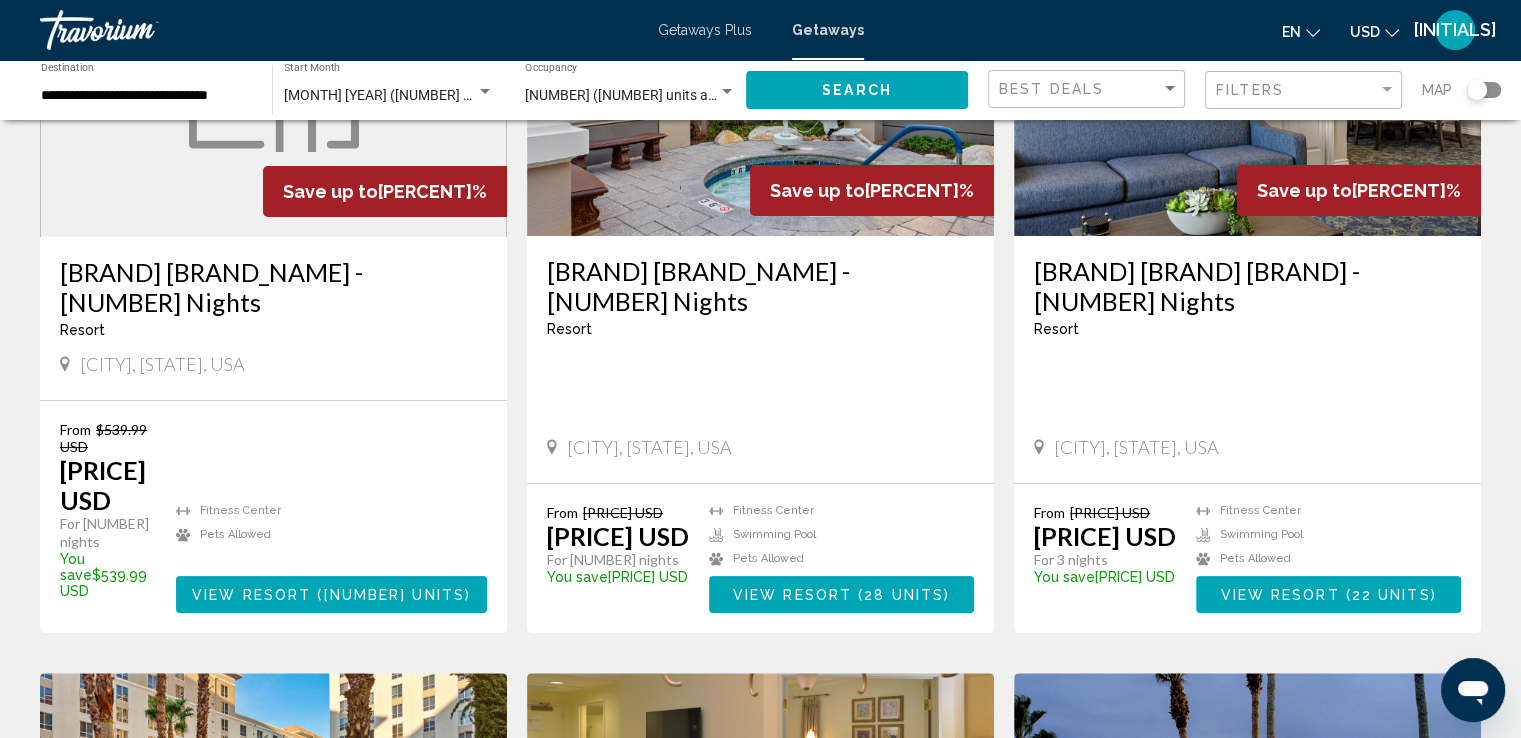 click on "[BRAND] [BRAND_NAME] - [NUMBER] Nights" at bounding box center [273, 287] 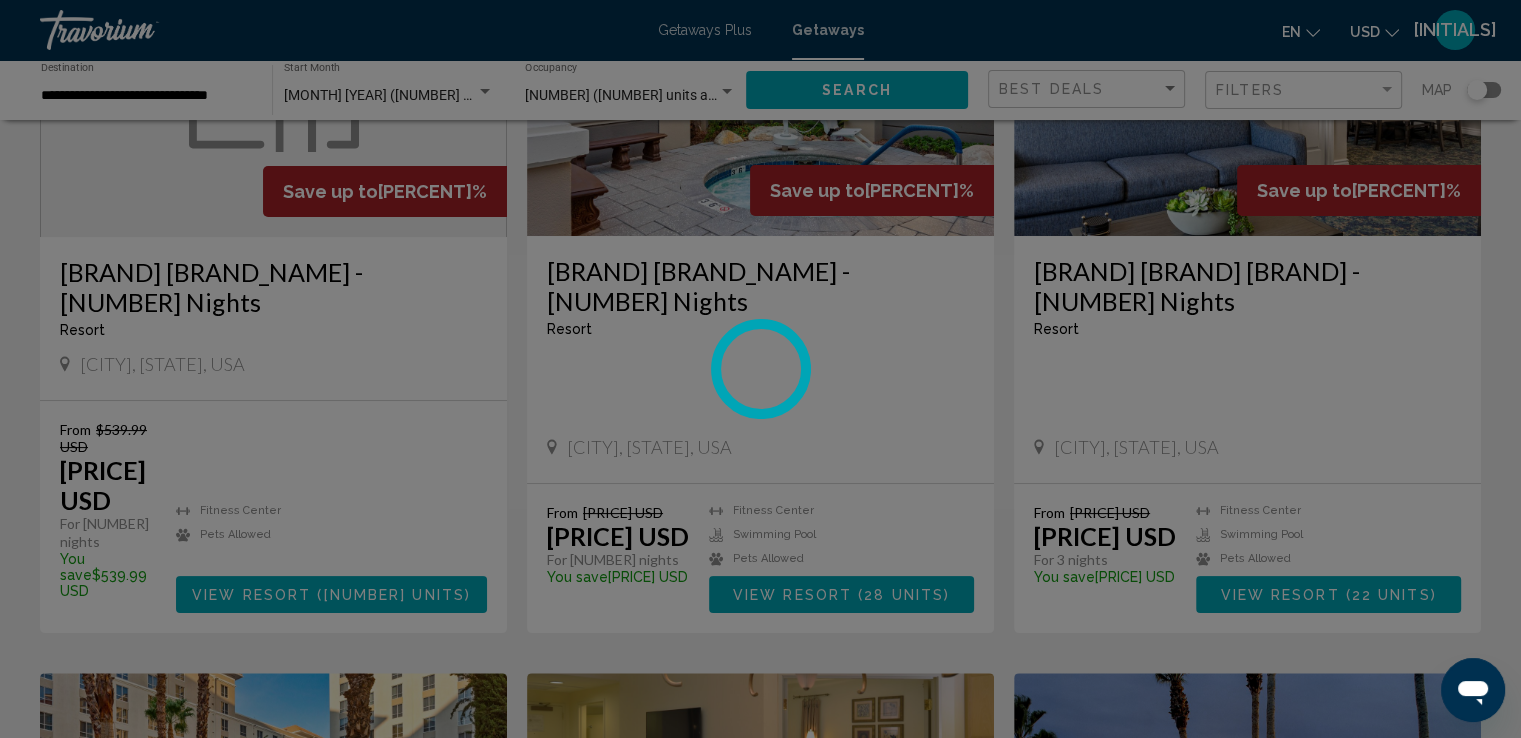 scroll, scrollTop: 0, scrollLeft: 0, axis: both 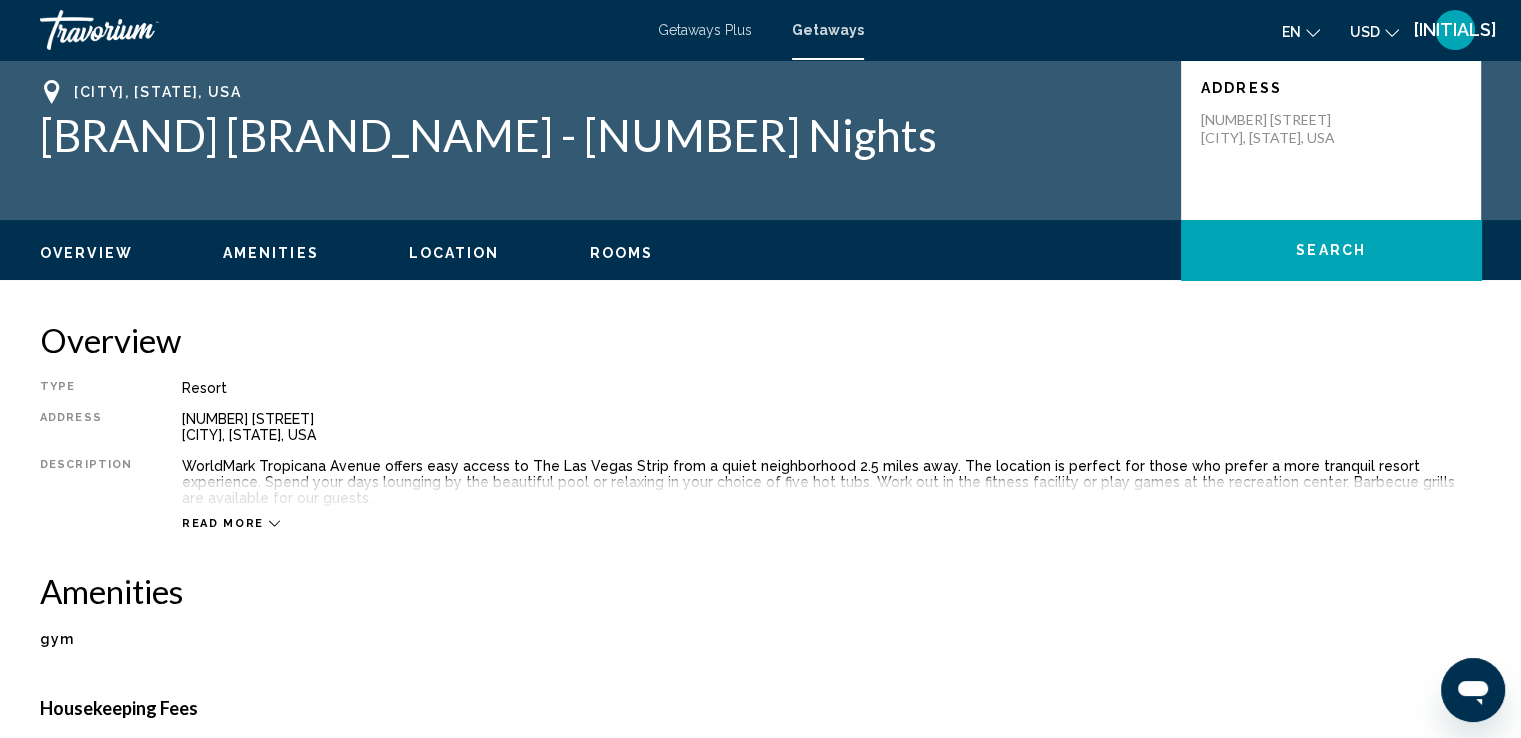 click at bounding box center (274, 524) 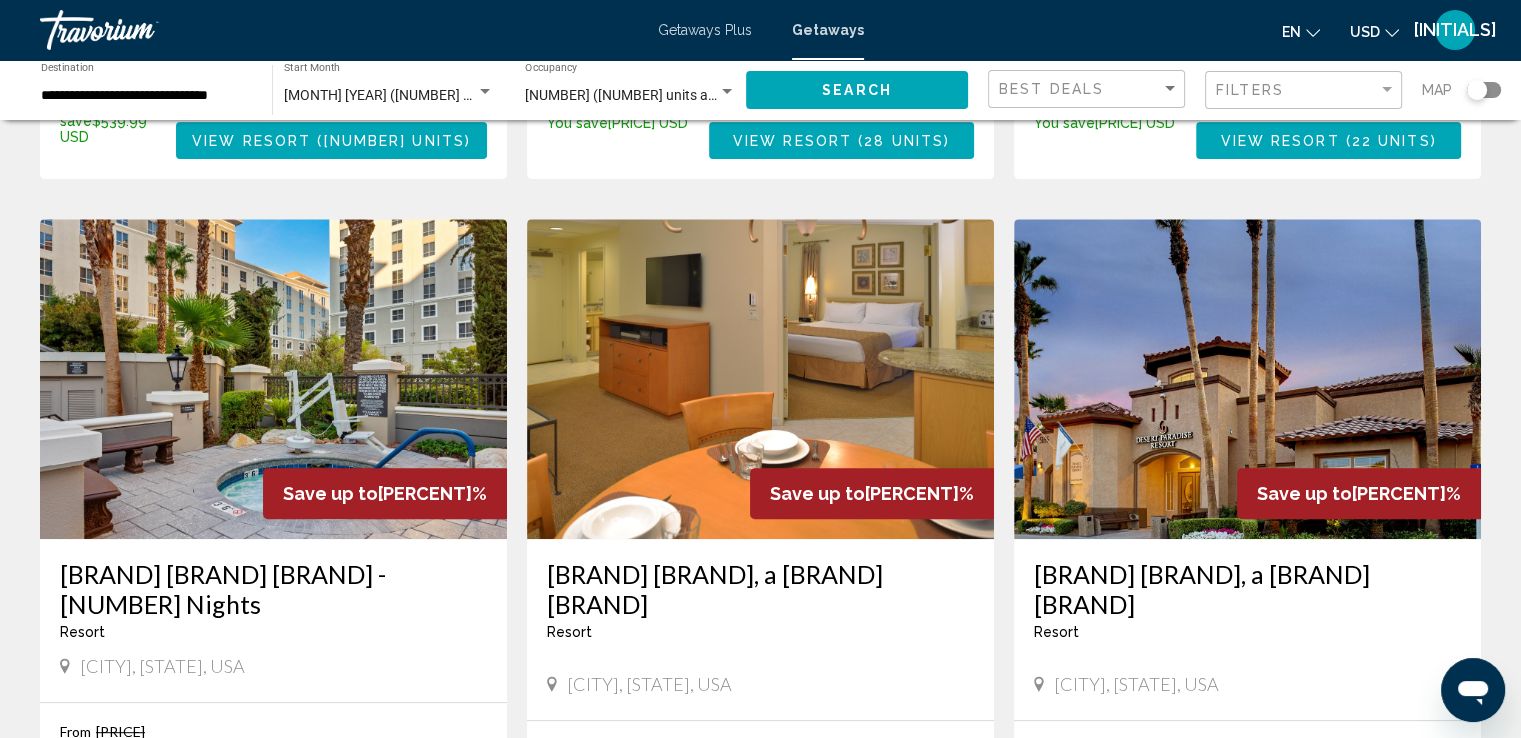 scroll, scrollTop: 802, scrollLeft: 0, axis: vertical 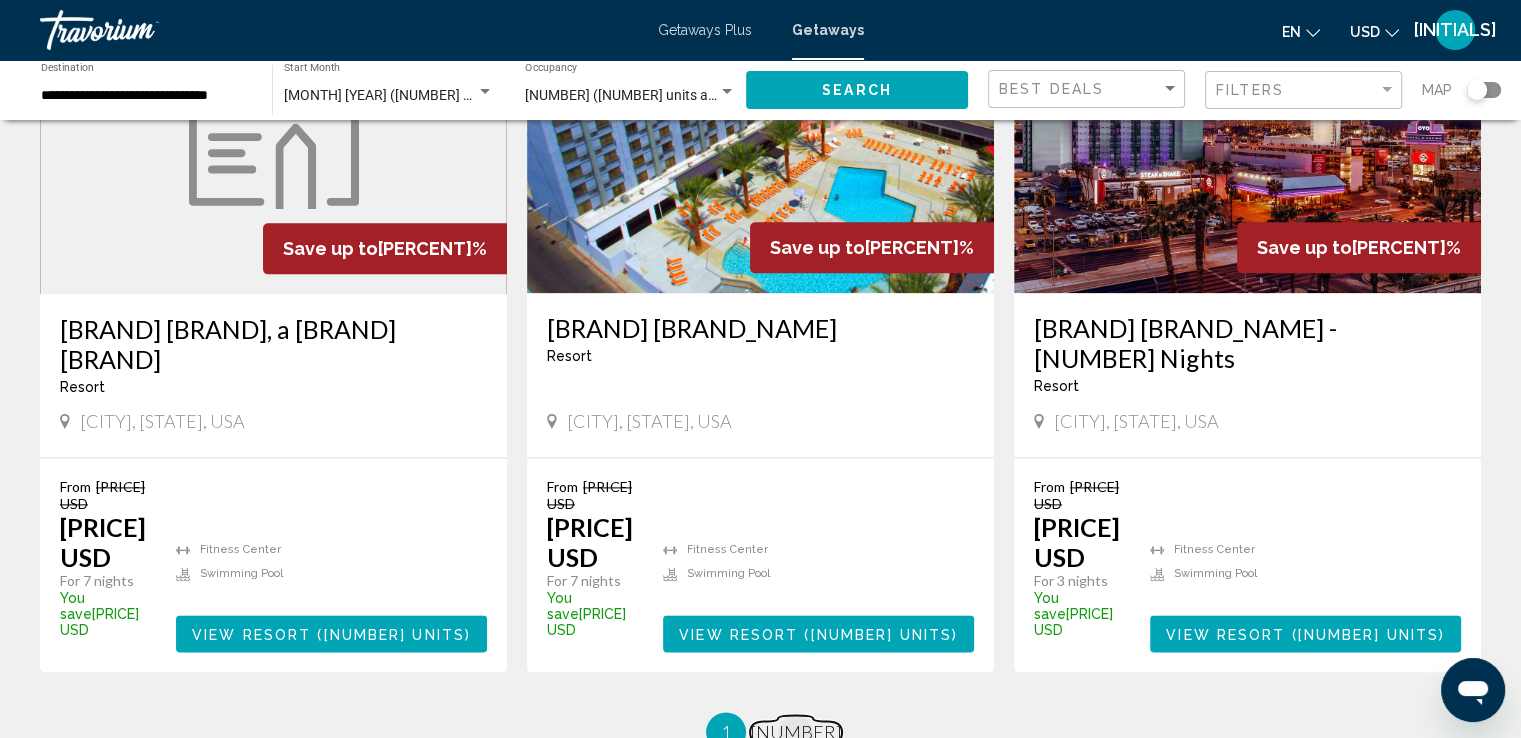 click on "[NUMBER]" at bounding box center [796, 732] 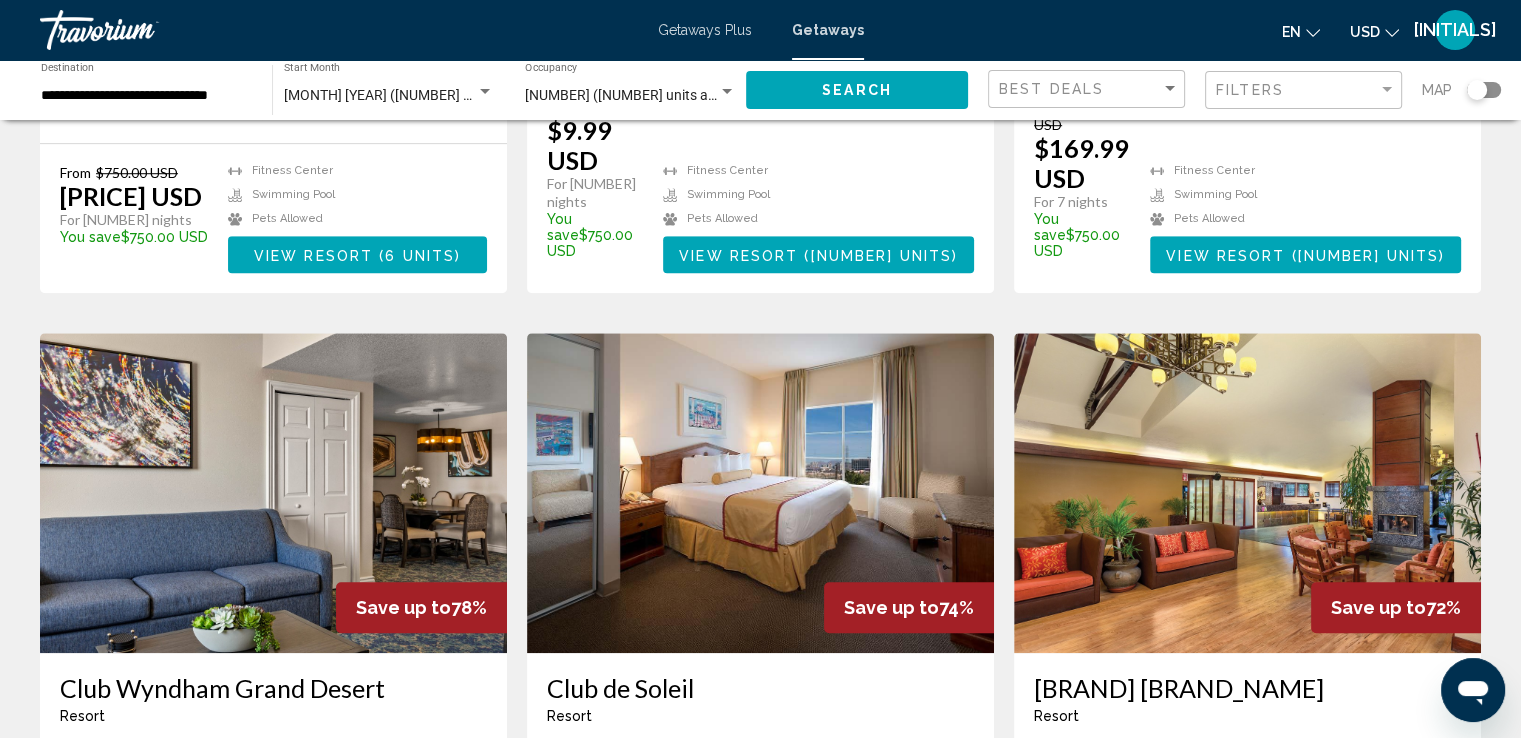 scroll, scrollTop: 1484, scrollLeft: 0, axis: vertical 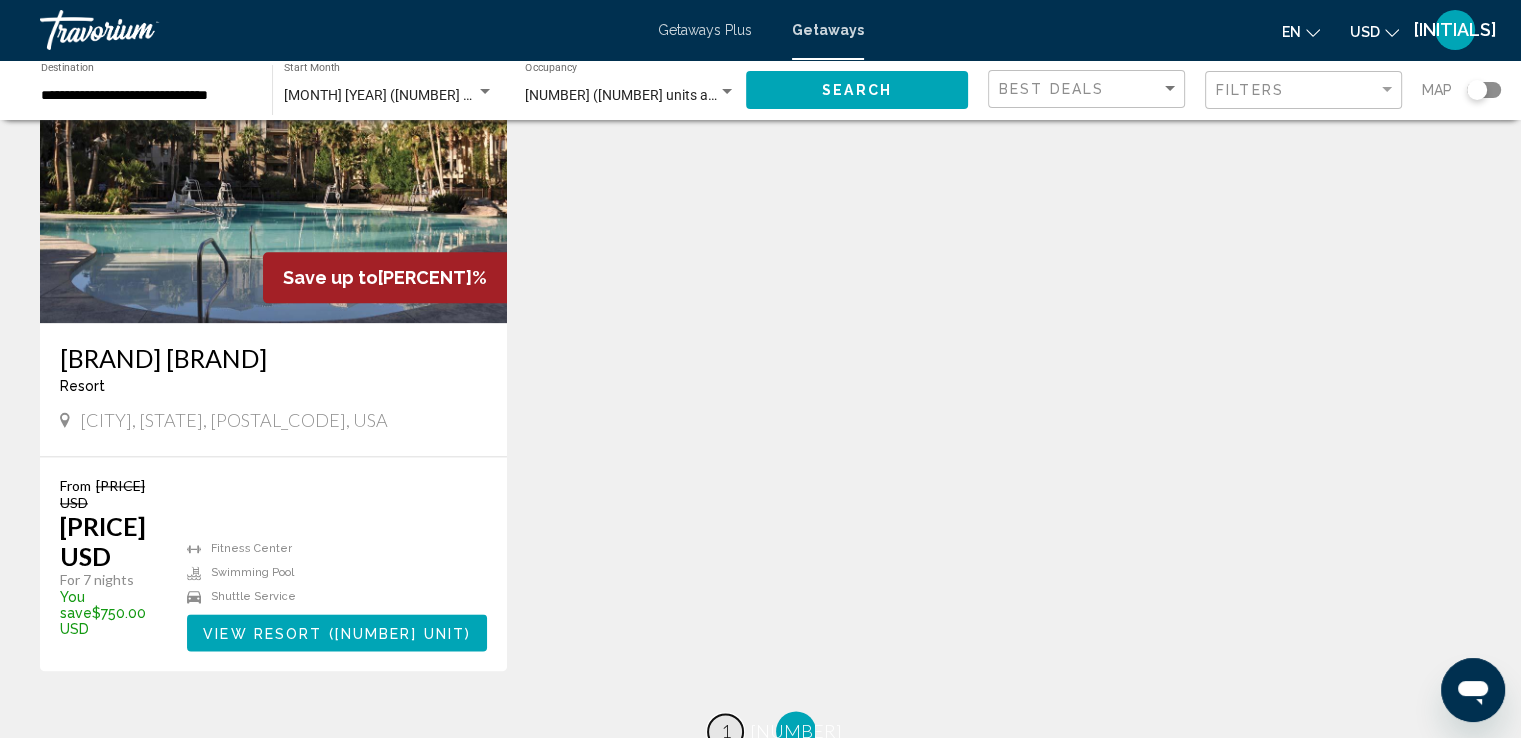 click on "1" at bounding box center (726, 731) 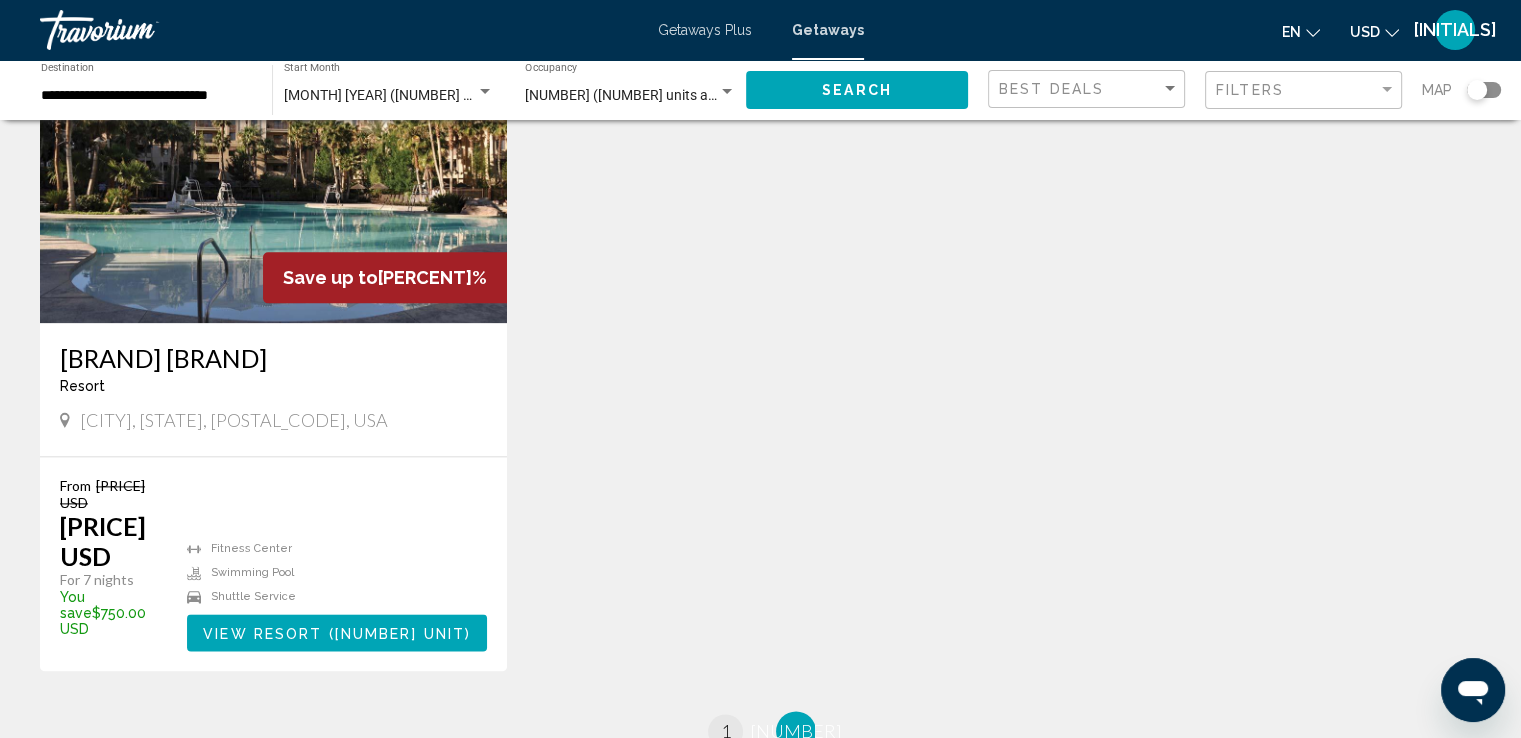 scroll, scrollTop: 0, scrollLeft: 0, axis: both 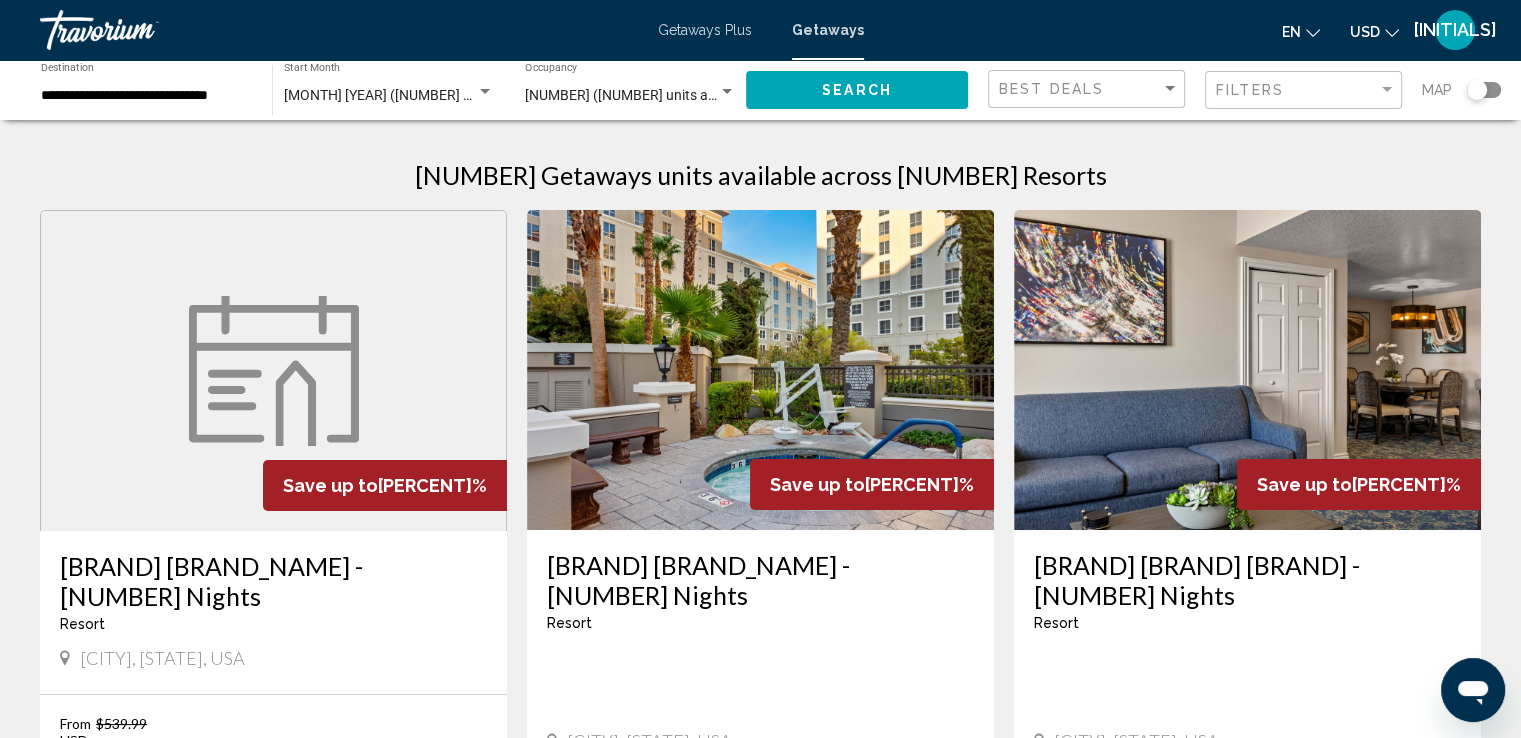 click on "[BRAND] [BRAND_NAME] - [NUMBER] Nights" at bounding box center [760, 580] 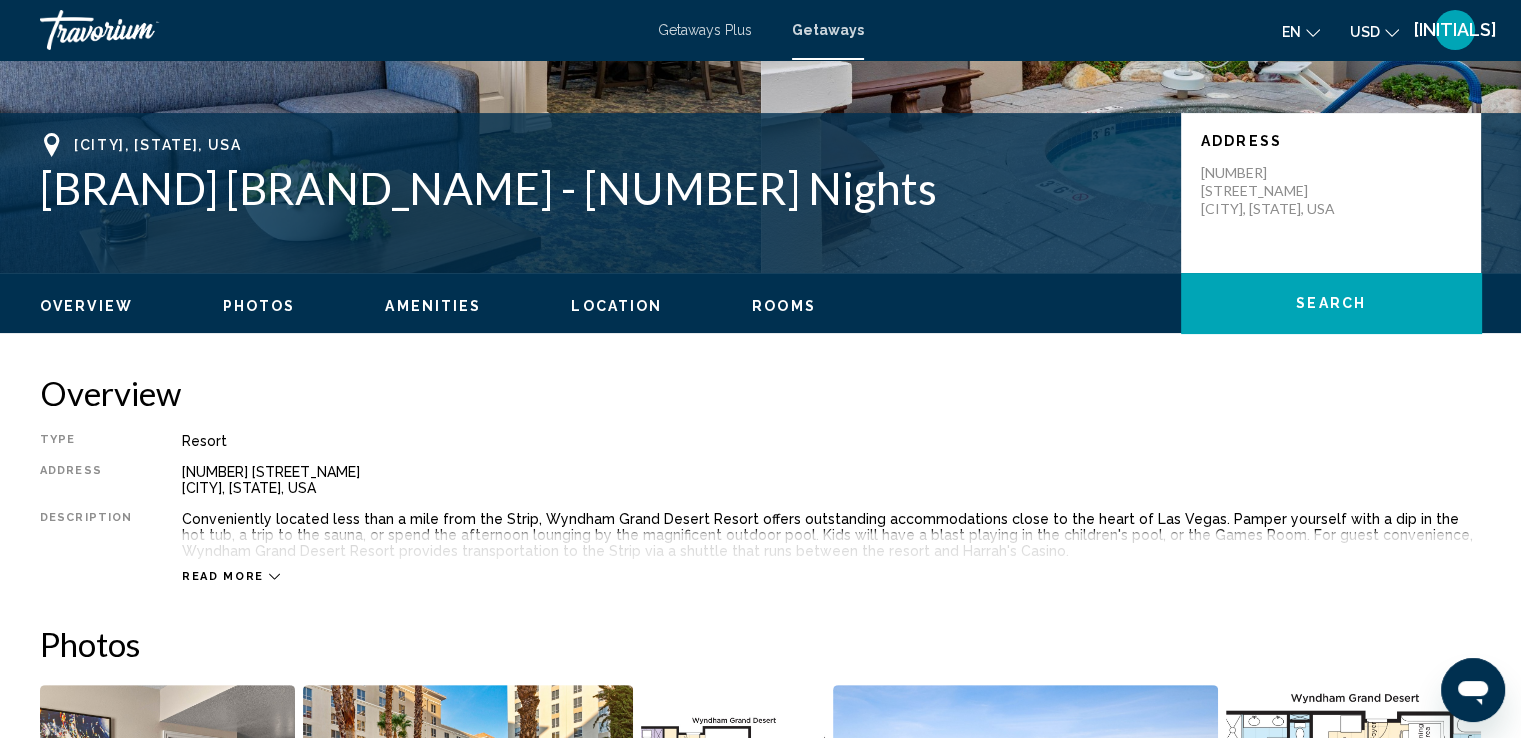 scroll, scrollTop: 454, scrollLeft: 0, axis: vertical 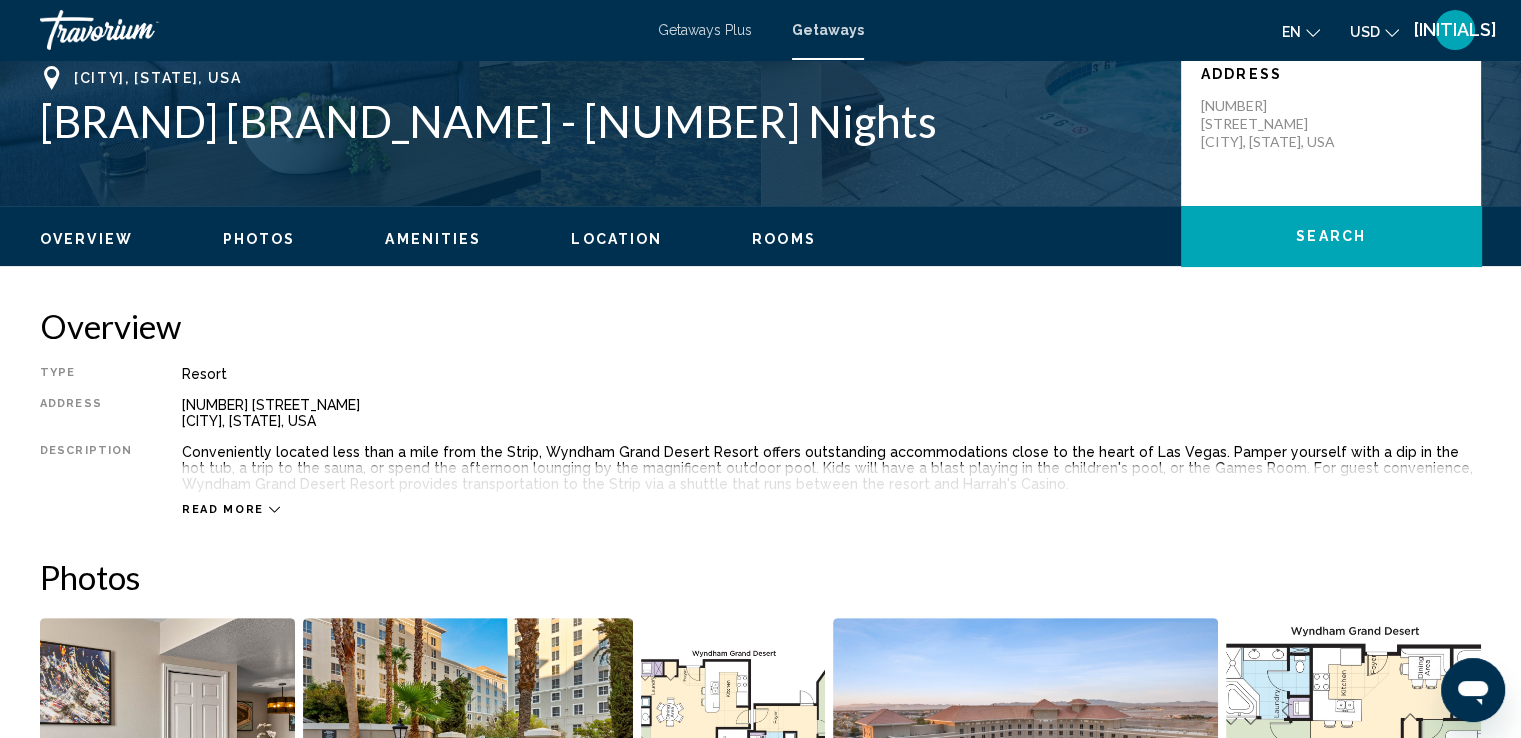 click at bounding box center (274, 509) 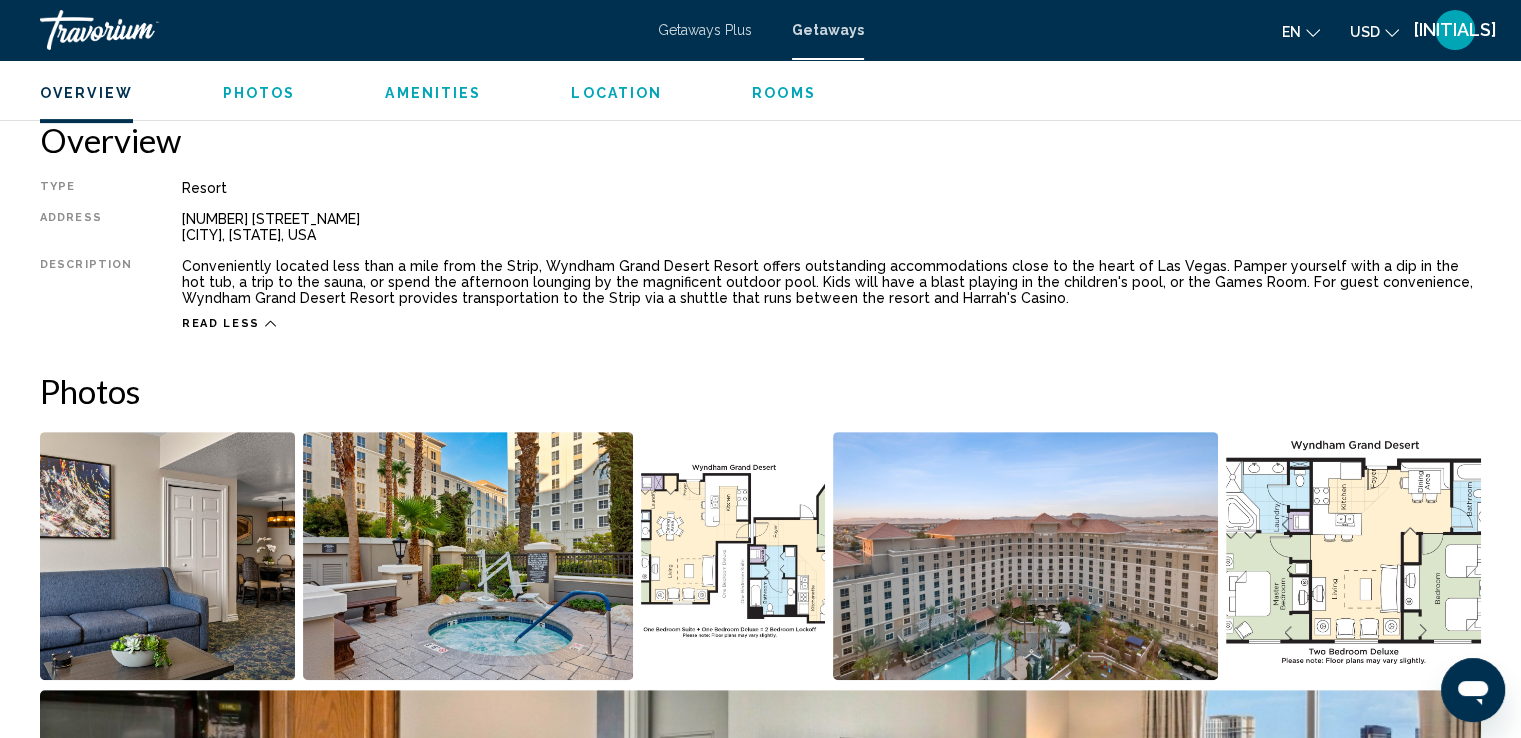 scroll, scrollTop: 721, scrollLeft: 0, axis: vertical 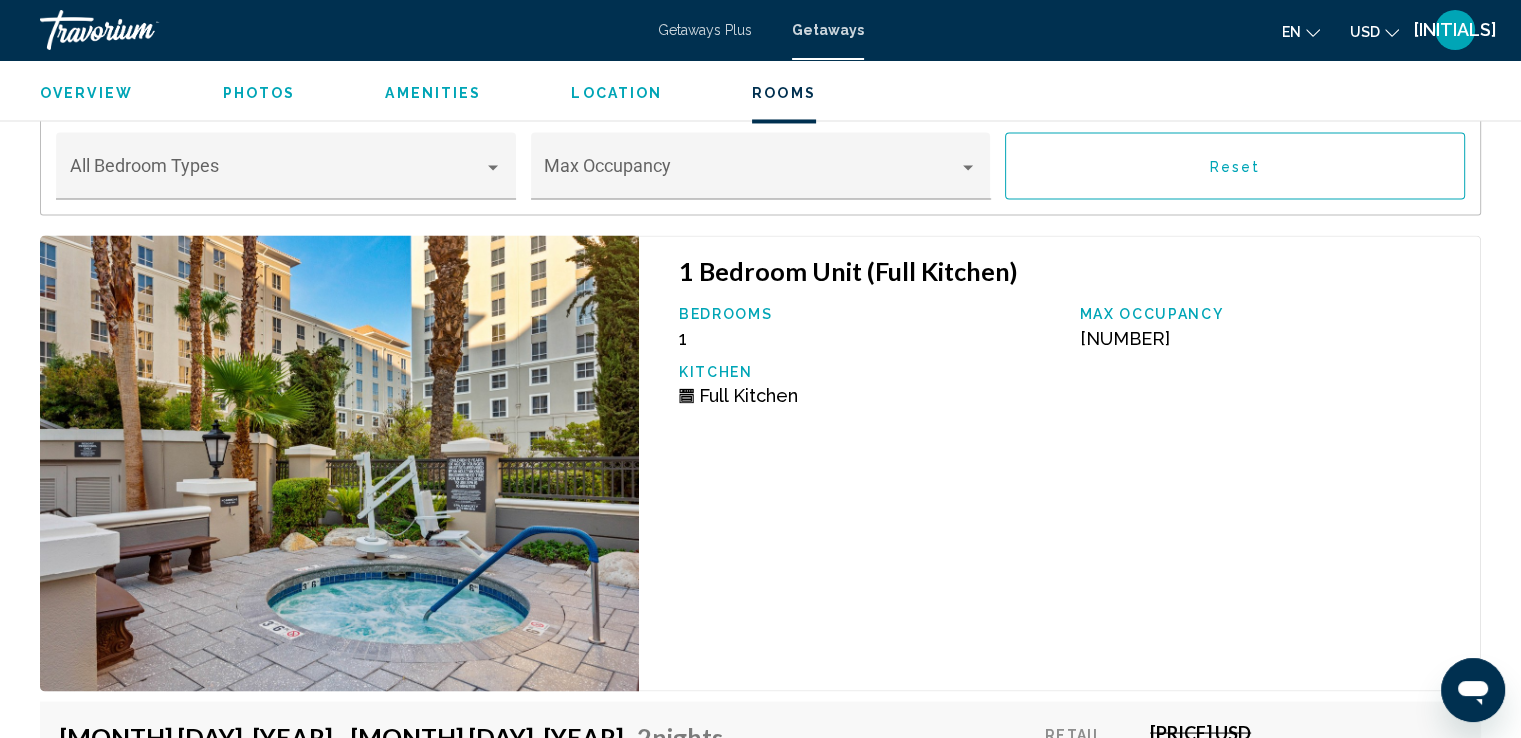 click on "Photos" at bounding box center (259, 93) 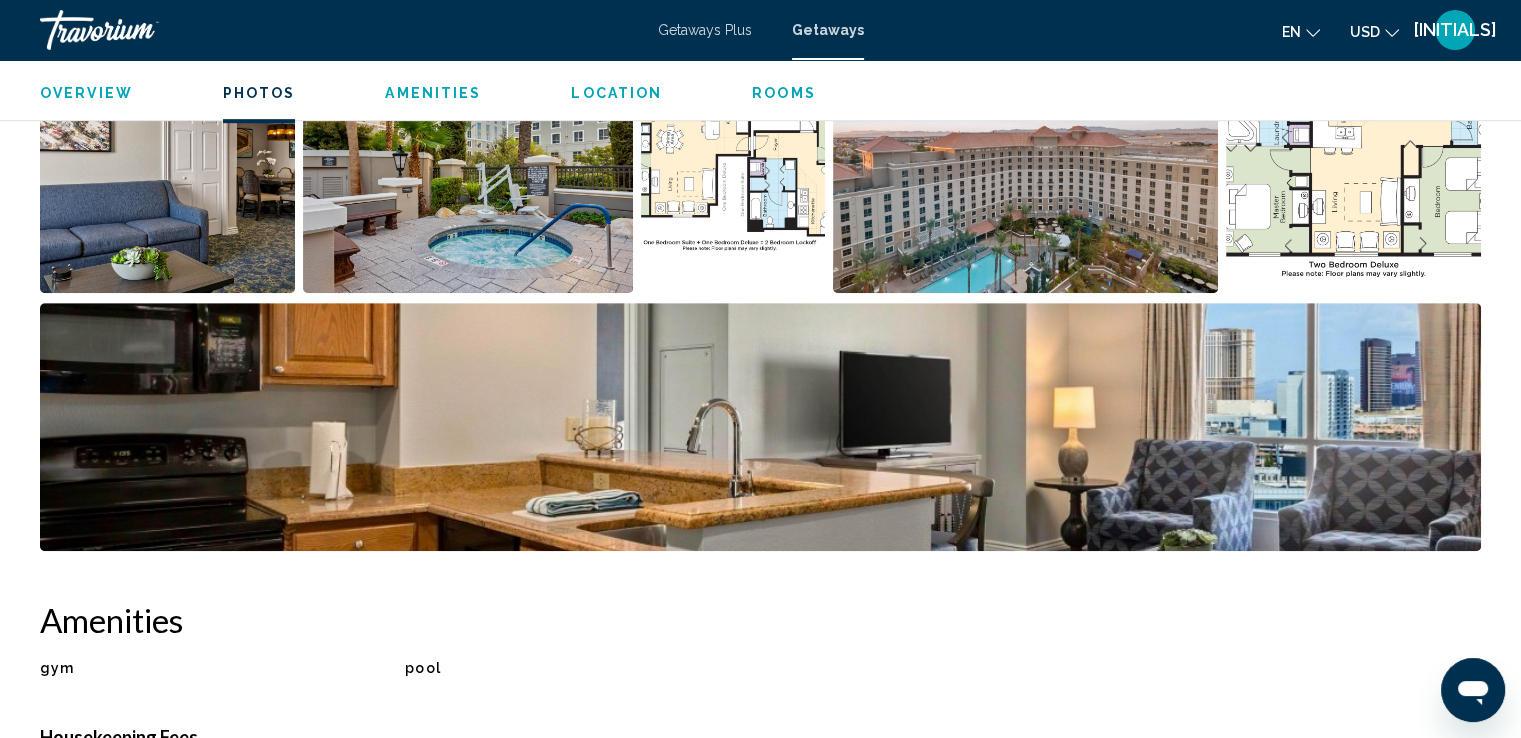 scroll, scrollTop: 892, scrollLeft: 0, axis: vertical 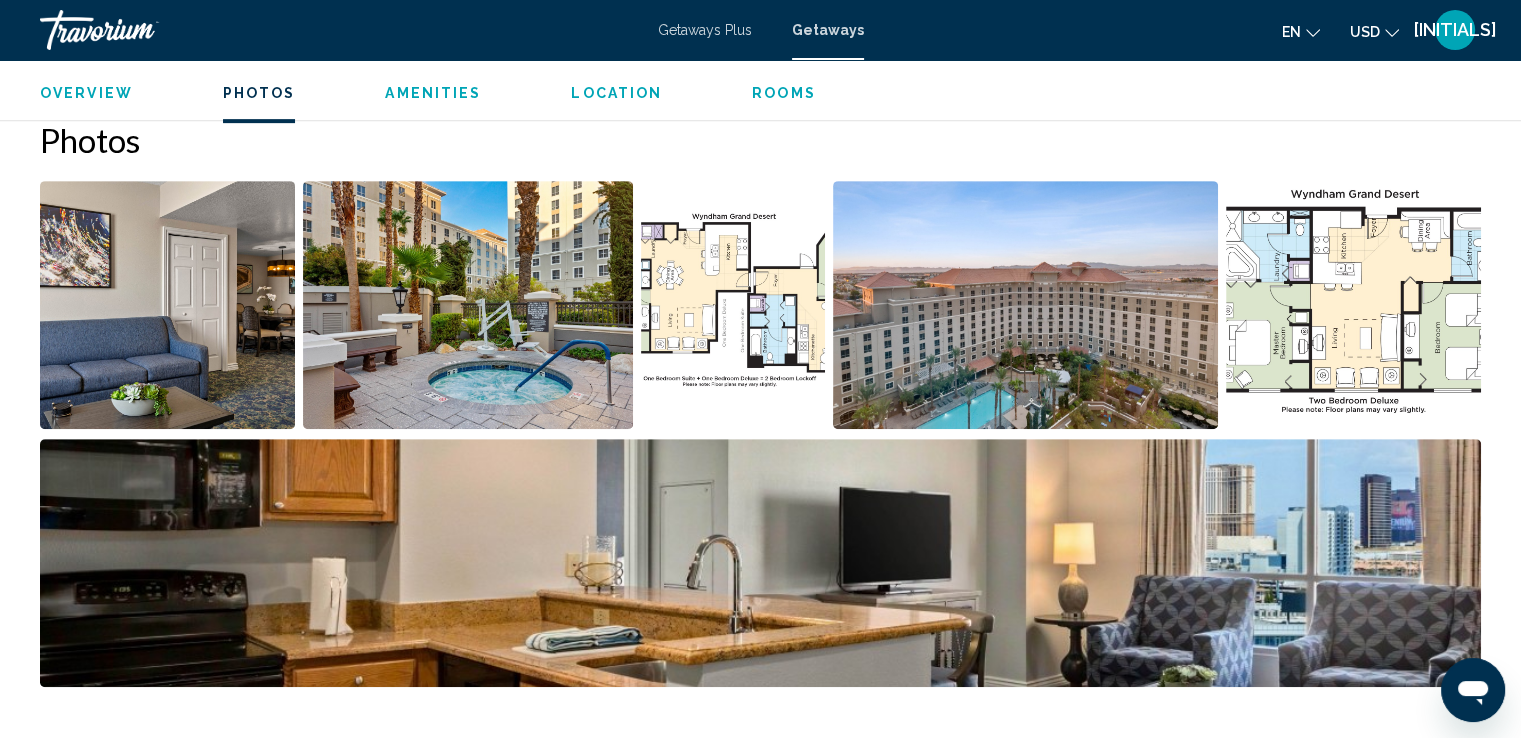 click at bounding box center (167, 305) 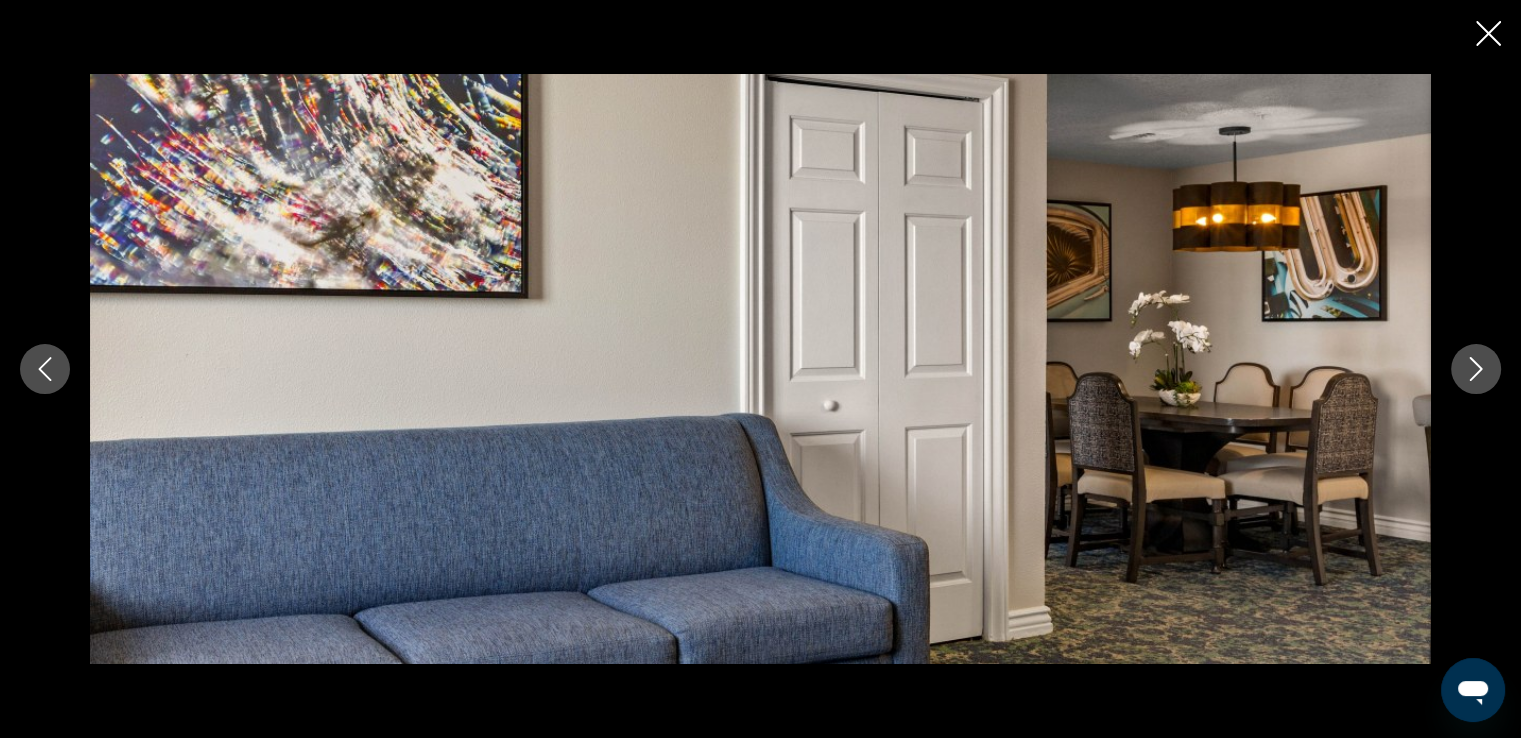 click at bounding box center [1476, 369] 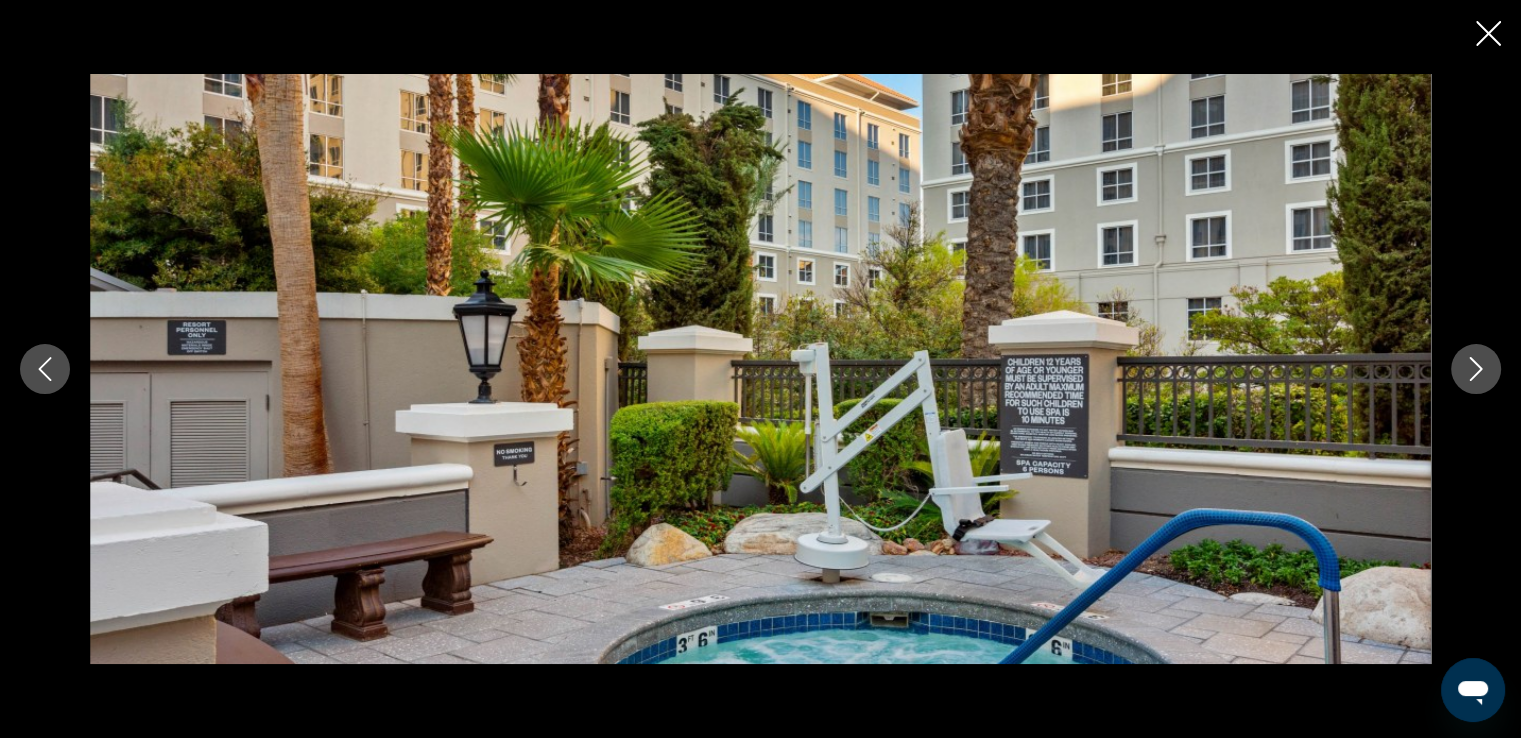scroll, scrollTop: 0, scrollLeft: 0, axis: both 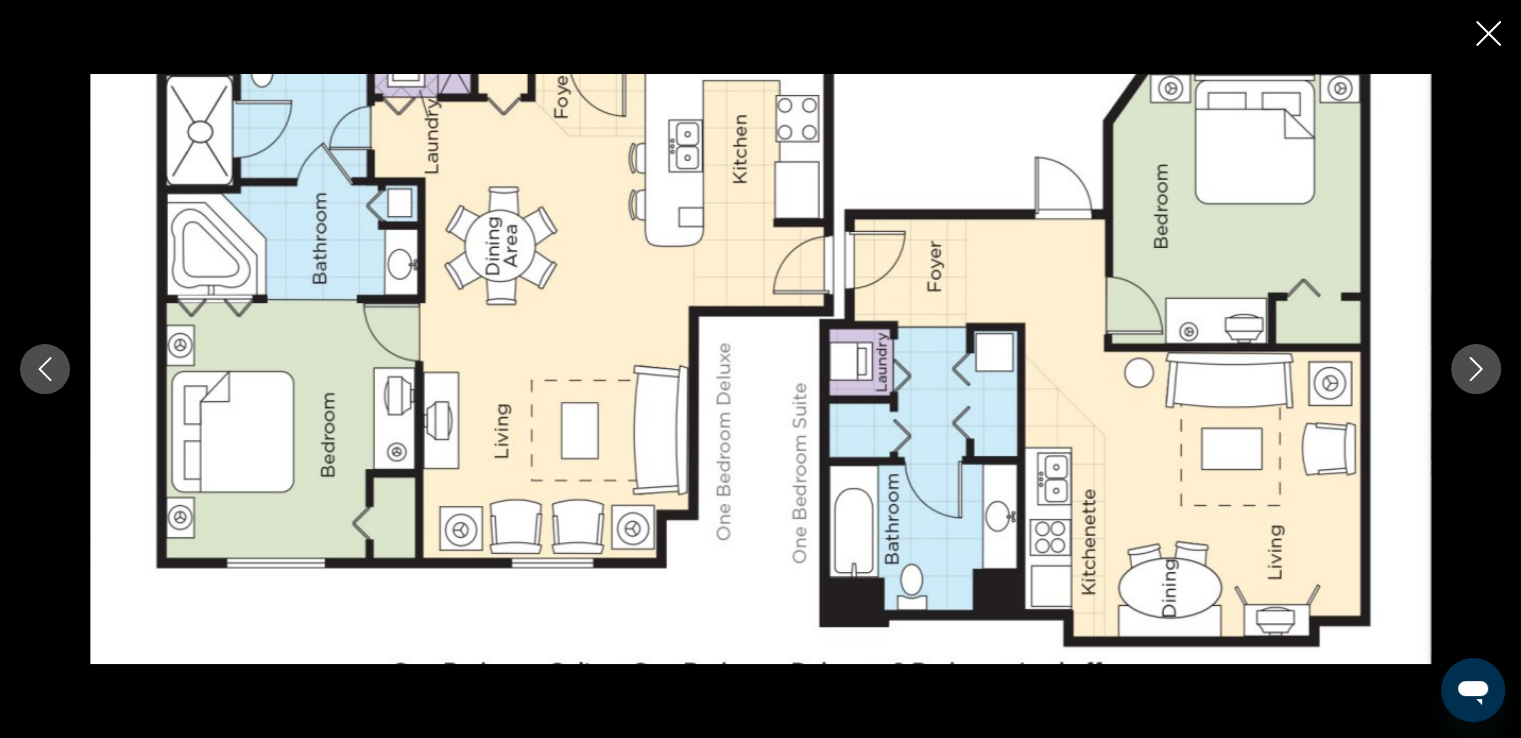 click at bounding box center (1476, 369) 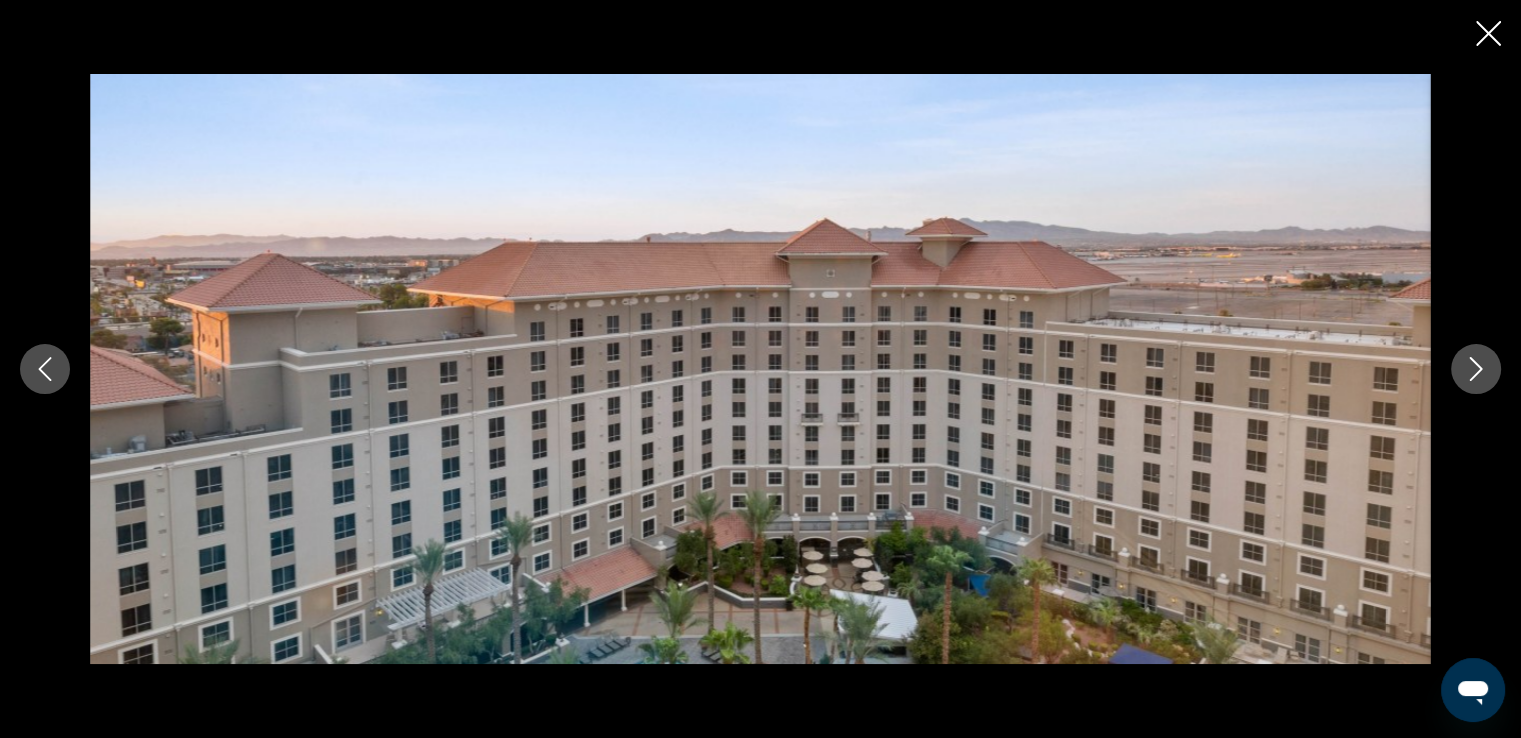 click at bounding box center [1476, 369] 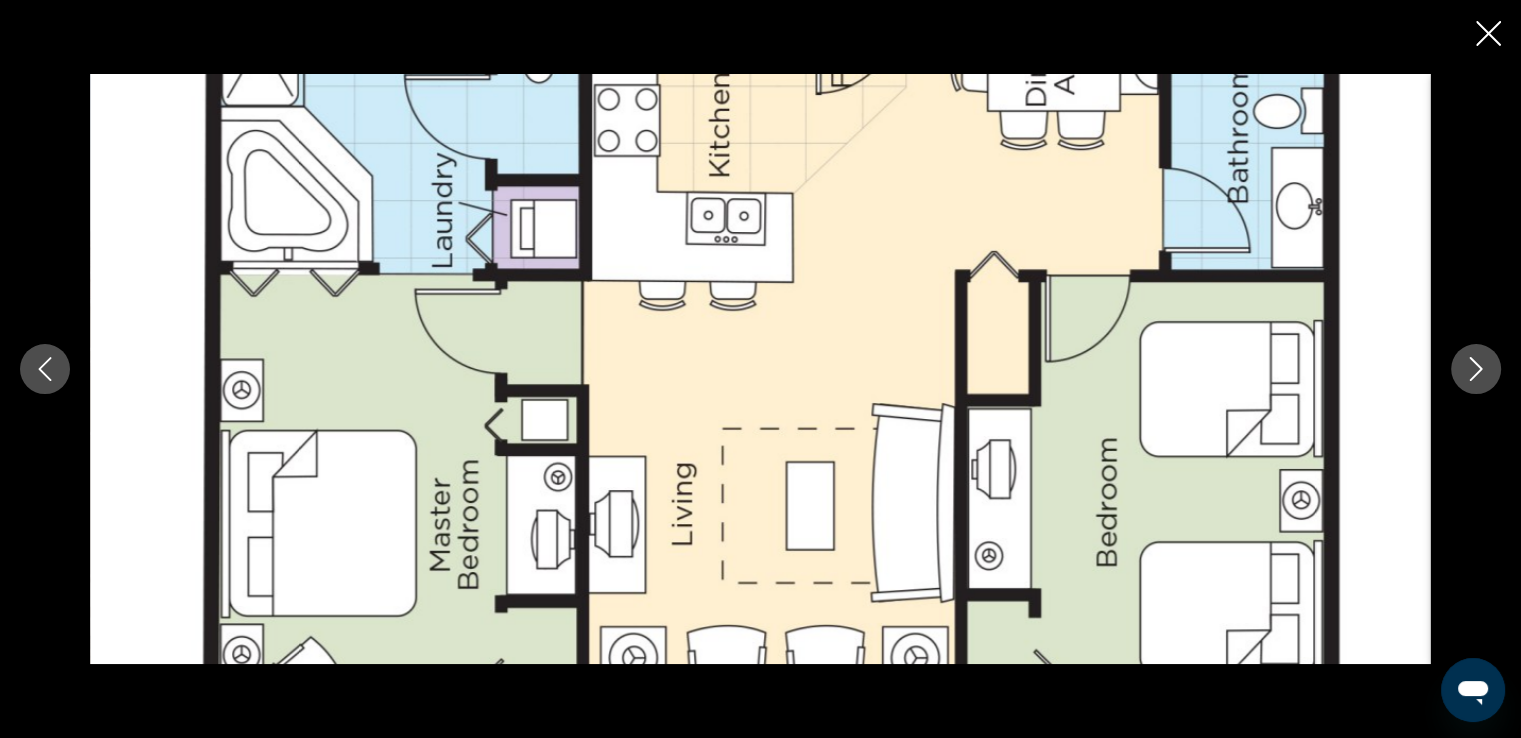 click at bounding box center (1476, 369) 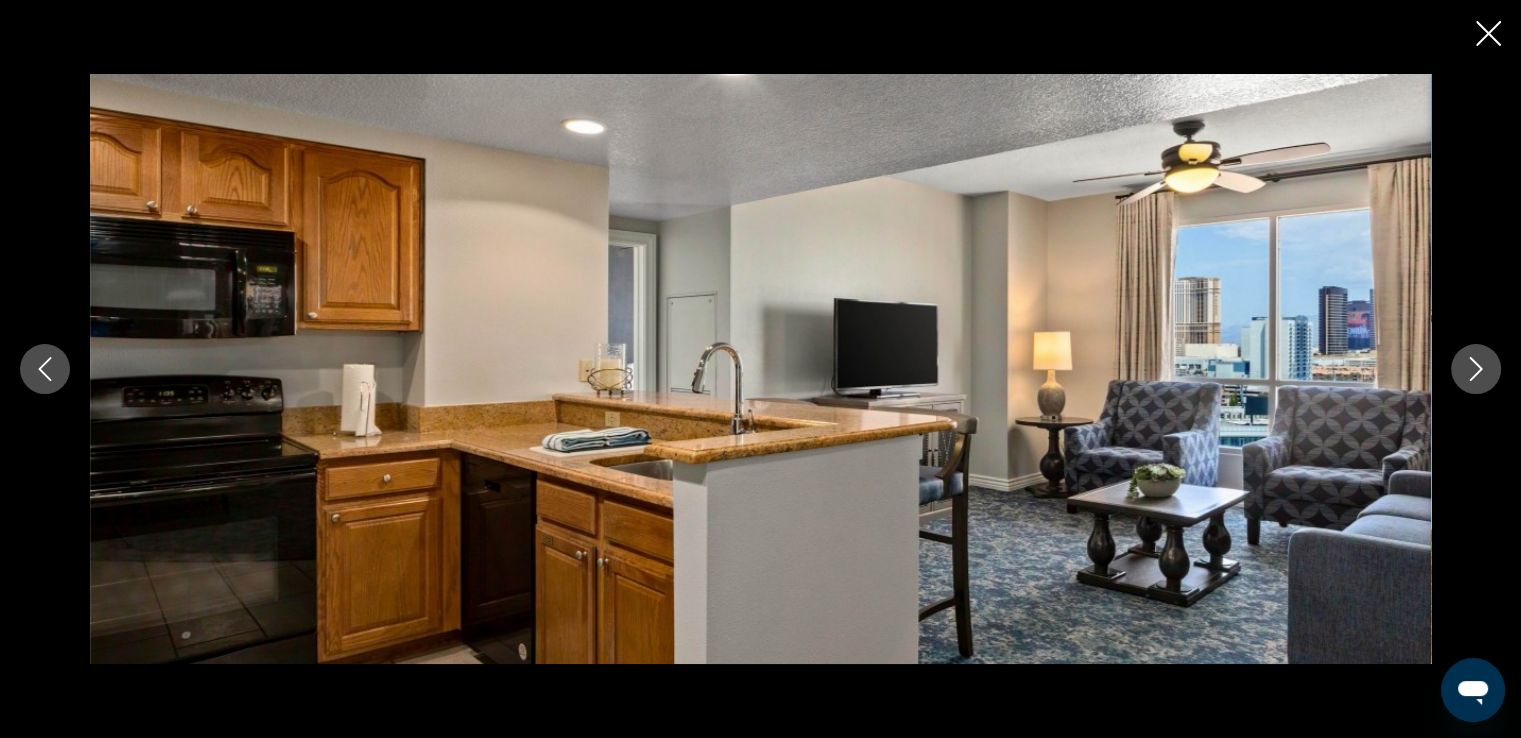 click at bounding box center [1476, 369] 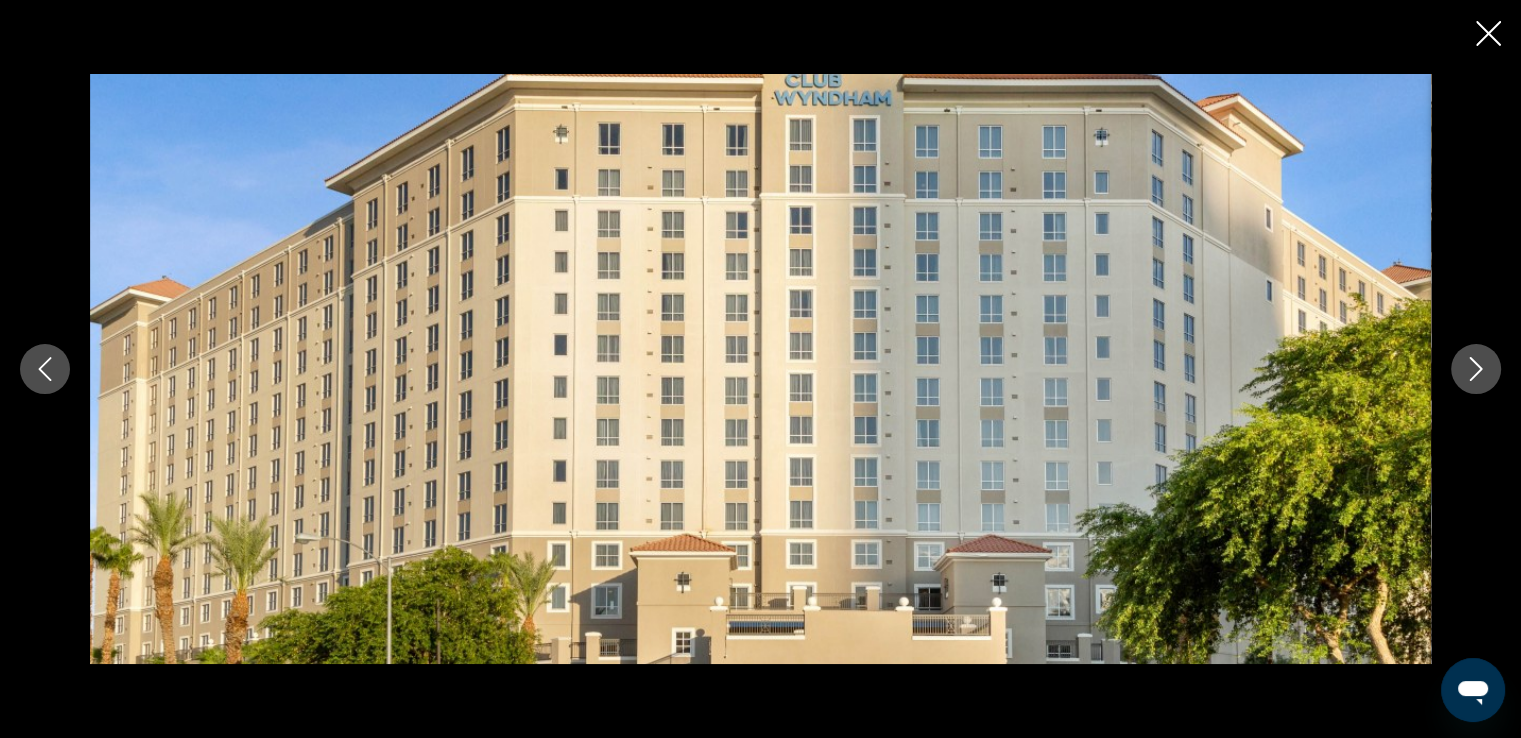 click at bounding box center [1476, 369] 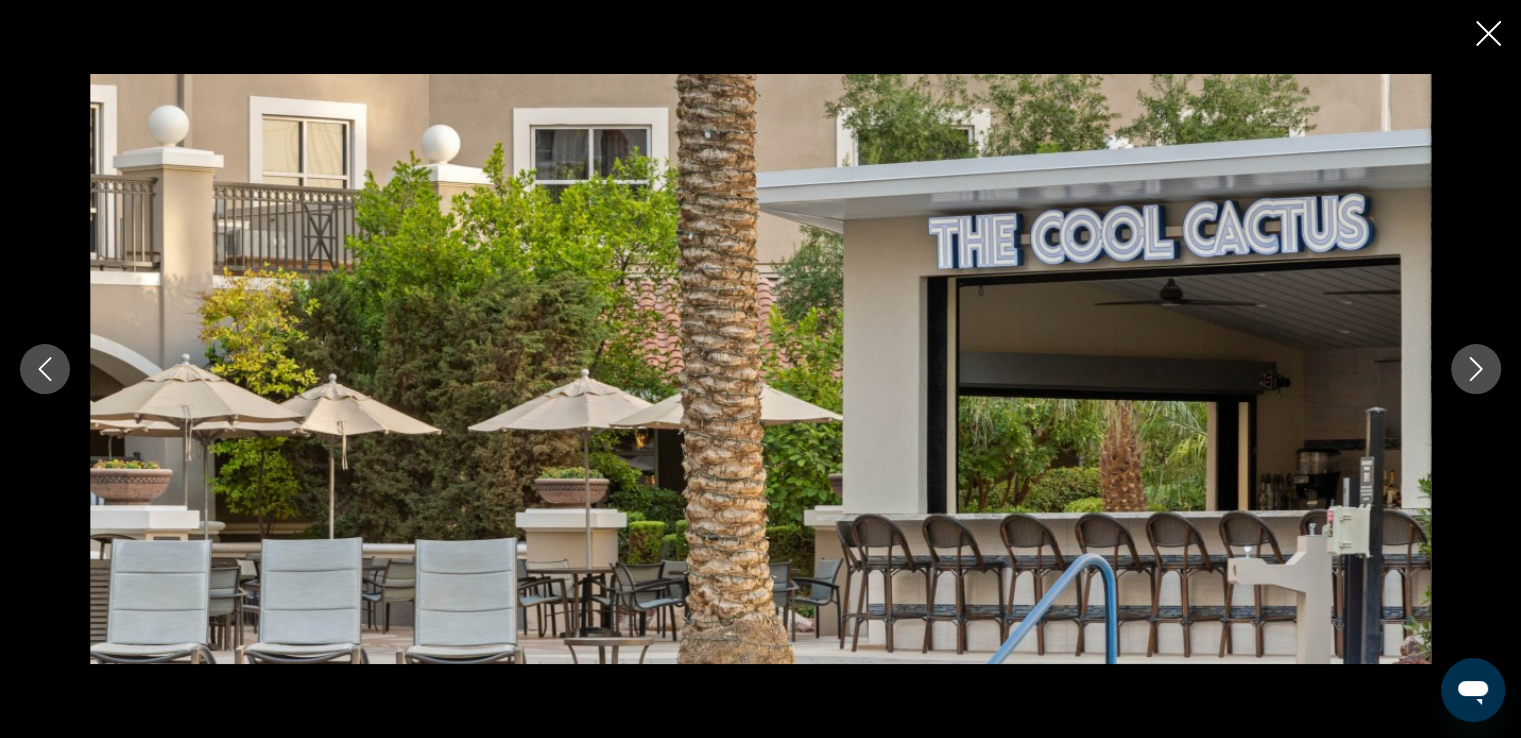click at bounding box center [1476, 369] 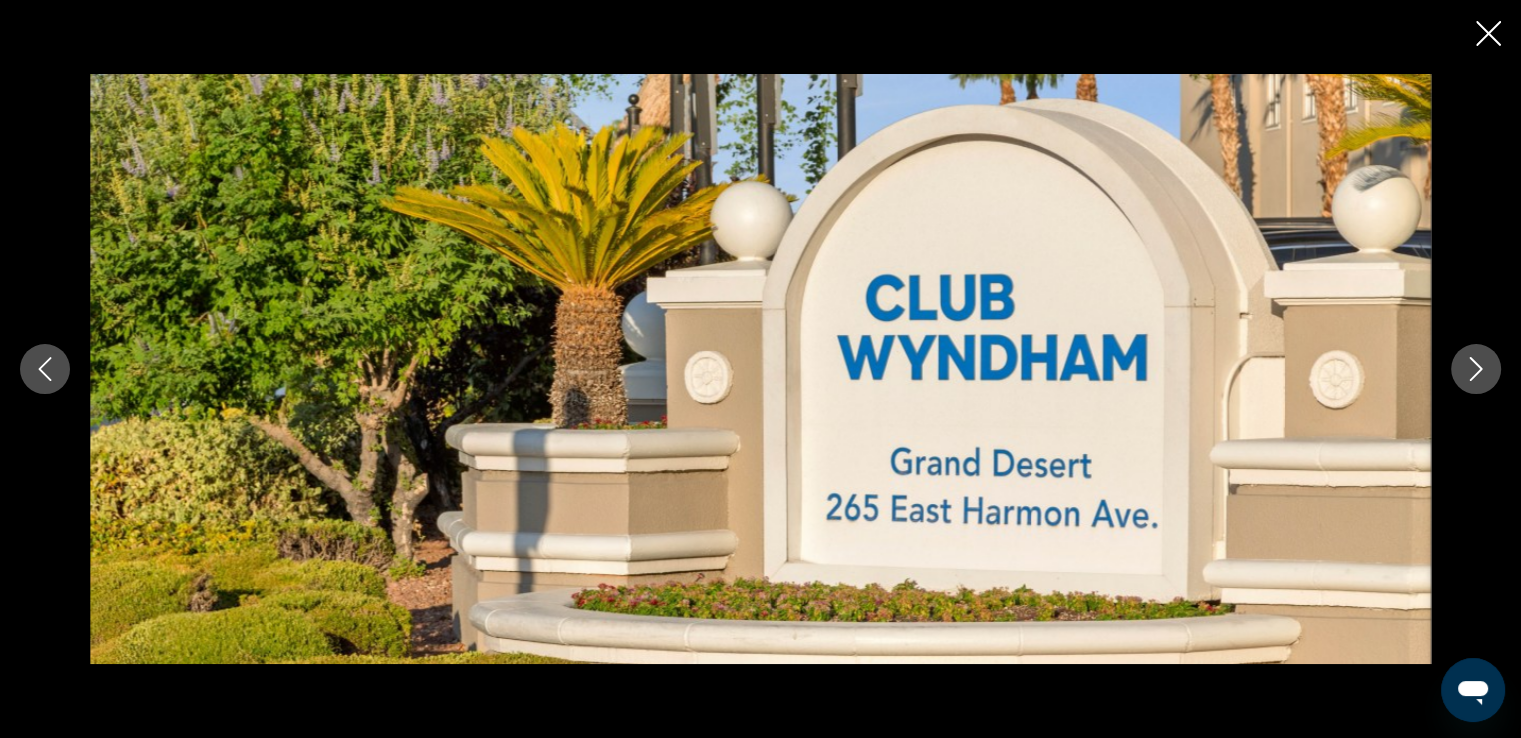 click at bounding box center (1476, 369) 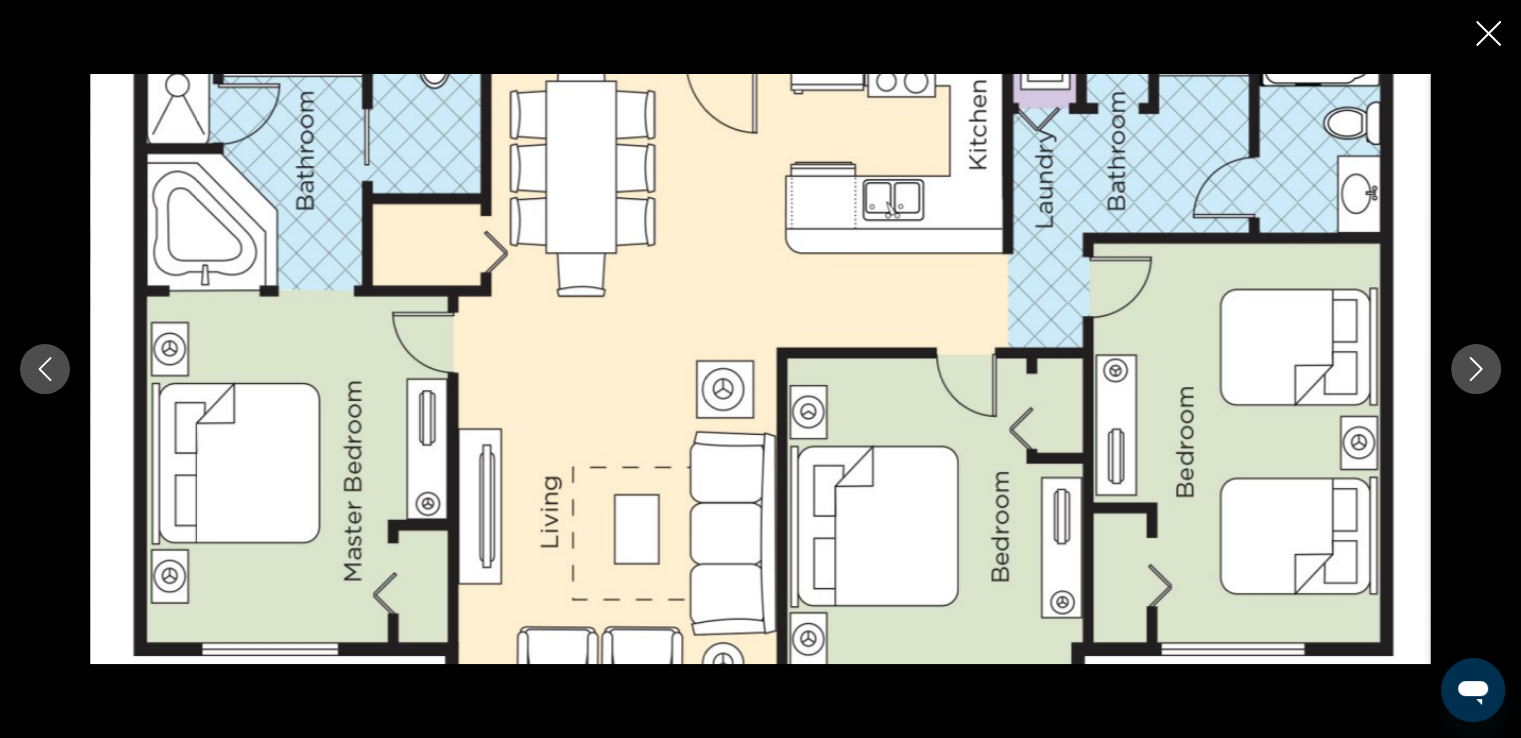 click at bounding box center [1476, 369] 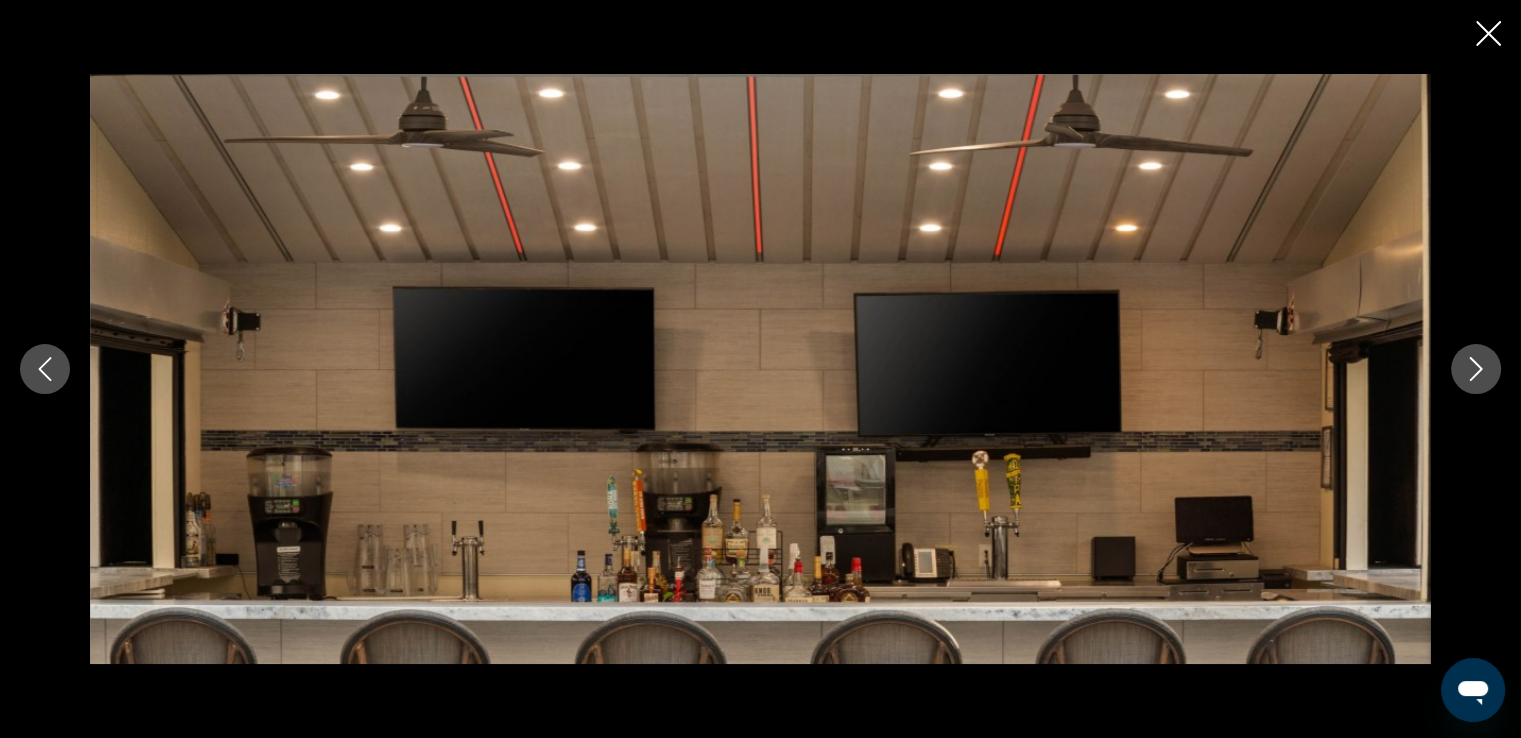 click at bounding box center [1476, 369] 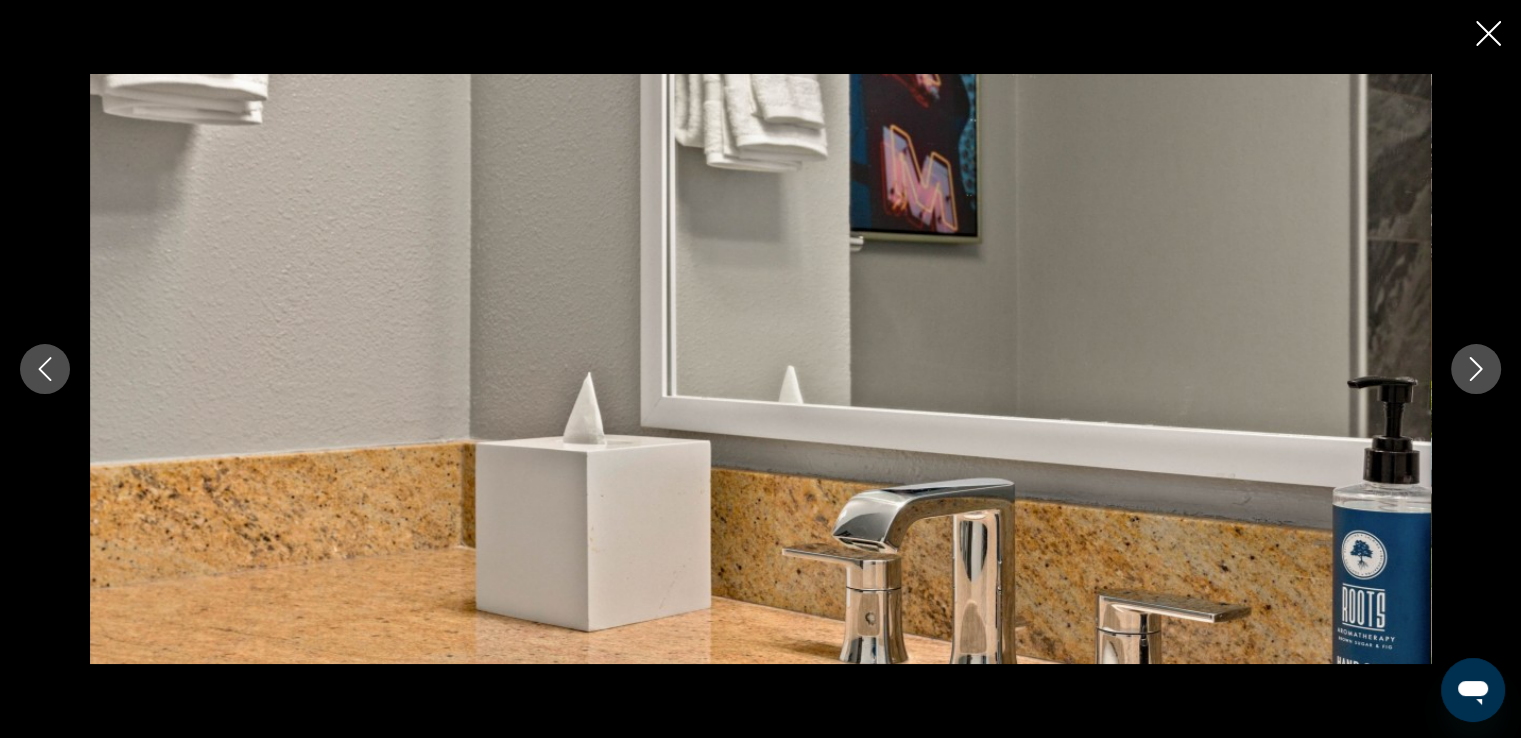 click at bounding box center (1476, 369) 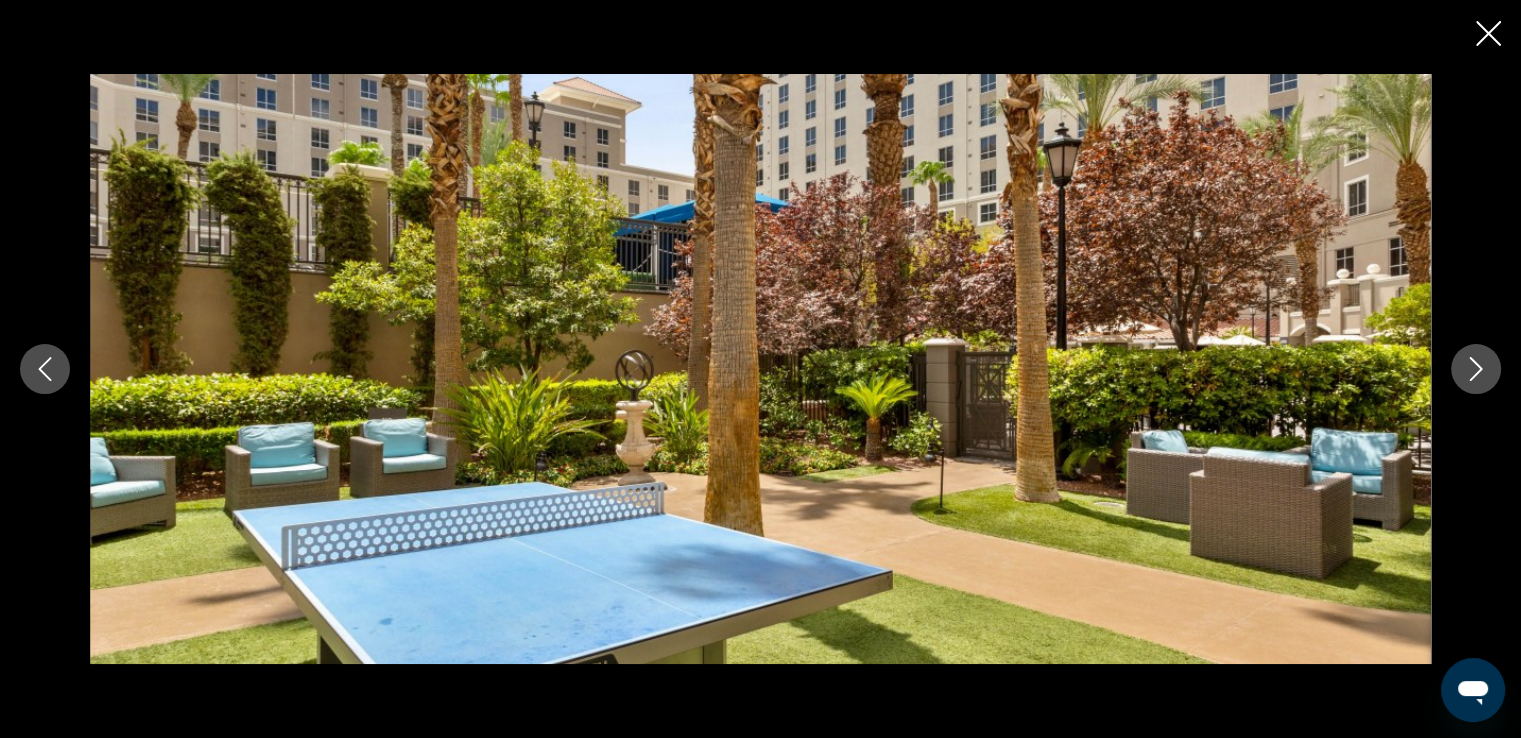 click at bounding box center (1476, 369) 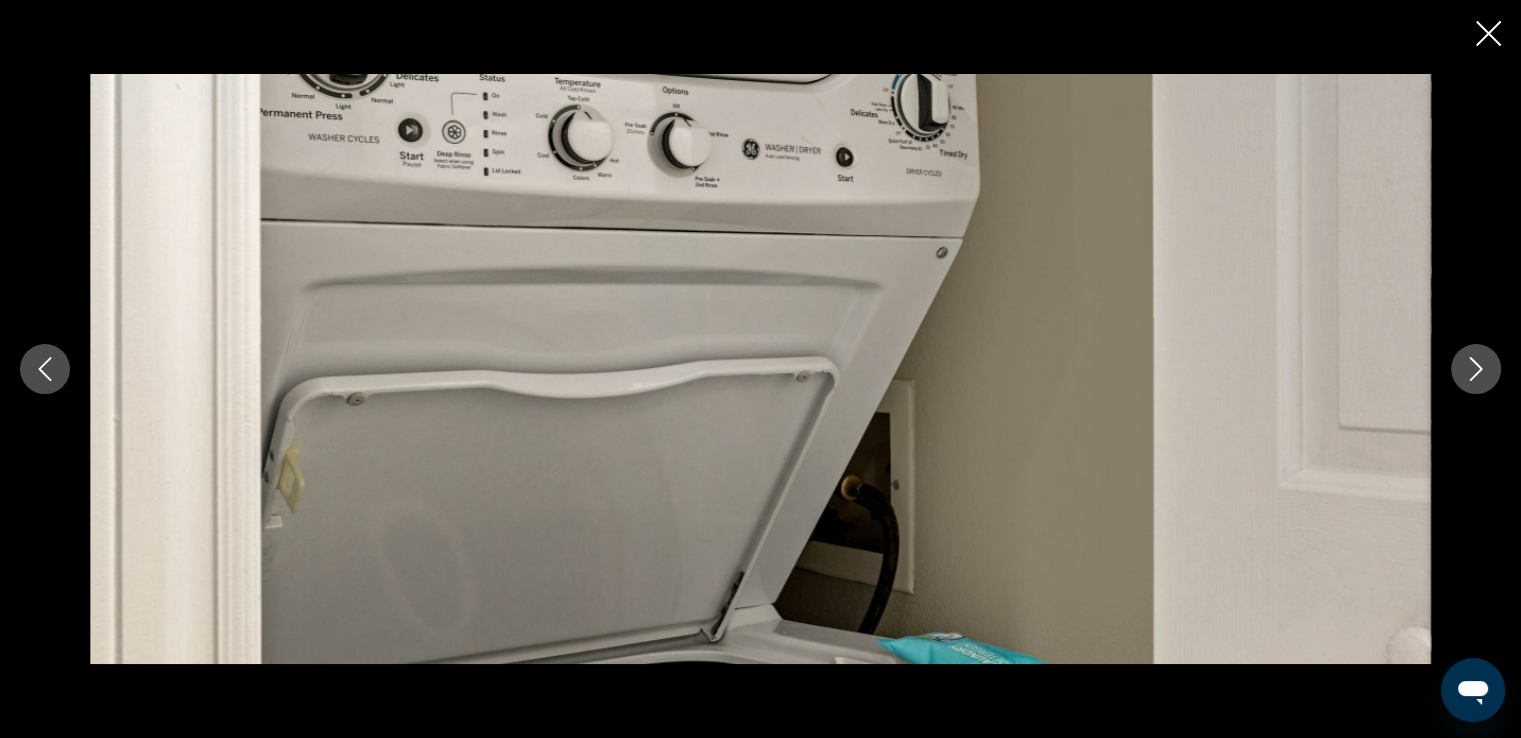 click at bounding box center (1476, 369) 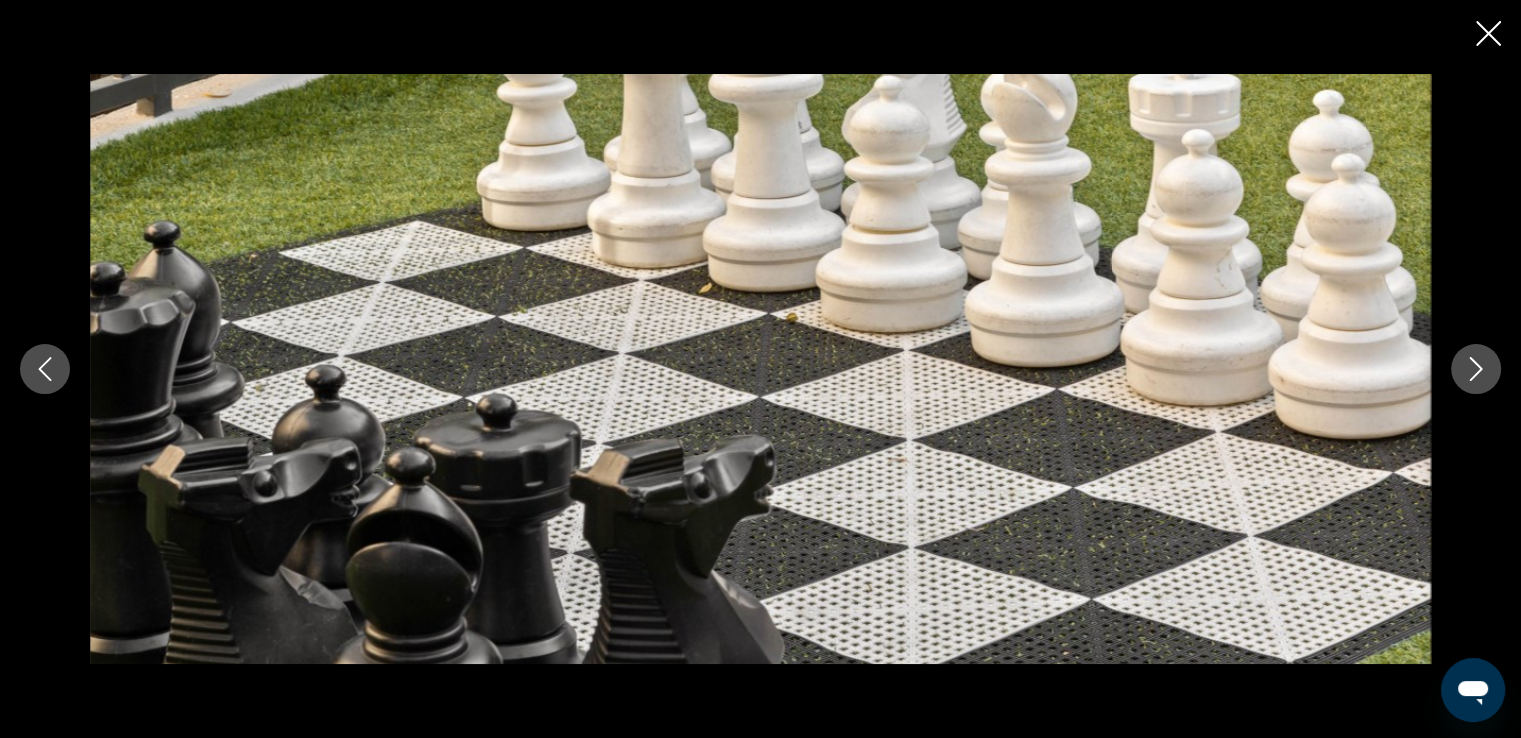 click at bounding box center (1476, 369) 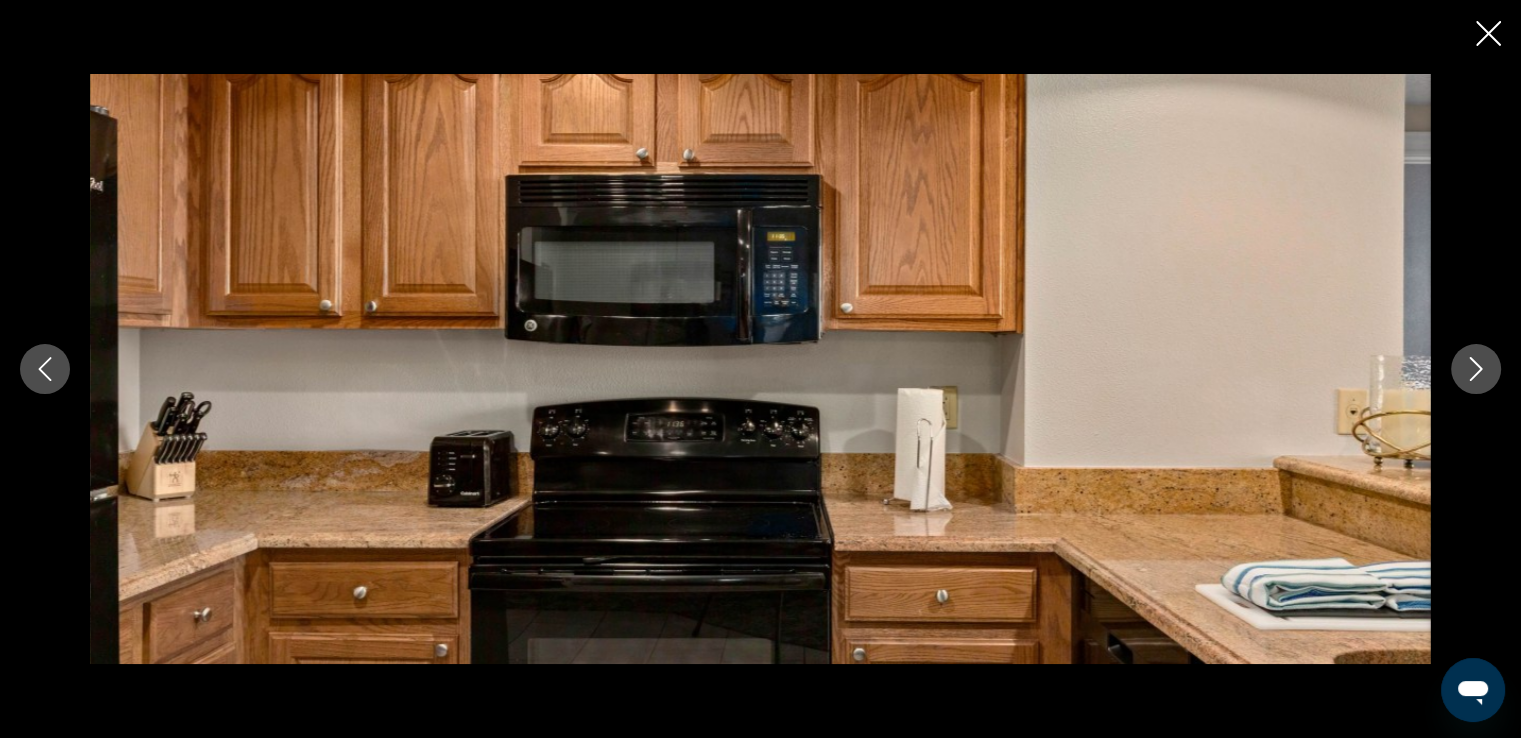 click at bounding box center (1476, 369) 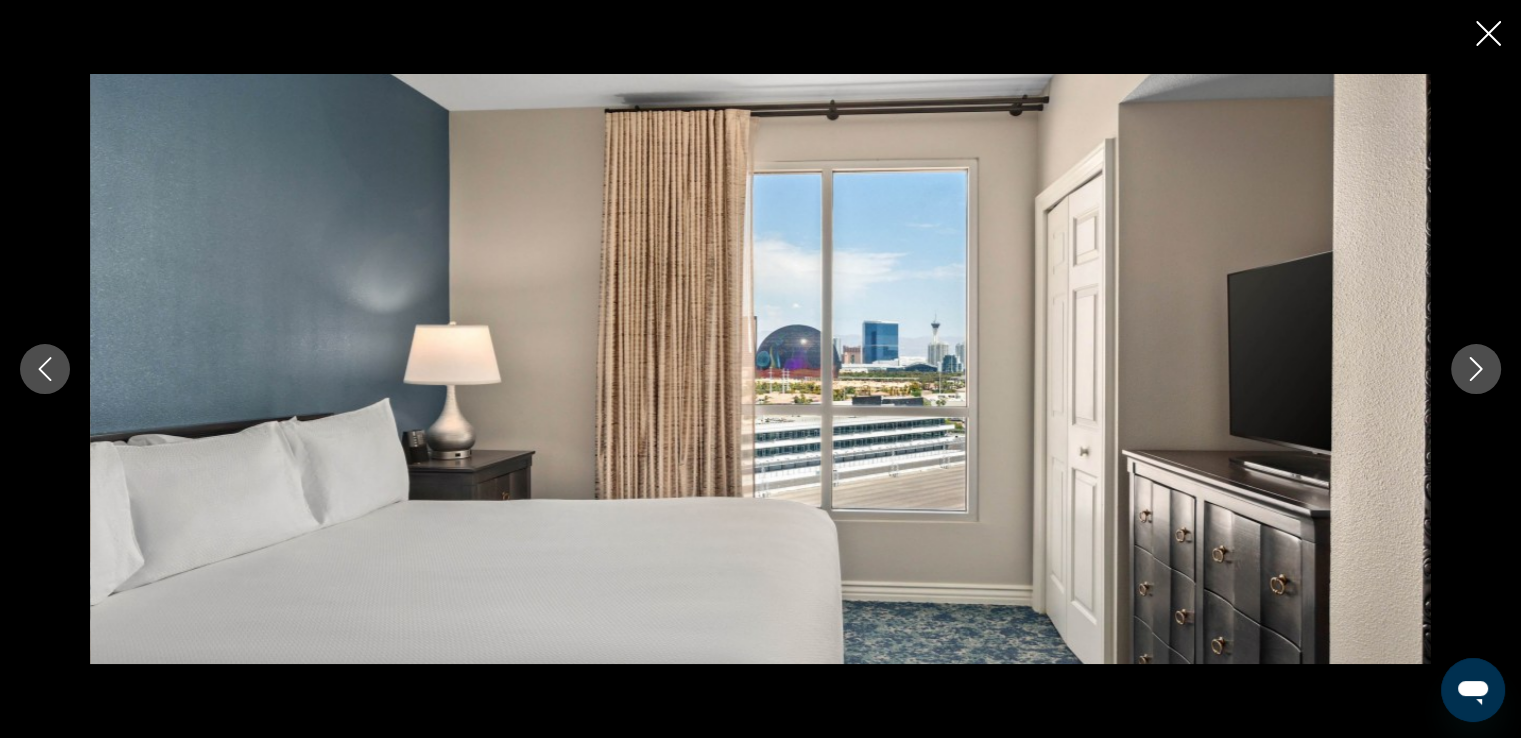 click at bounding box center [1476, 369] 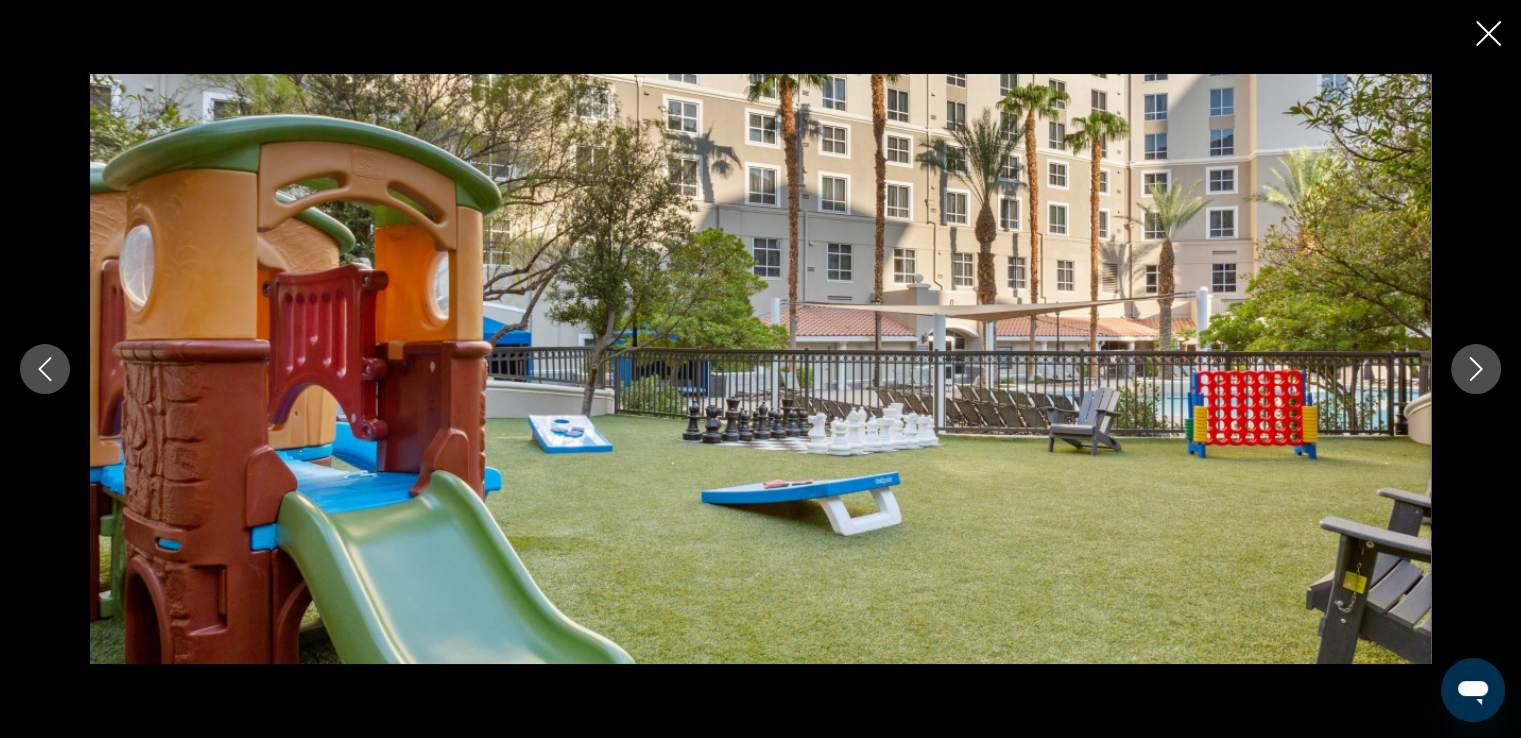 click at bounding box center (45, 369) 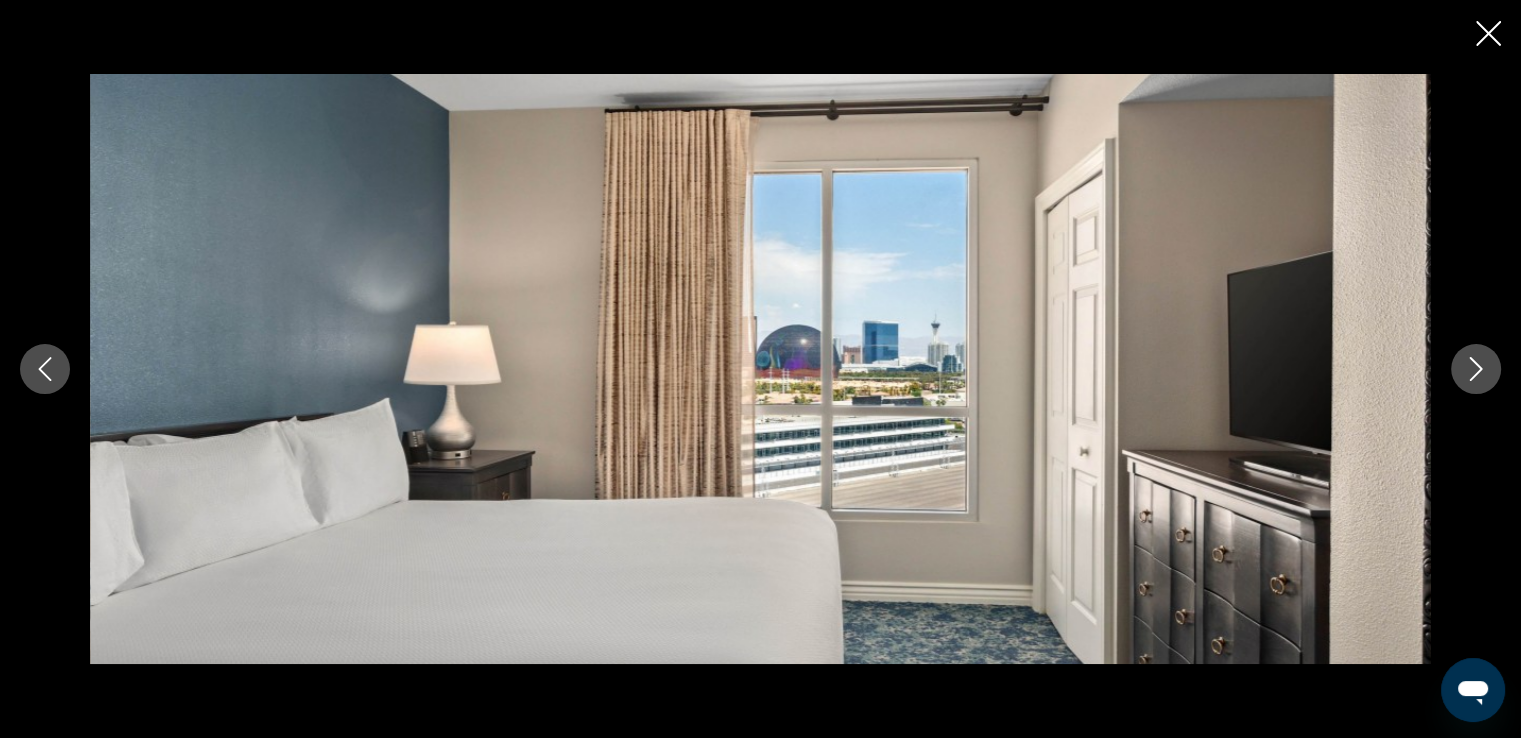 click at bounding box center (1476, 369) 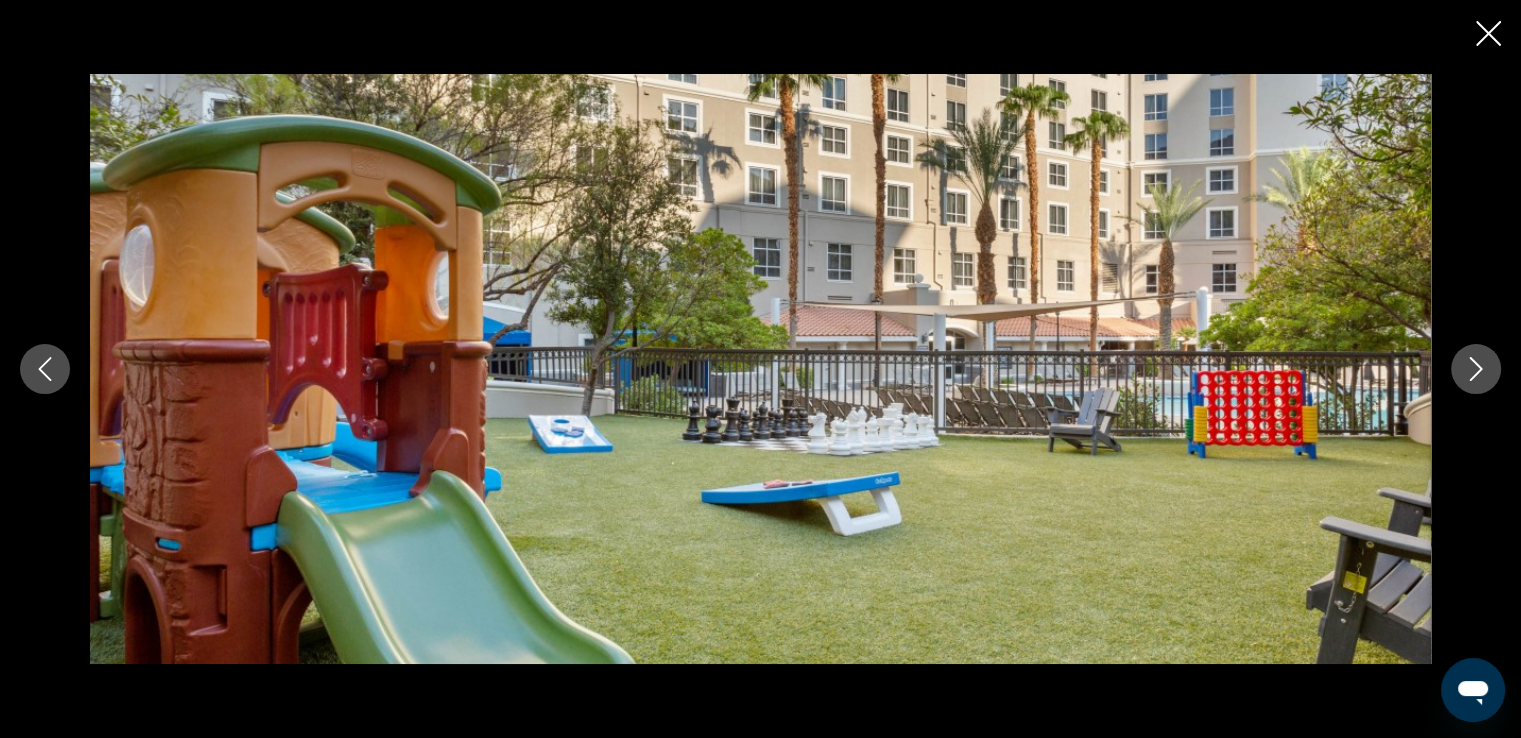 click at bounding box center (1476, 369) 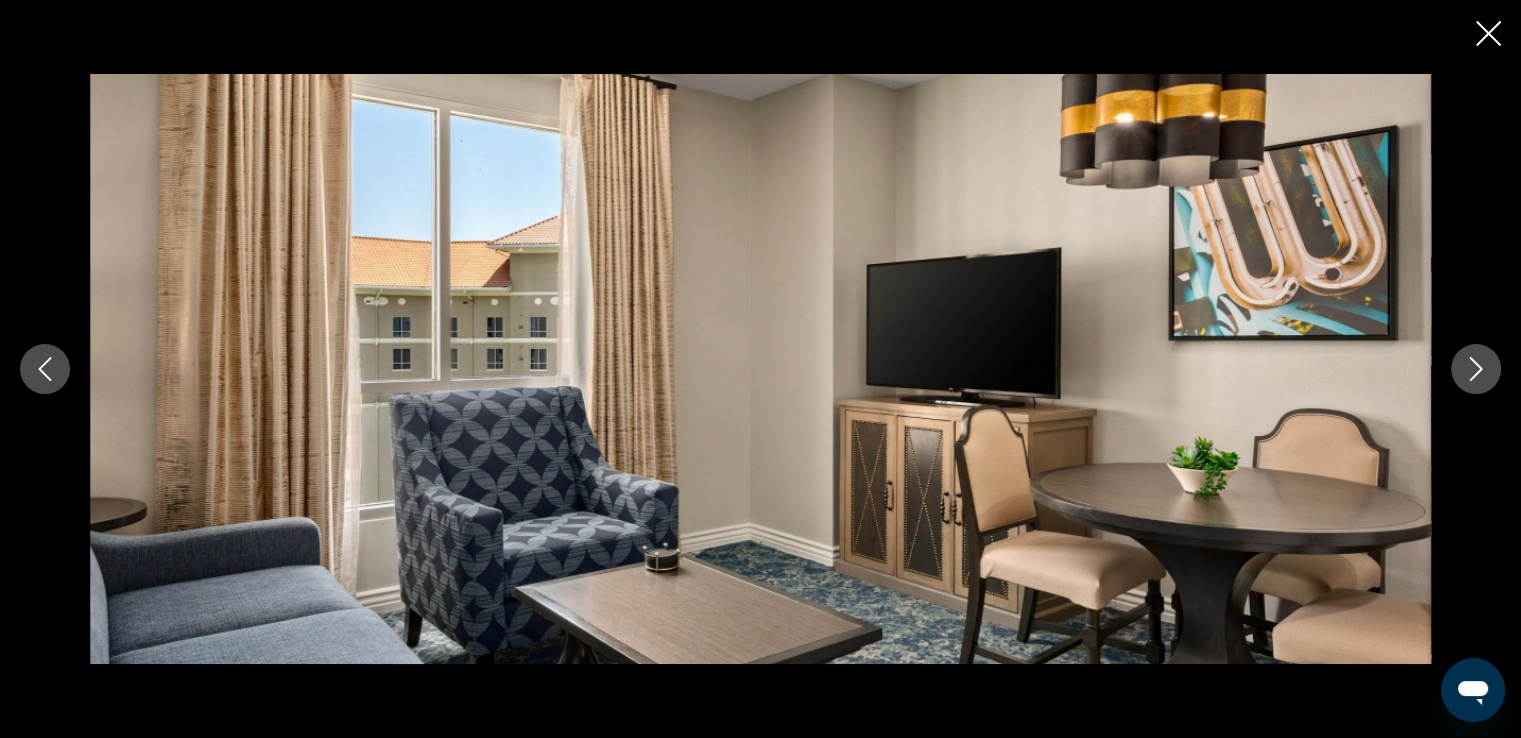 click at bounding box center [1476, 369] 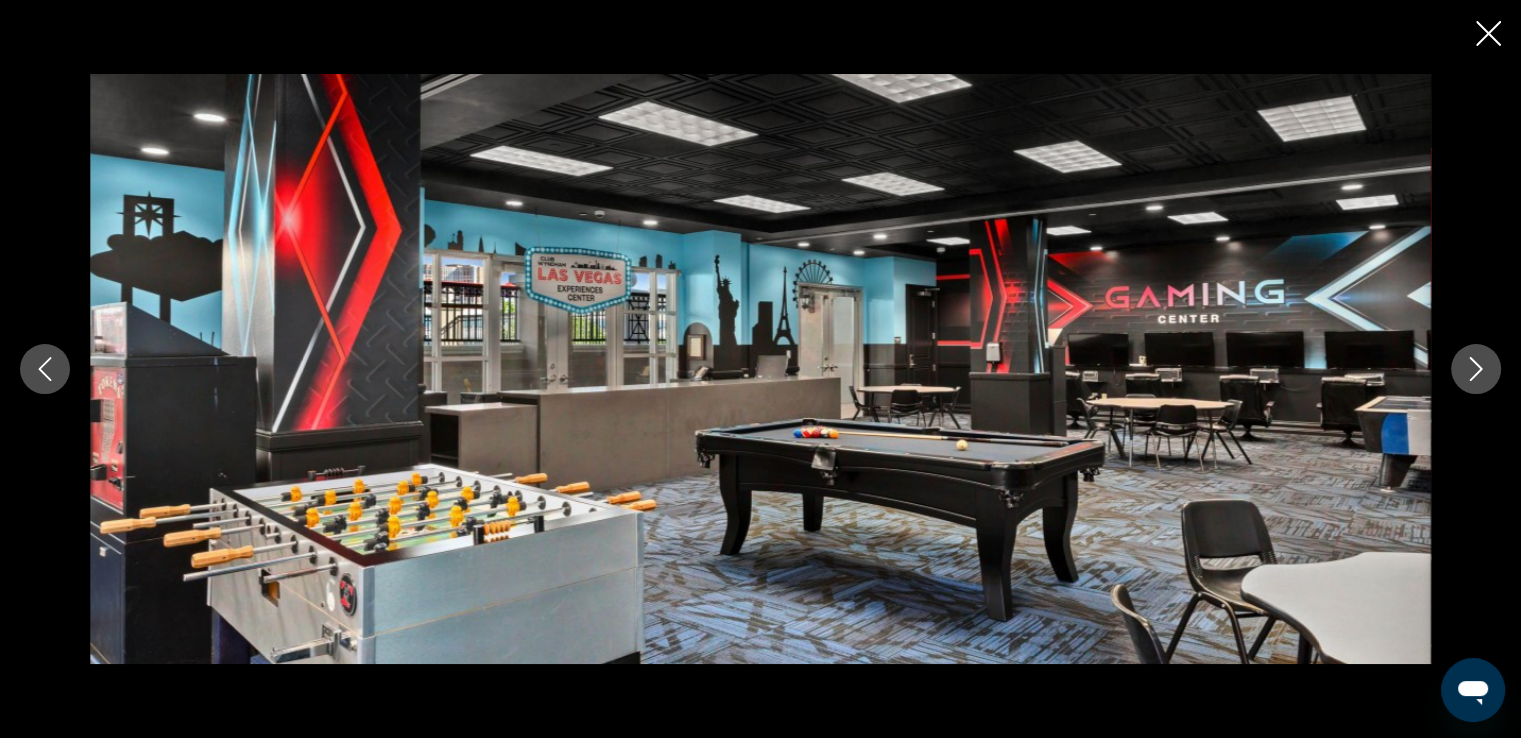 click at bounding box center (1476, 369) 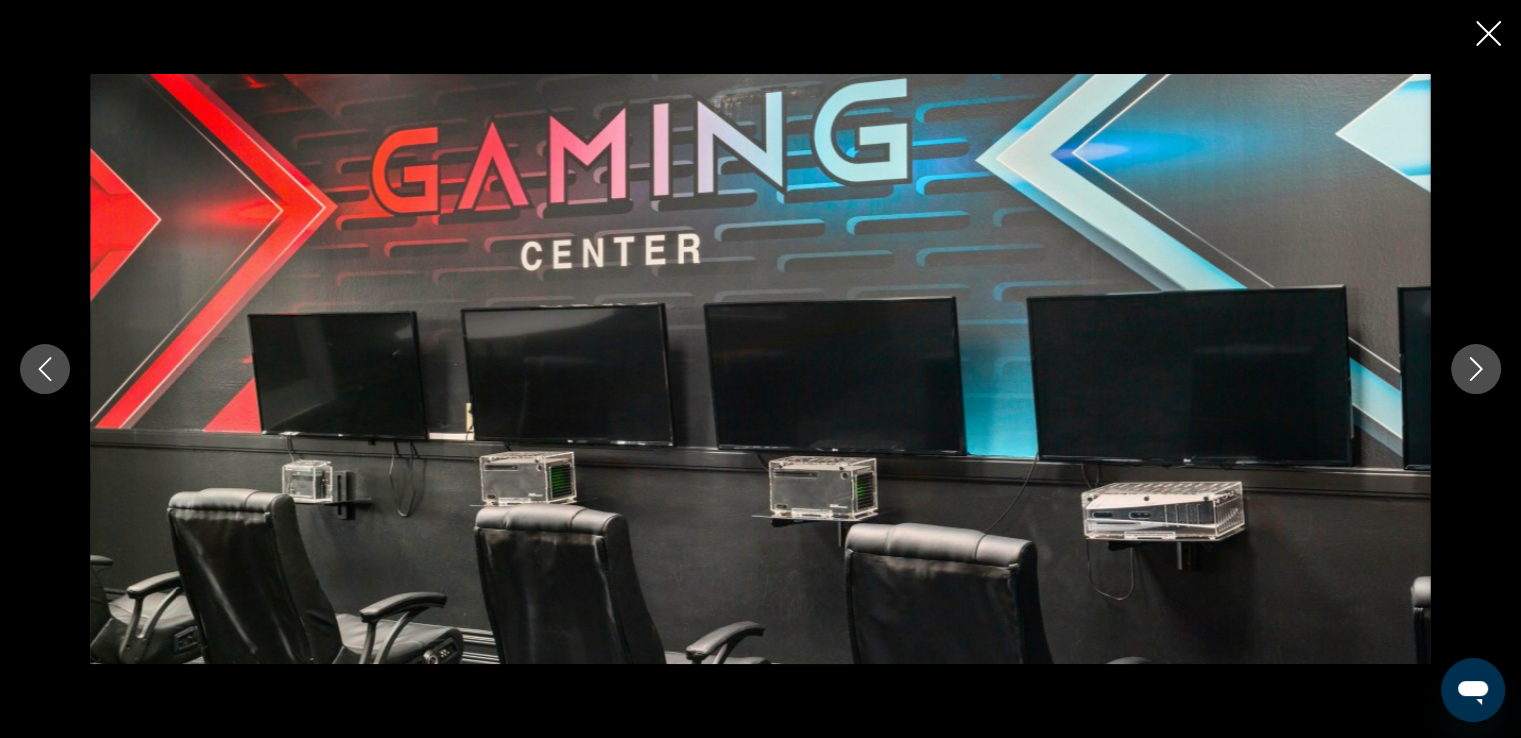 click at bounding box center [1476, 369] 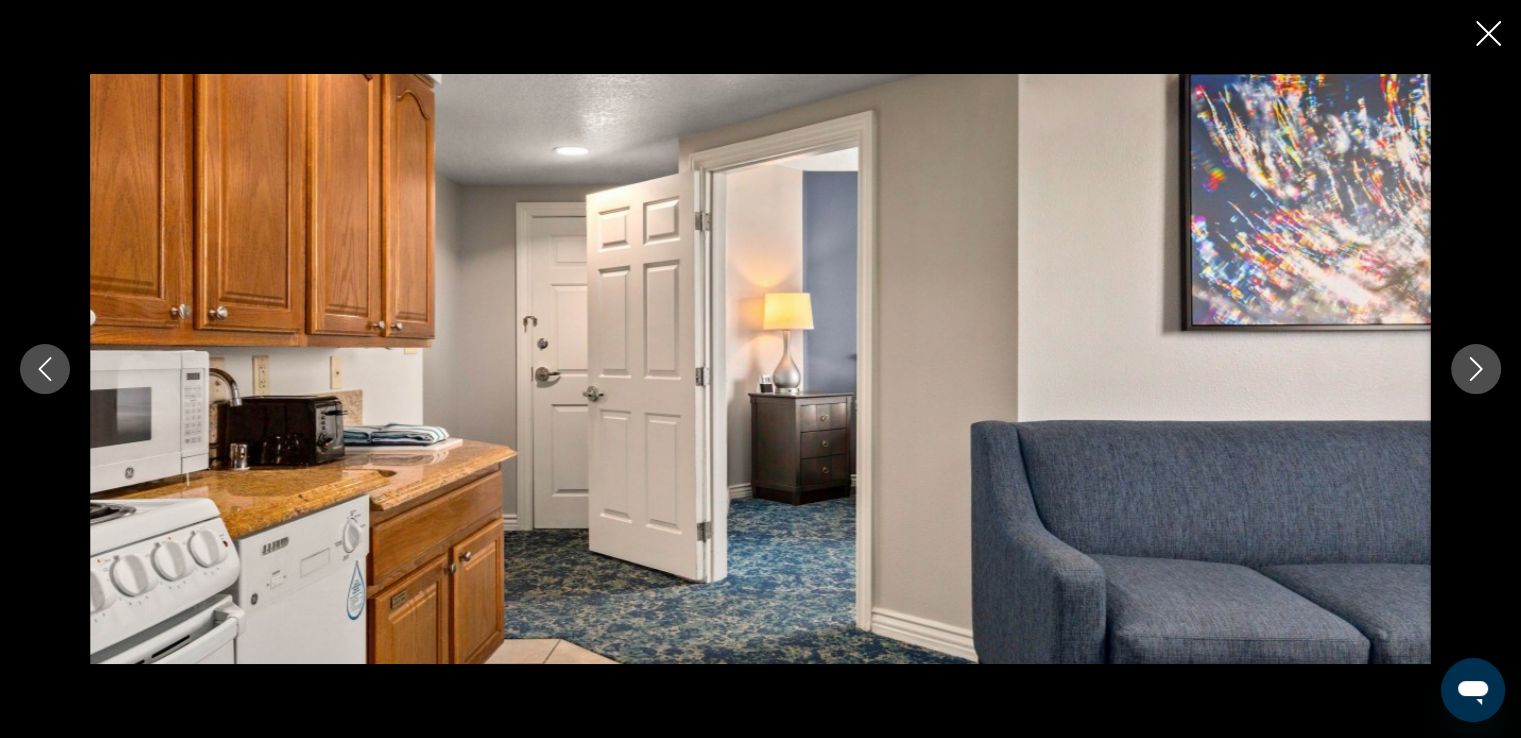 click at bounding box center (1476, 369) 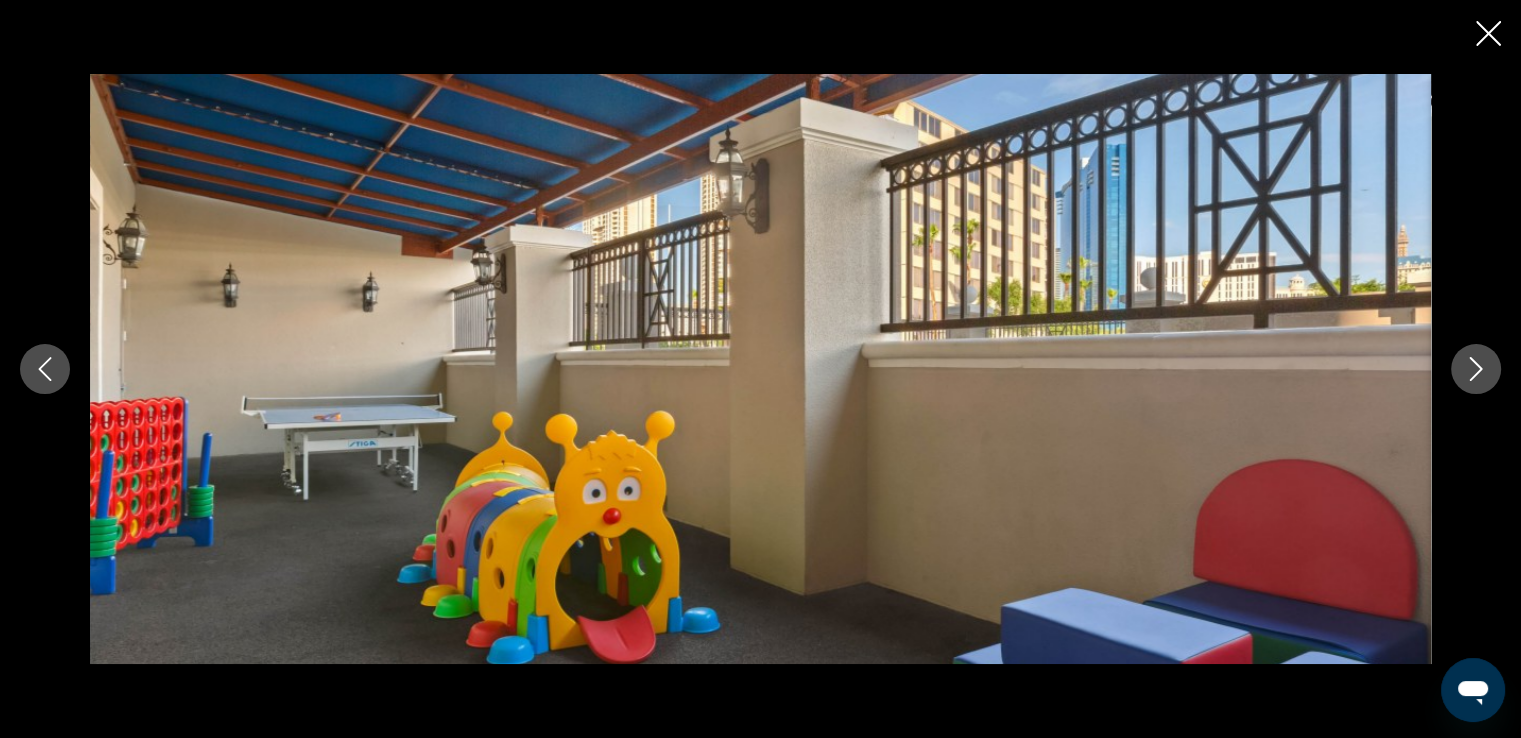 click at bounding box center (1476, 369) 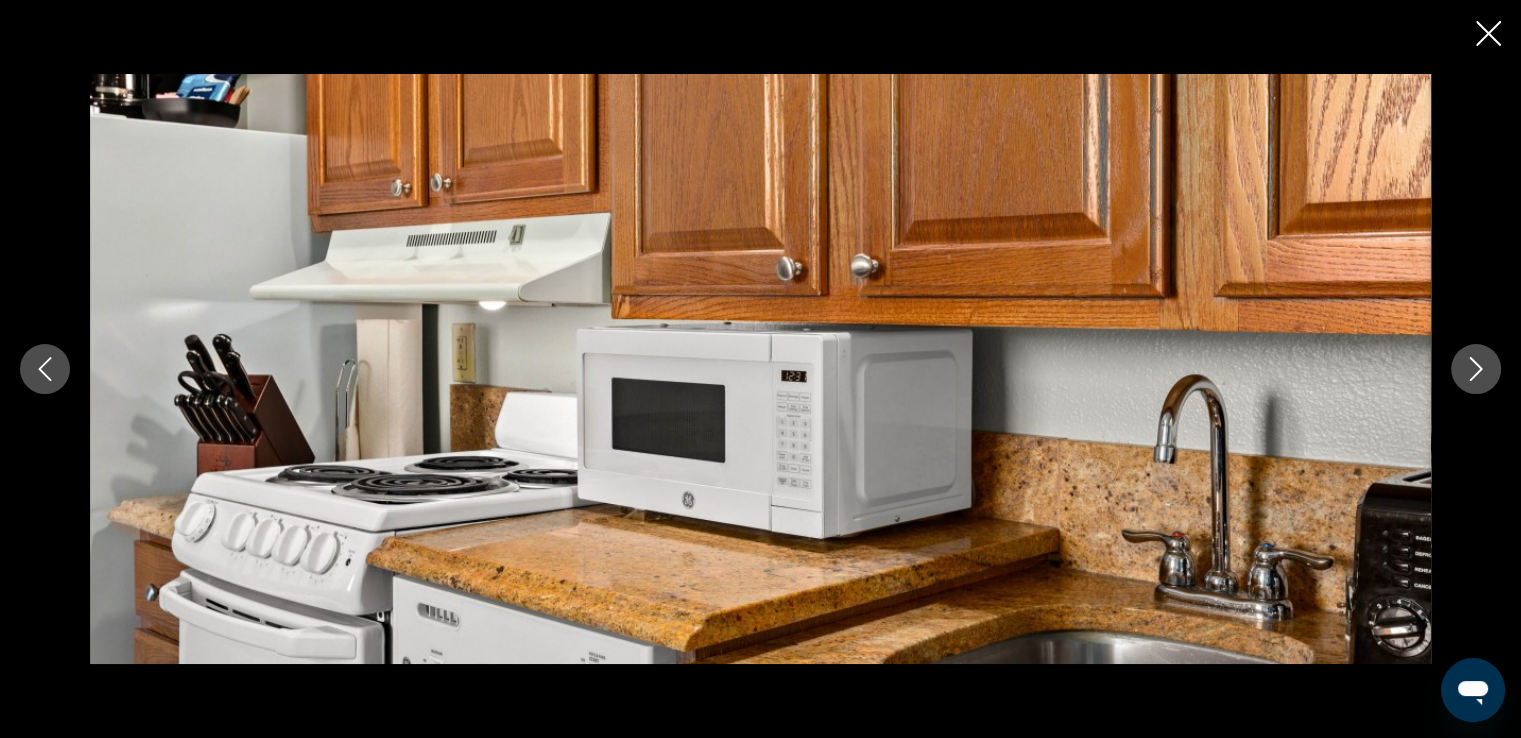 click at bounding box center [1476, 369] 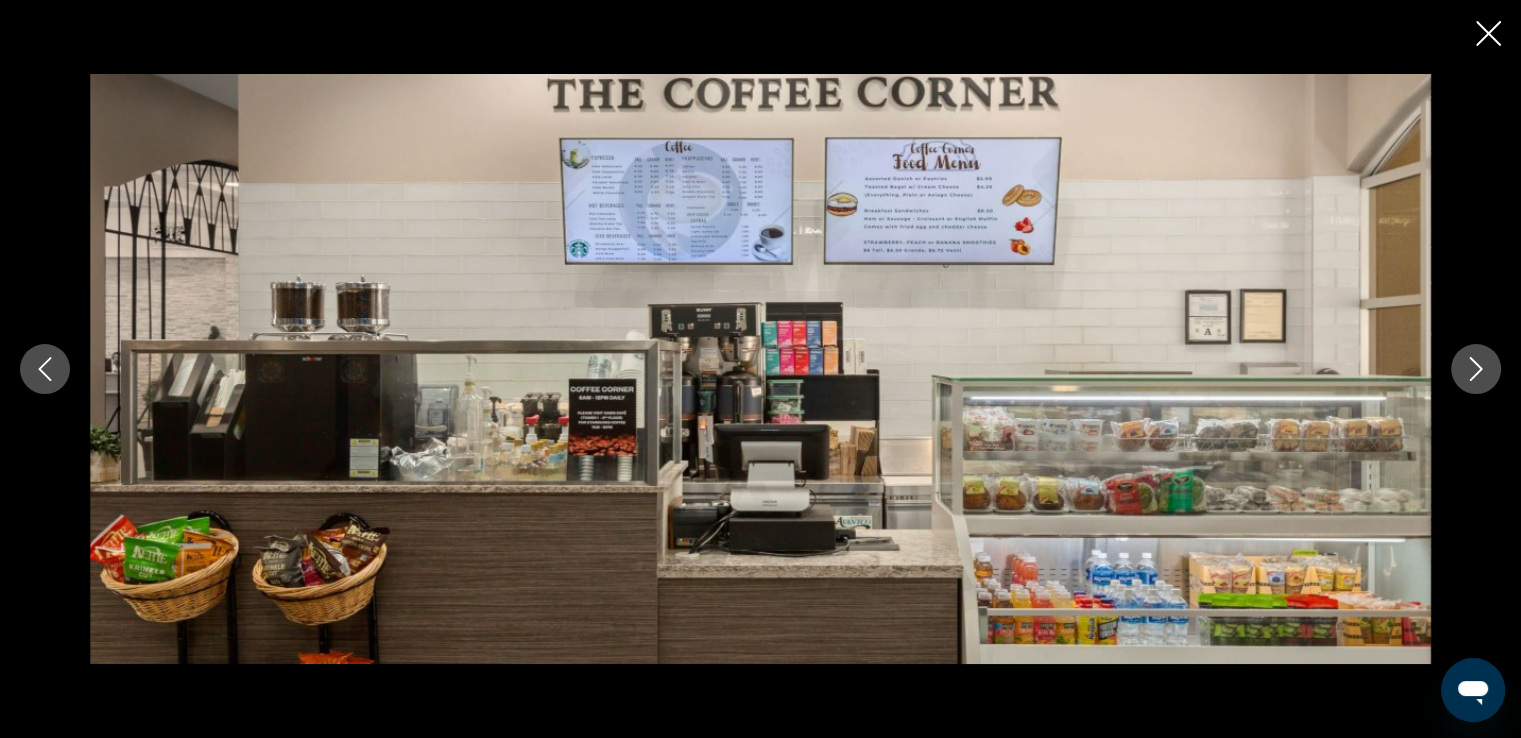 click at bounding box center [1476, 369] 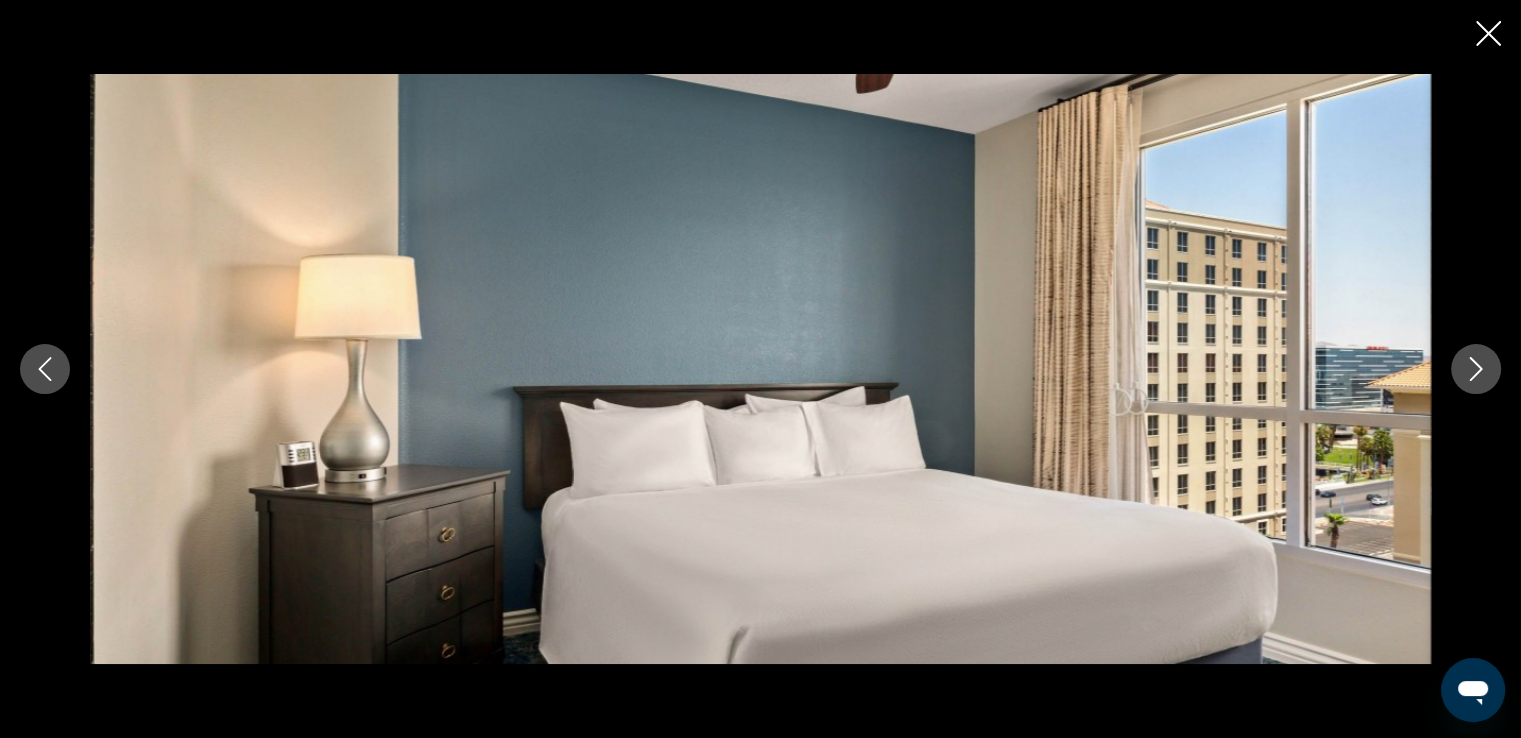 click at bounding box center (1476, 369) 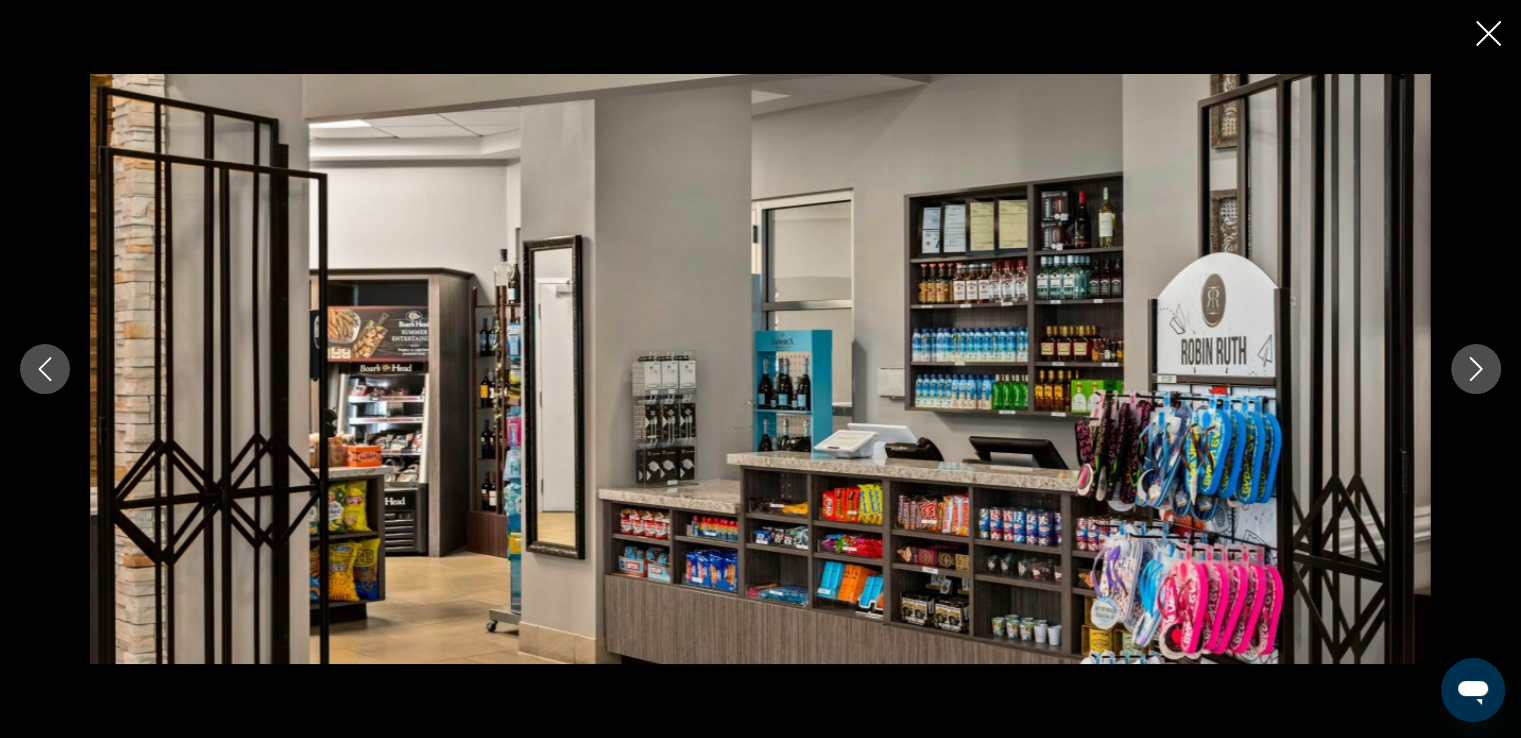 click at bounding box center [1476, 369] 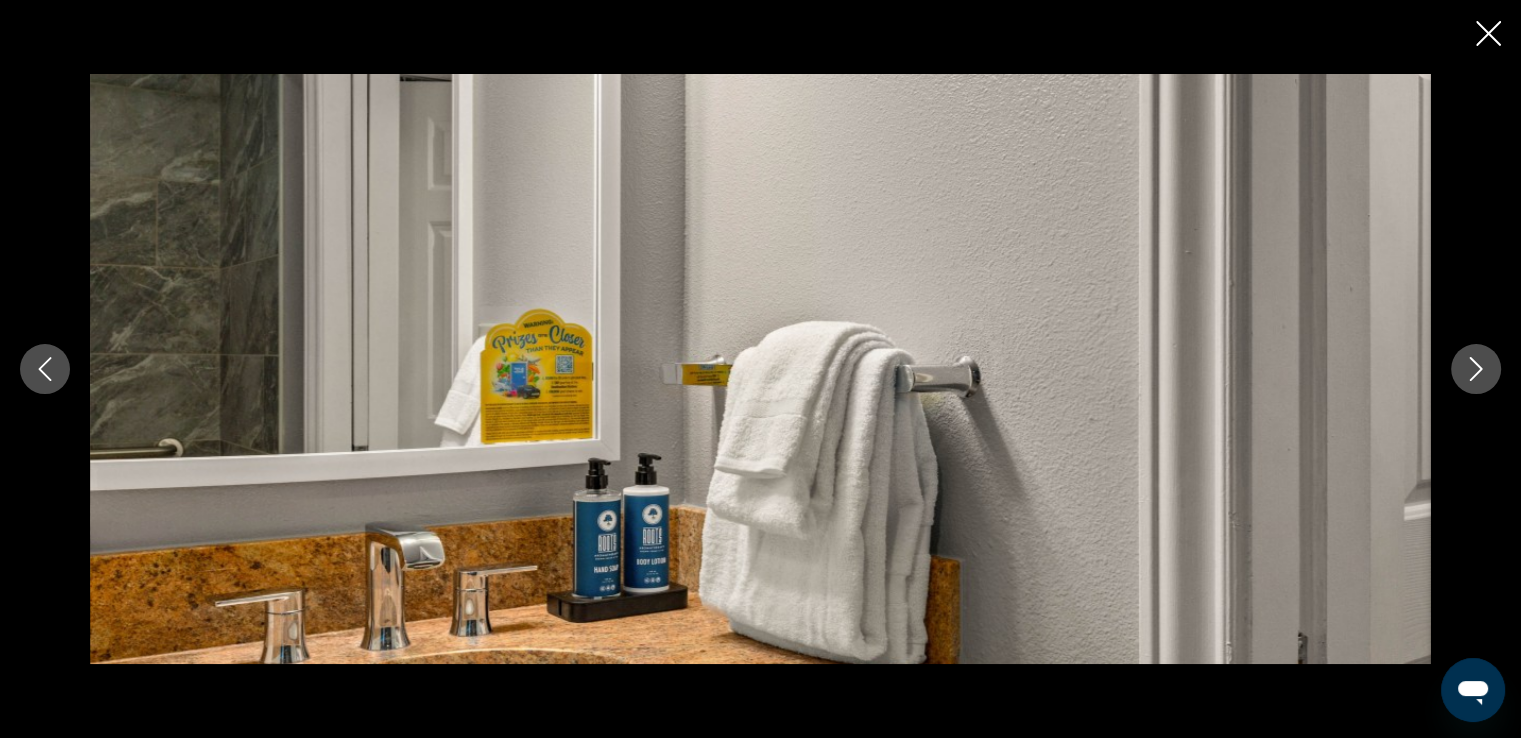 click at bounding box center (1476, 369) 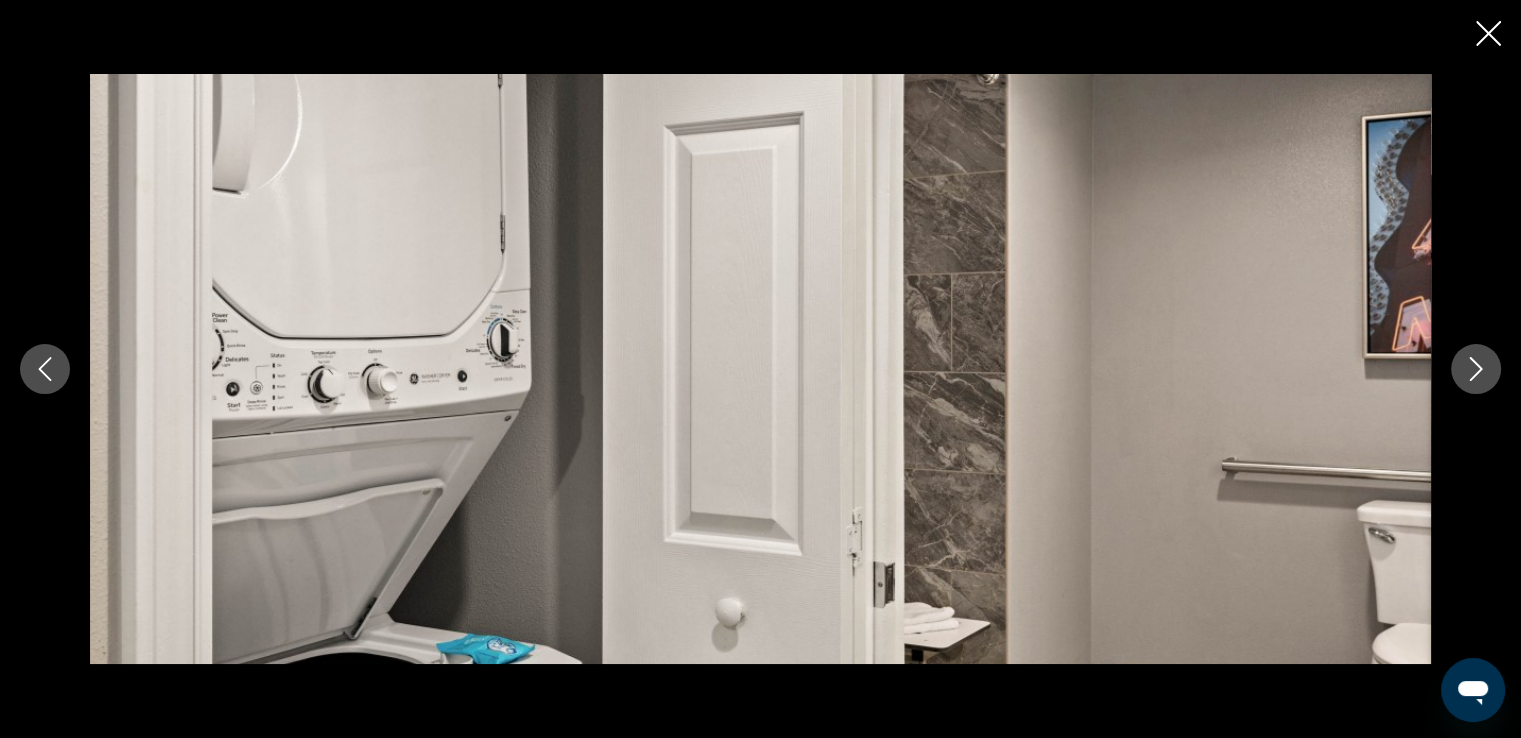 click at bounding box center [1476, 369] 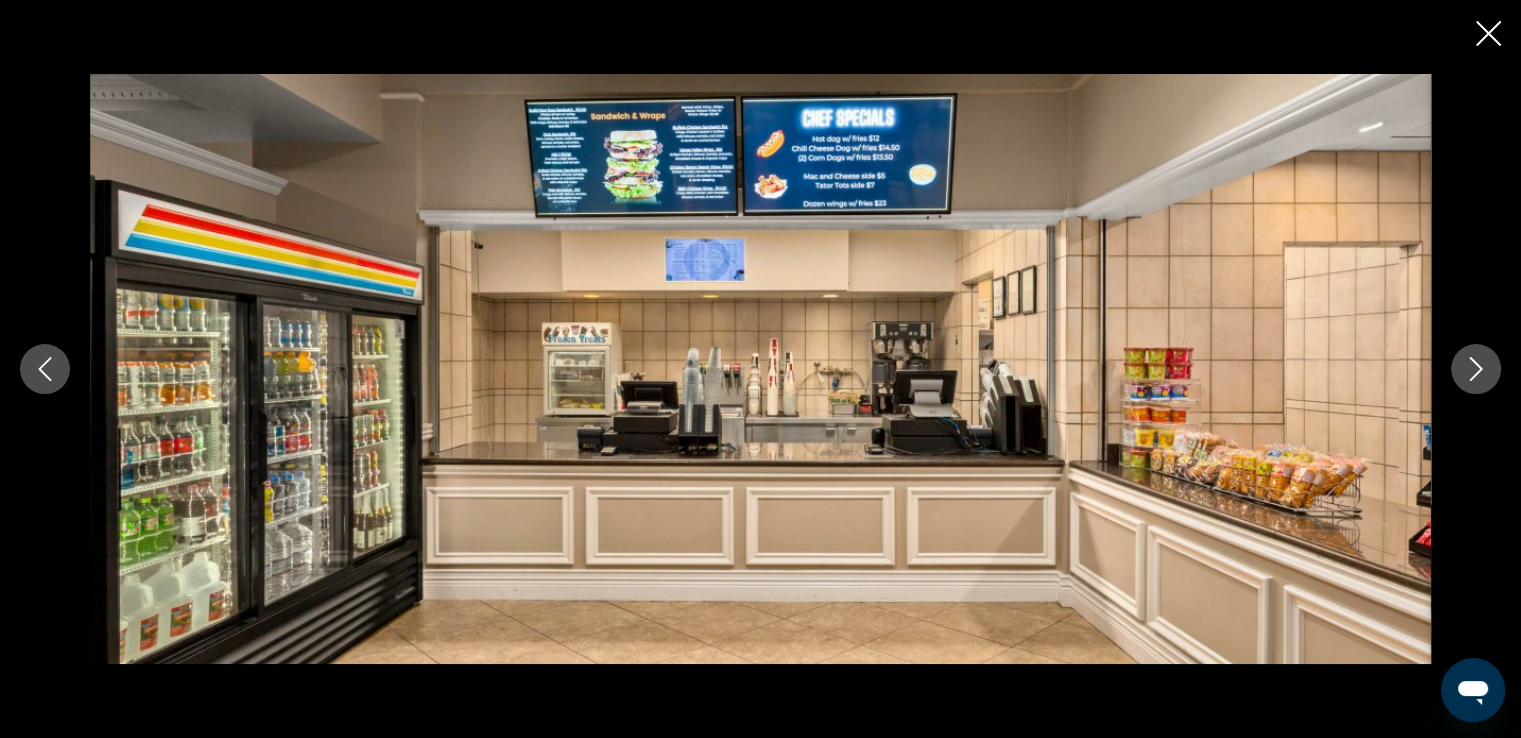 click at bounding box center [1476, 369] 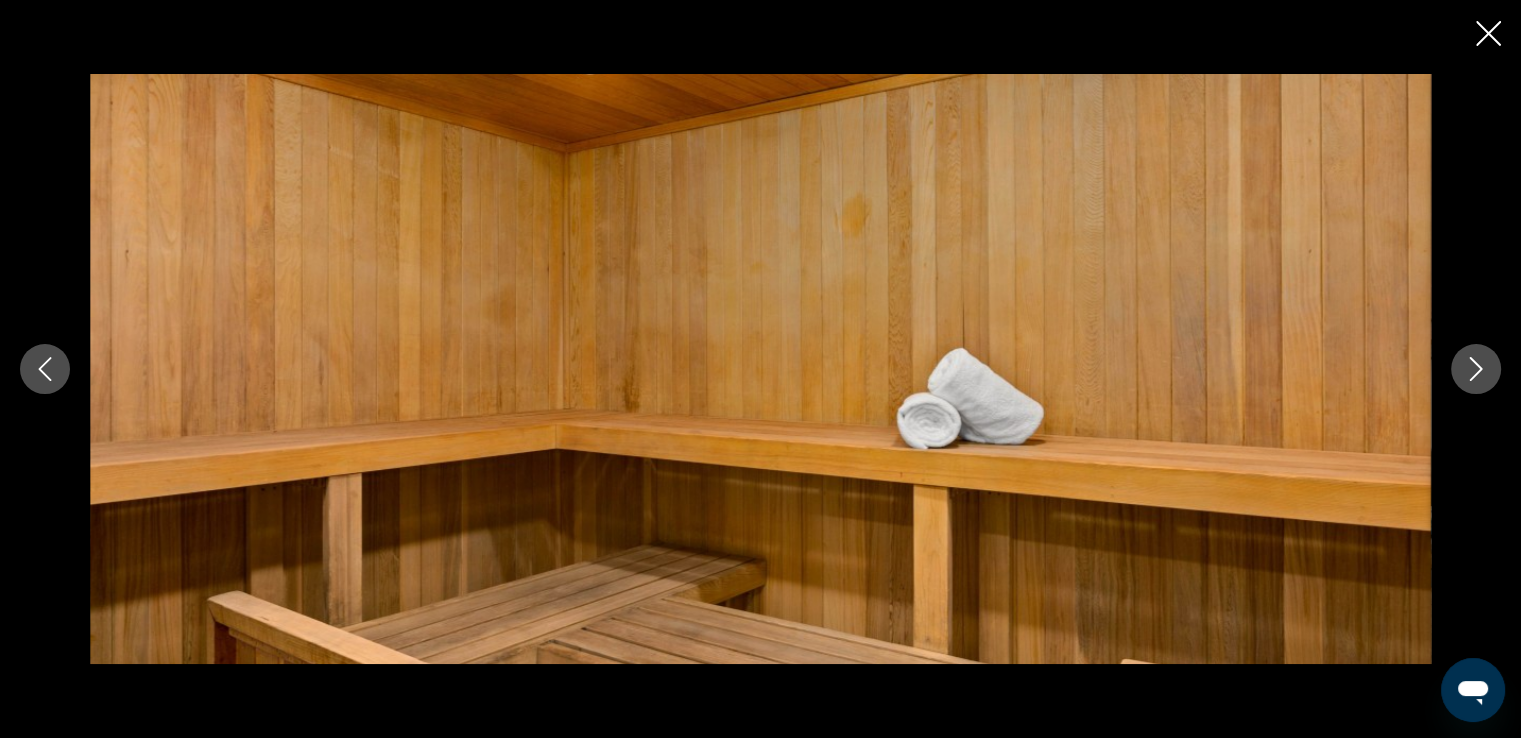 click at bounding box center (1476, 369) 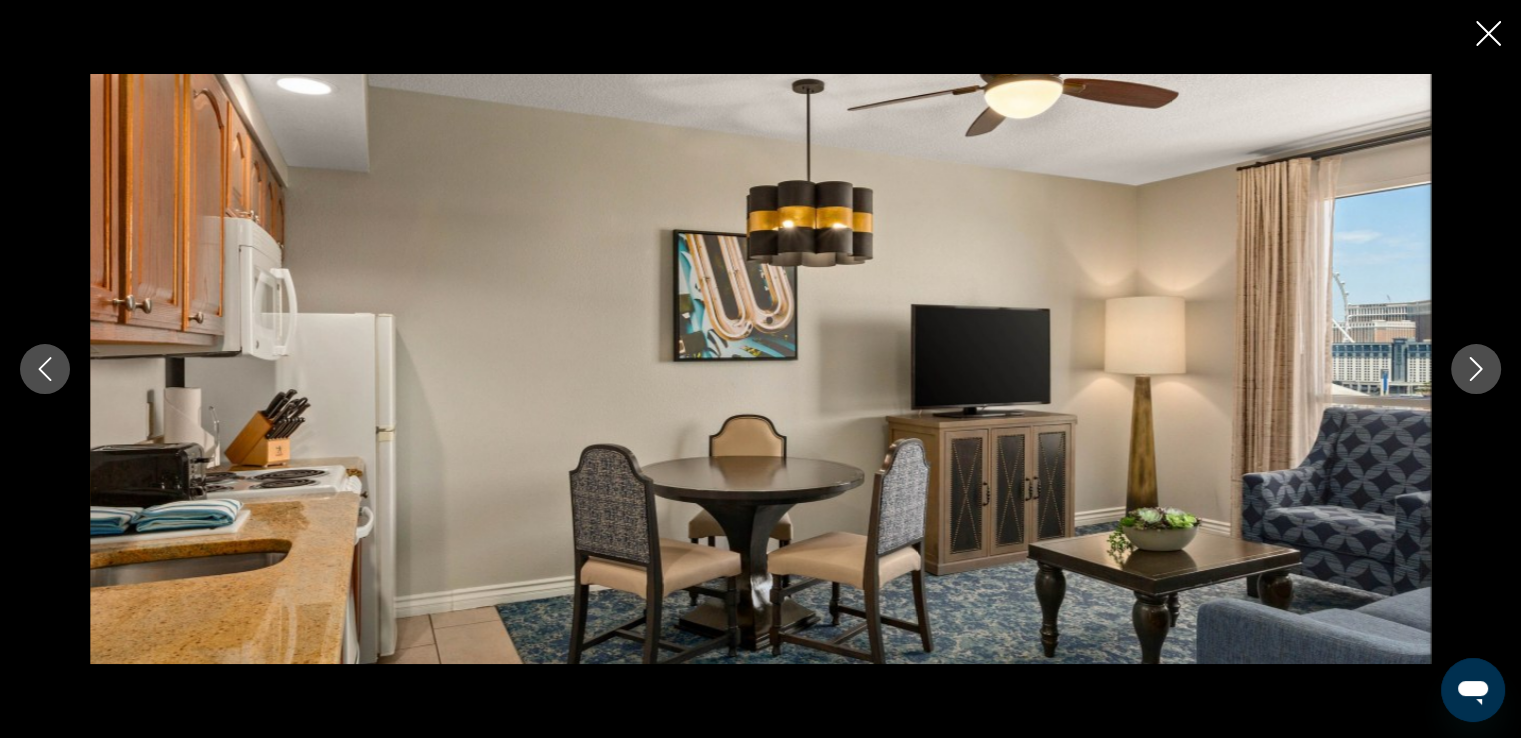 click at bounding box center [1476, 369] 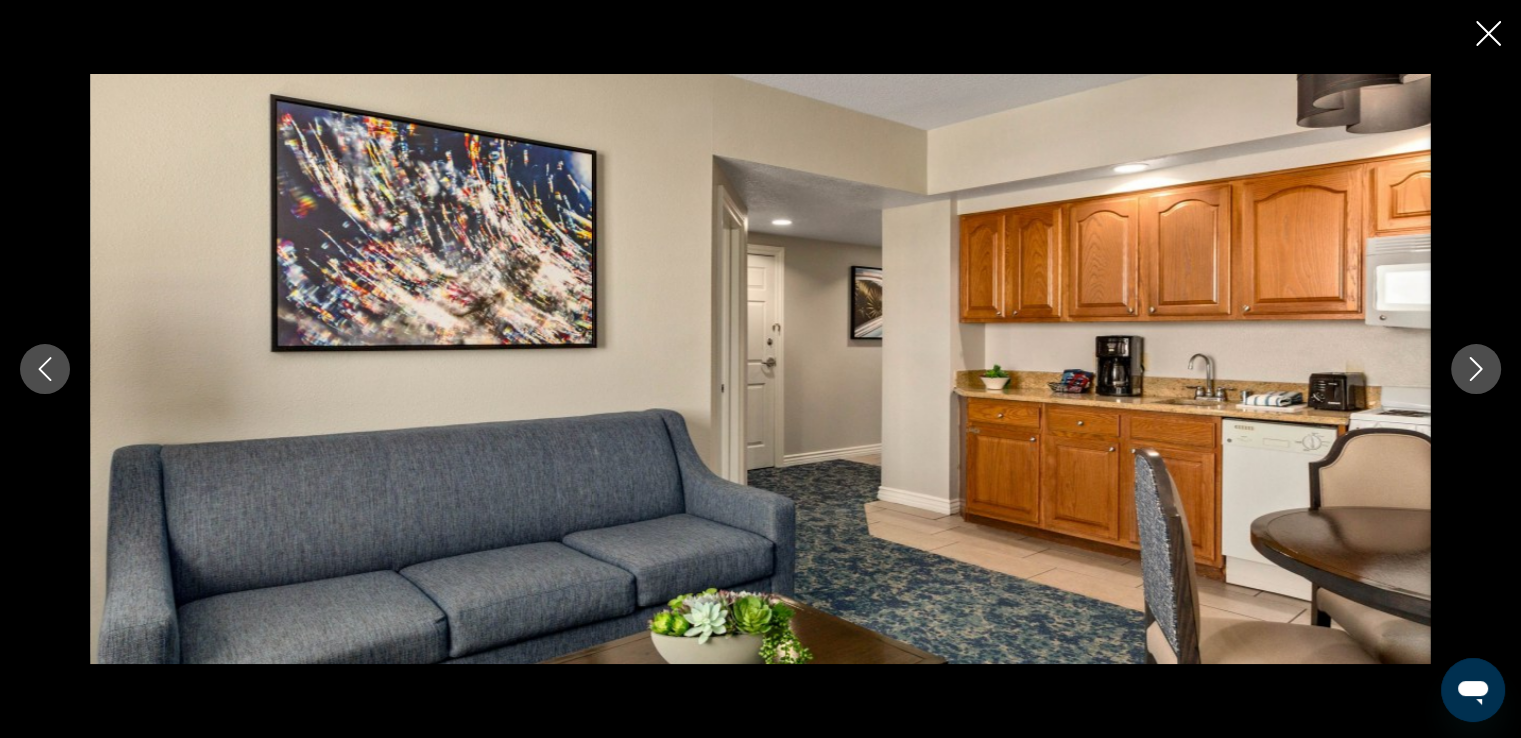 click at bounding box center [1476, 369] 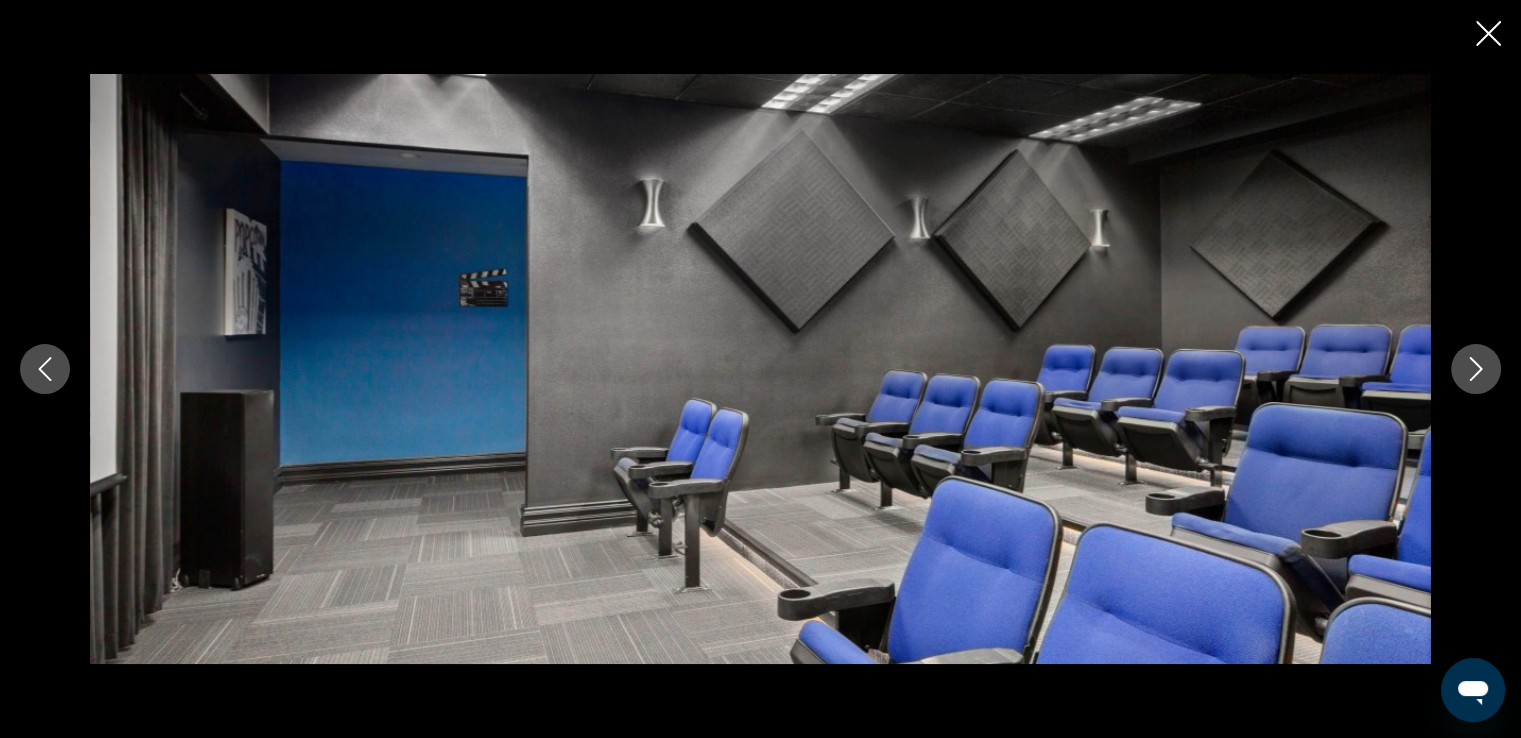 click at bounding box center [1476, 369] 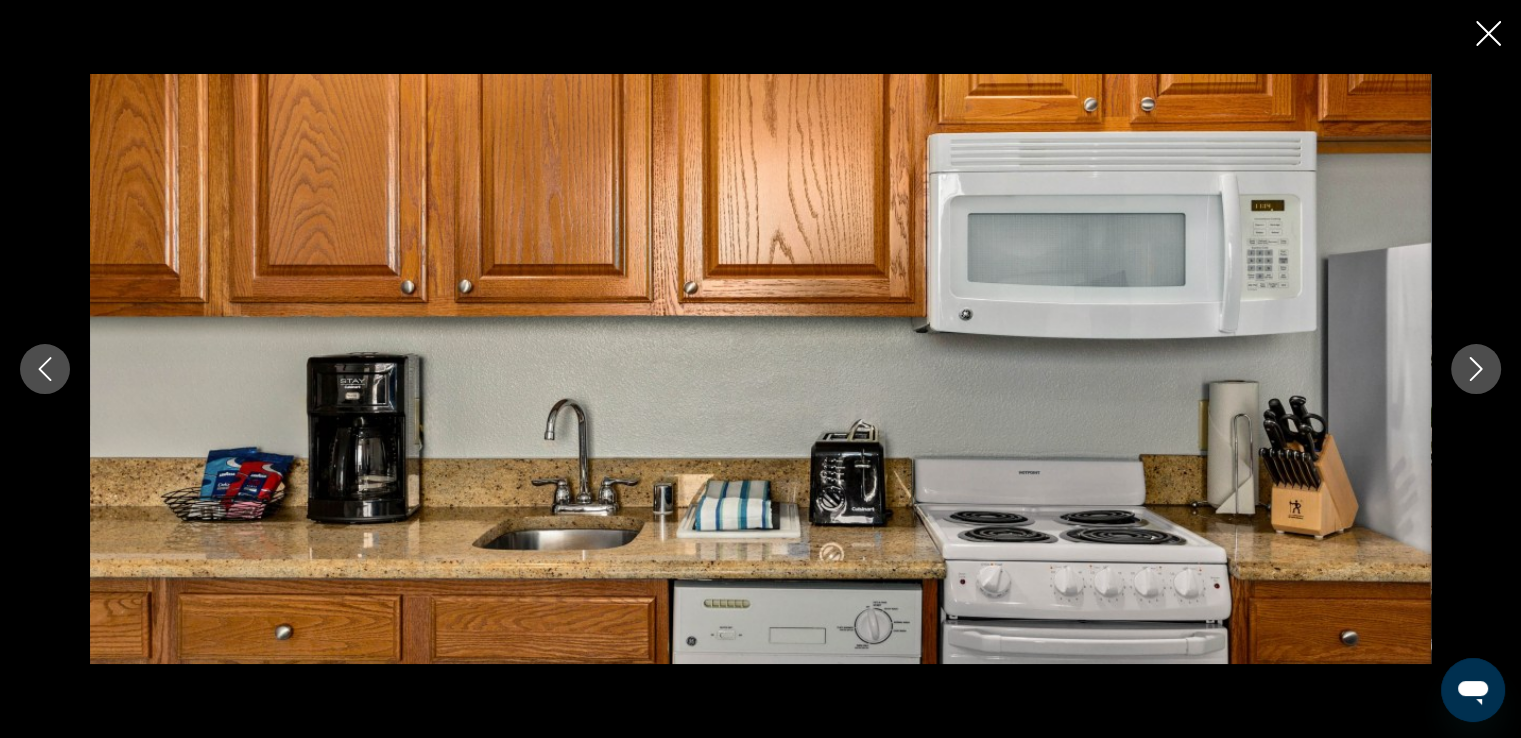 click at bounding box center [1476, 369] 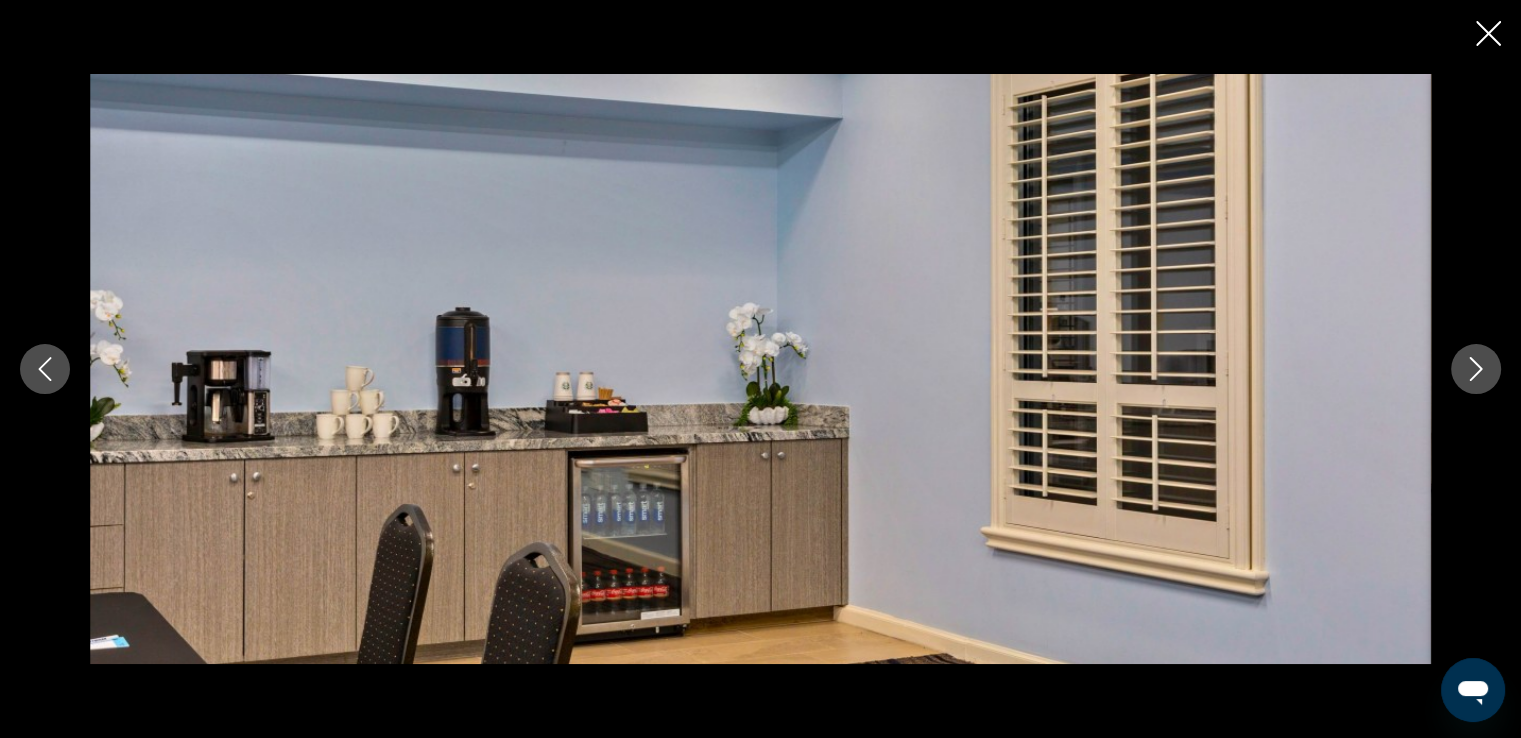 click at bounding box center (1476, 369) 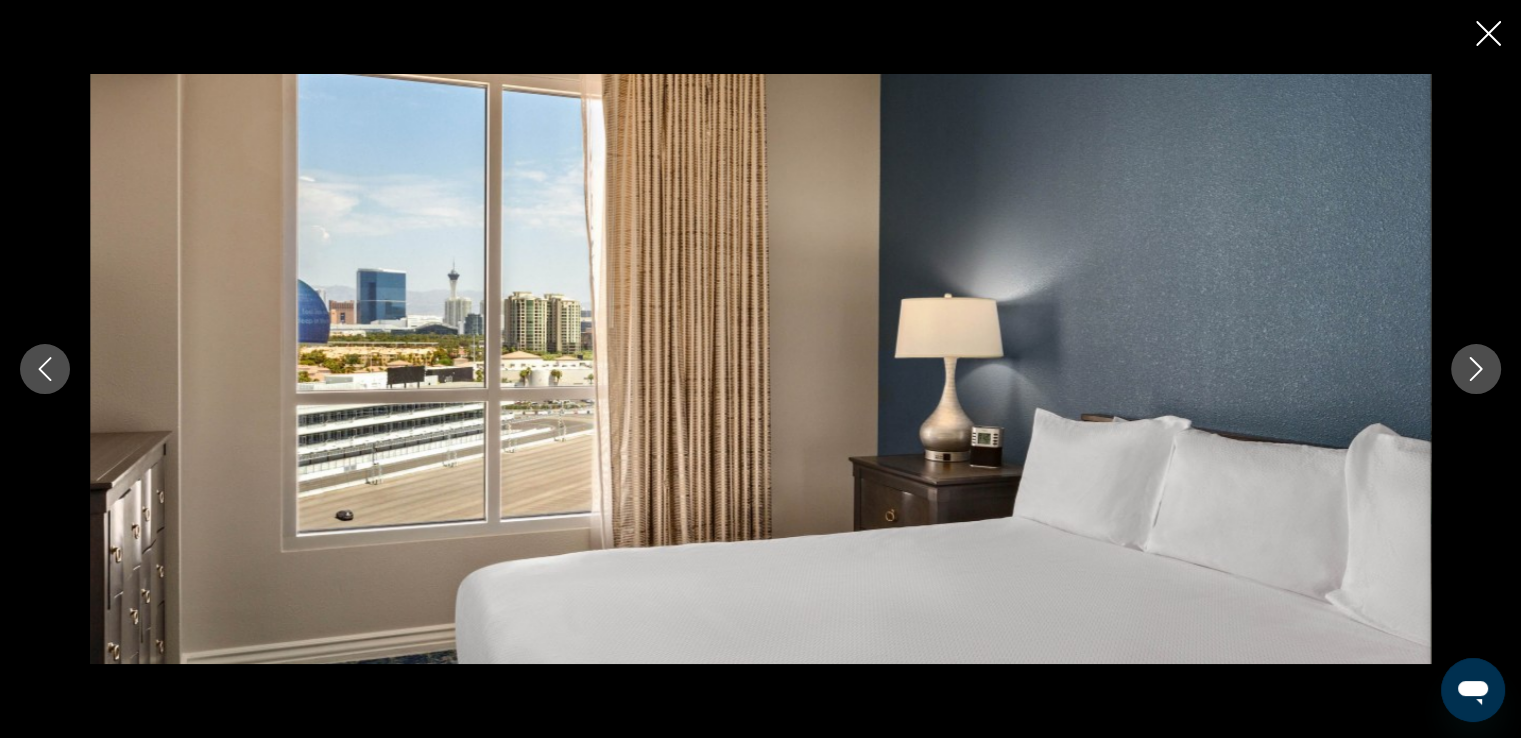 click at bounding box center [1488, 33] 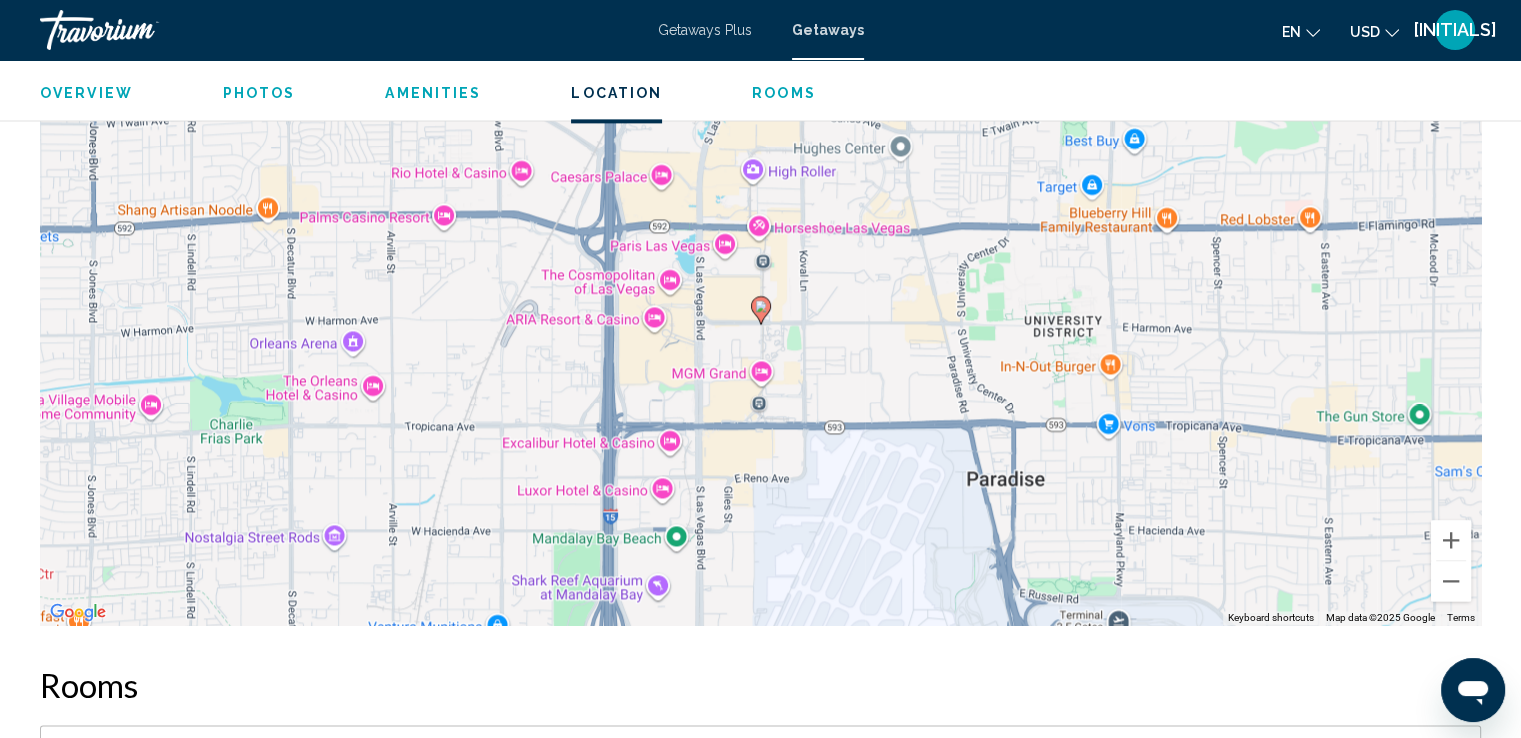 scroll, scrollTop: 2793, scrollLeft: 0, axis: vertical 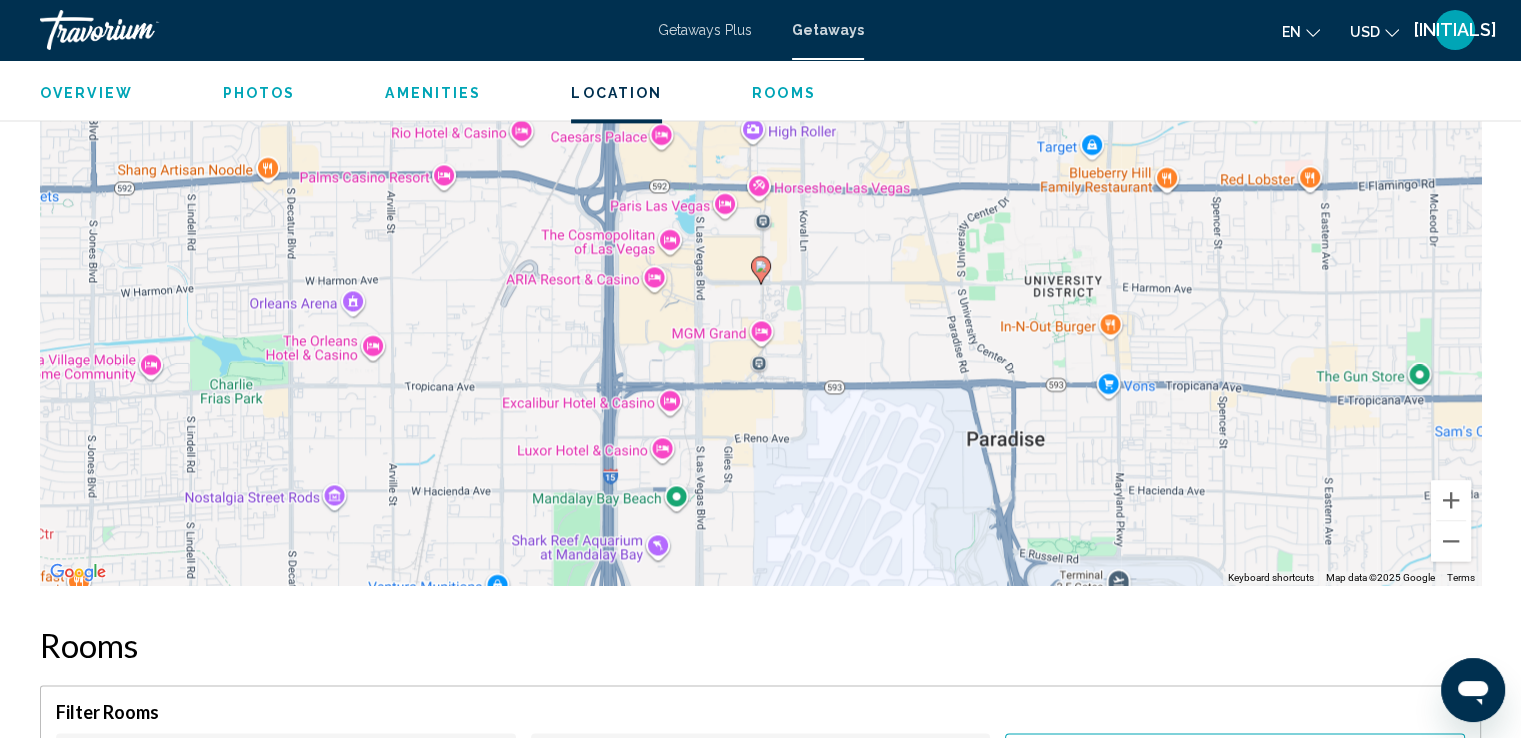 click at bounding box center (761, 266) 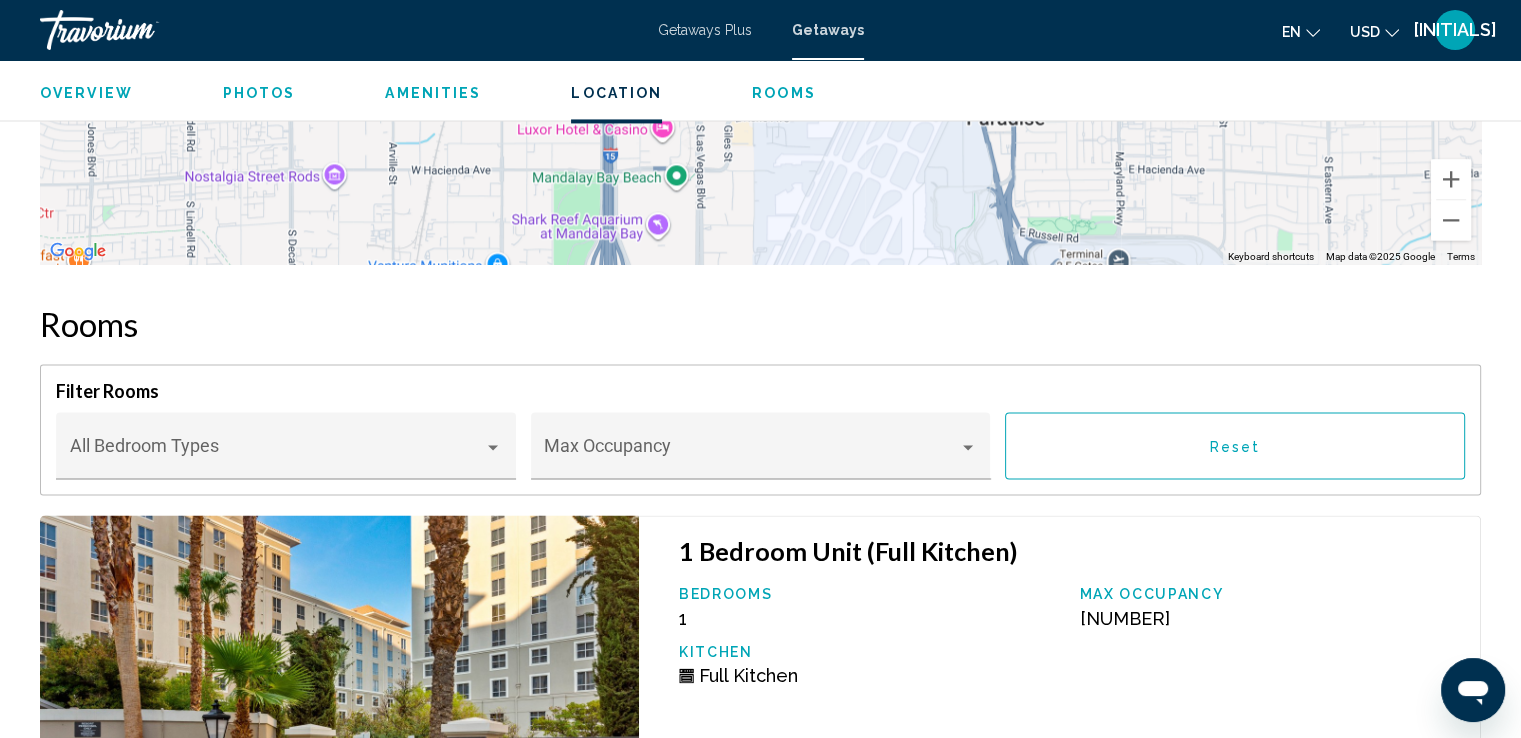 scroll, scrollTop: 3168, scrollLeft: 0, axis: vertical 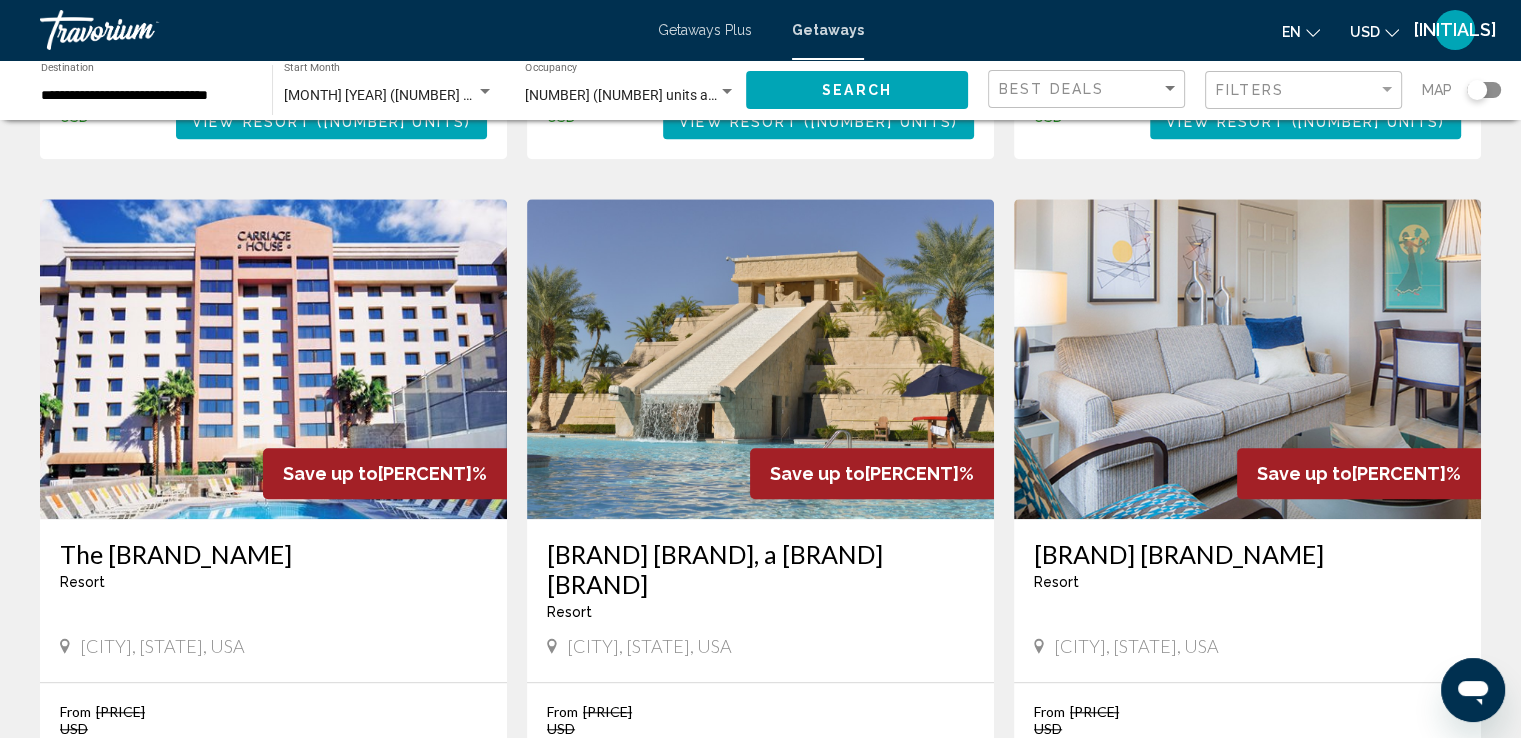 click on "[BRAND] [BRAND], a [BRAND] [BRAND]" at bounding box center (760, 569) 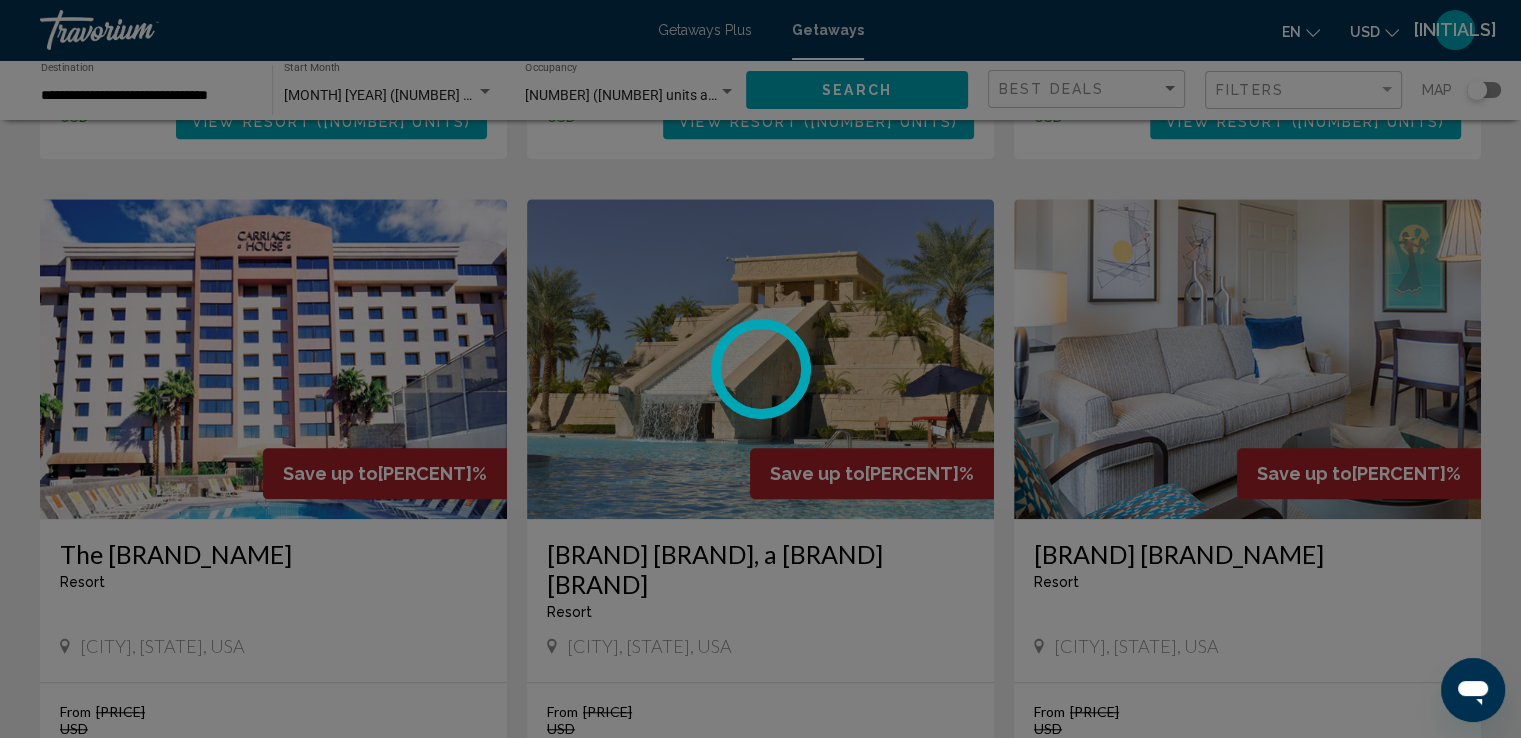 scroll, scrollTop: 0, scrollLeft: 0, axis: both 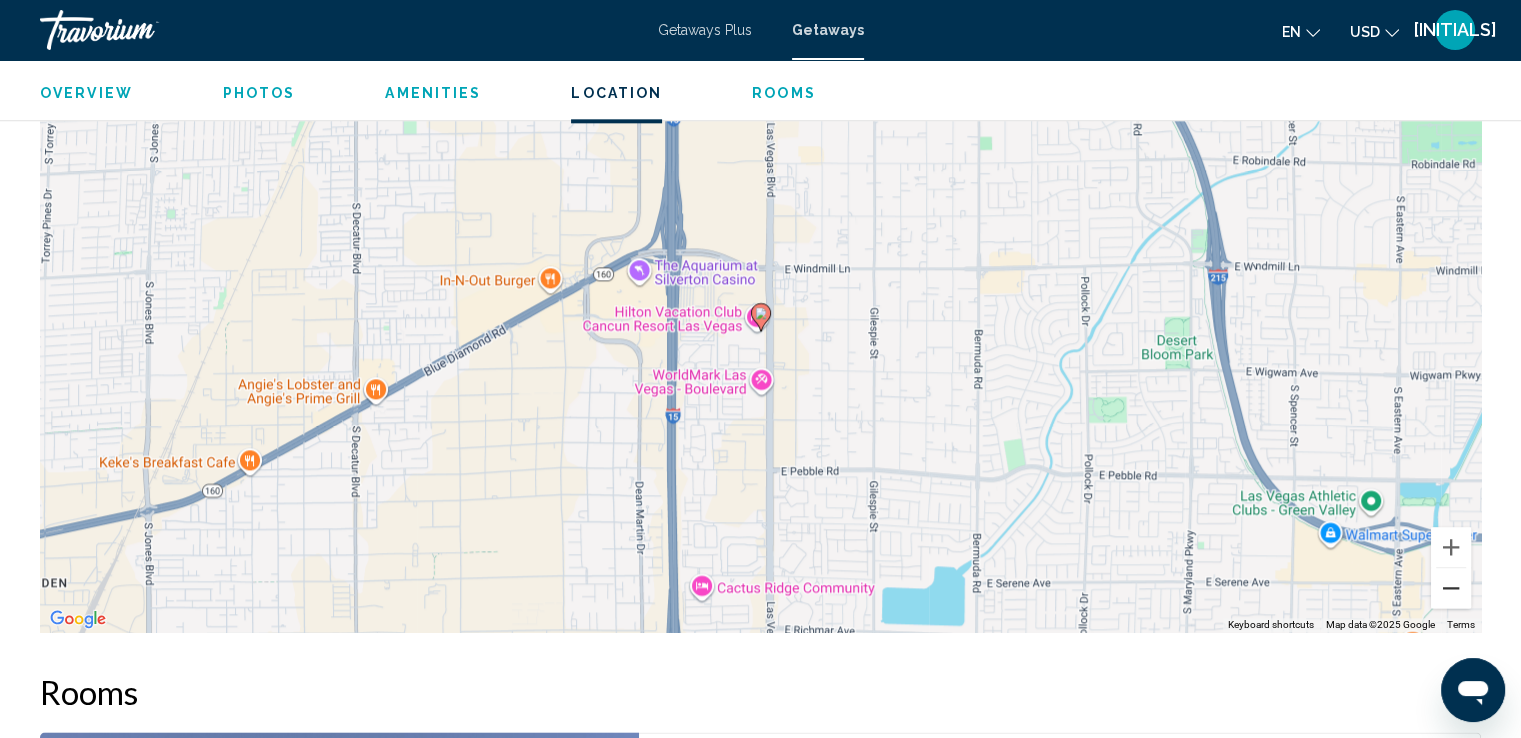 click at bounding box center (1451, 588) 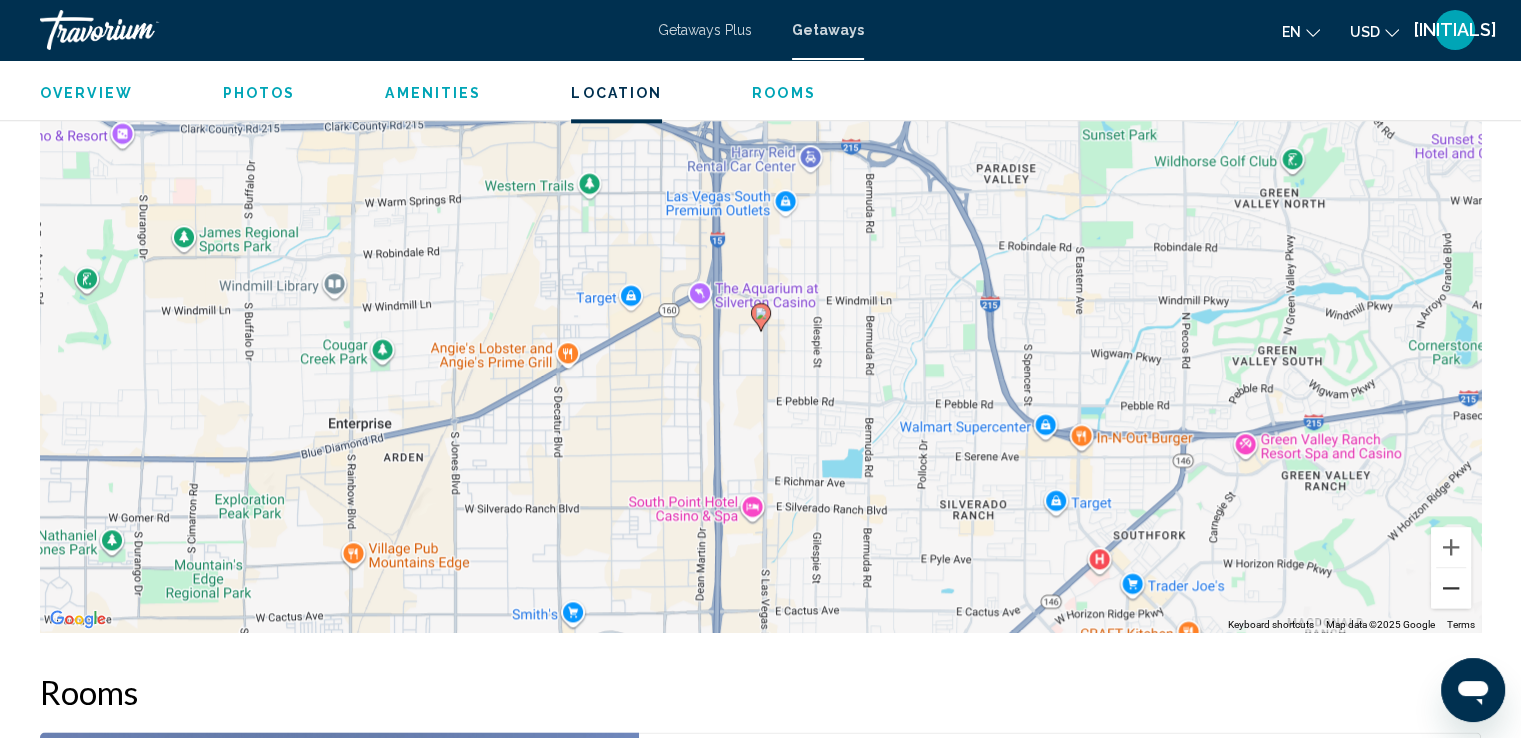 click at bounding box center (1451, 588) 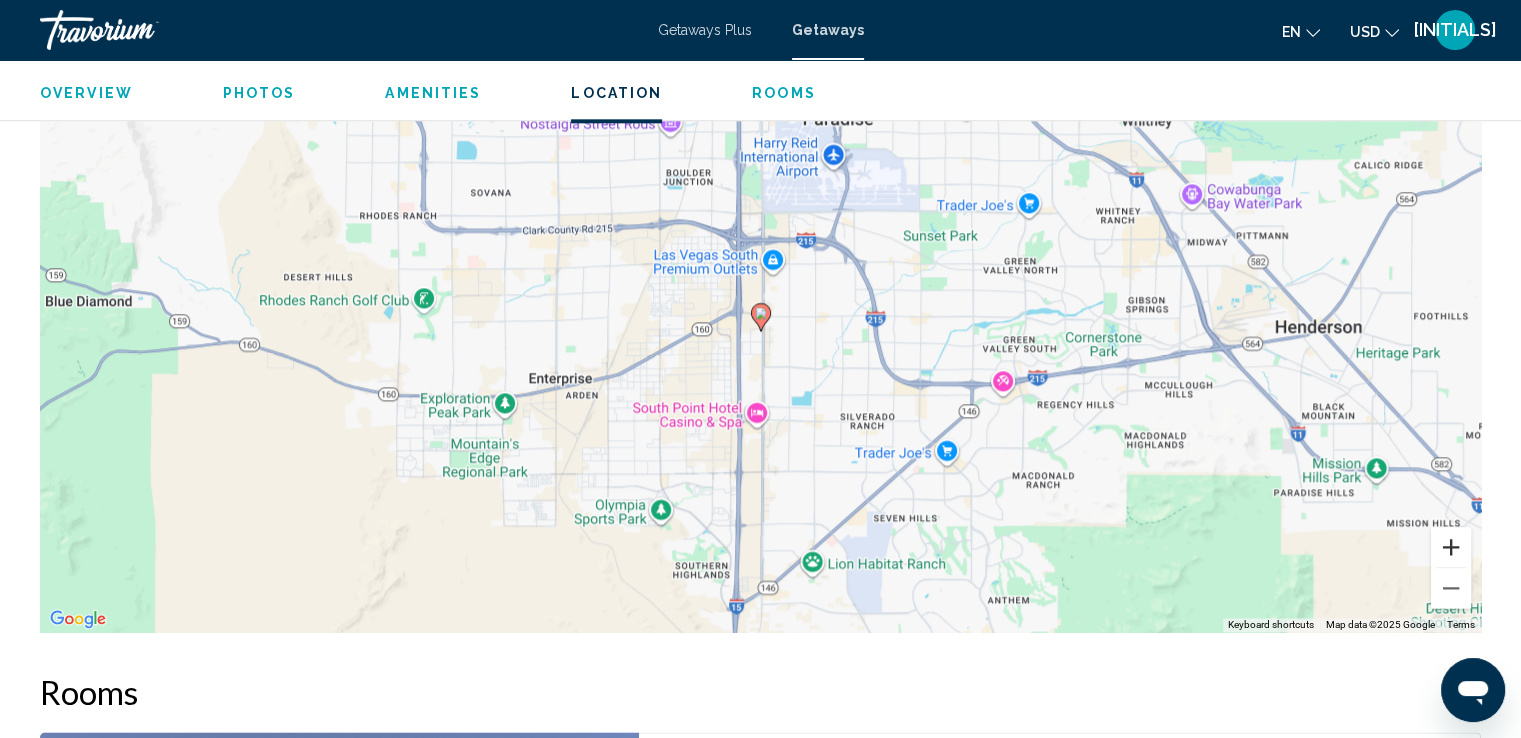click at bounding box center [1451, 547] 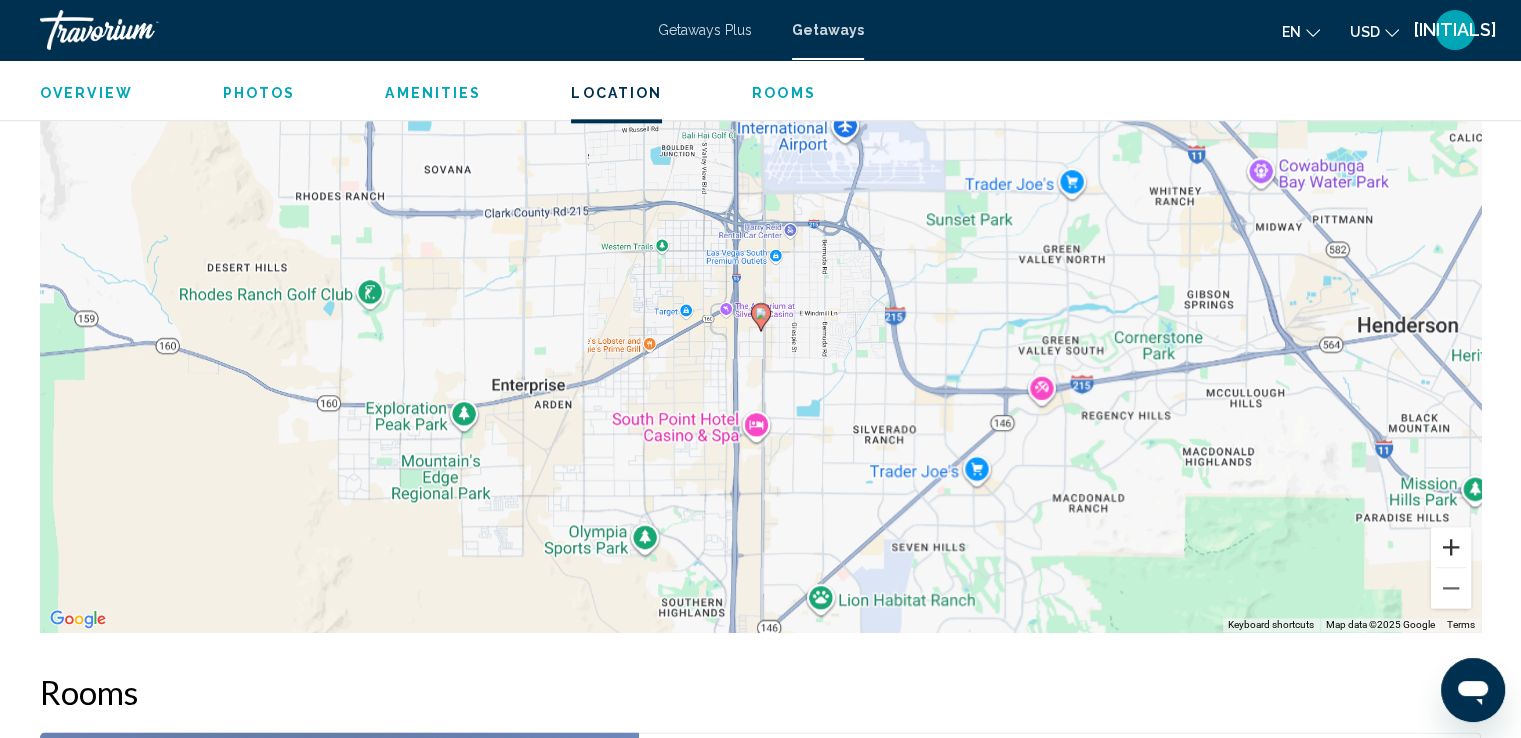 click at bounding box center [1451, 547] 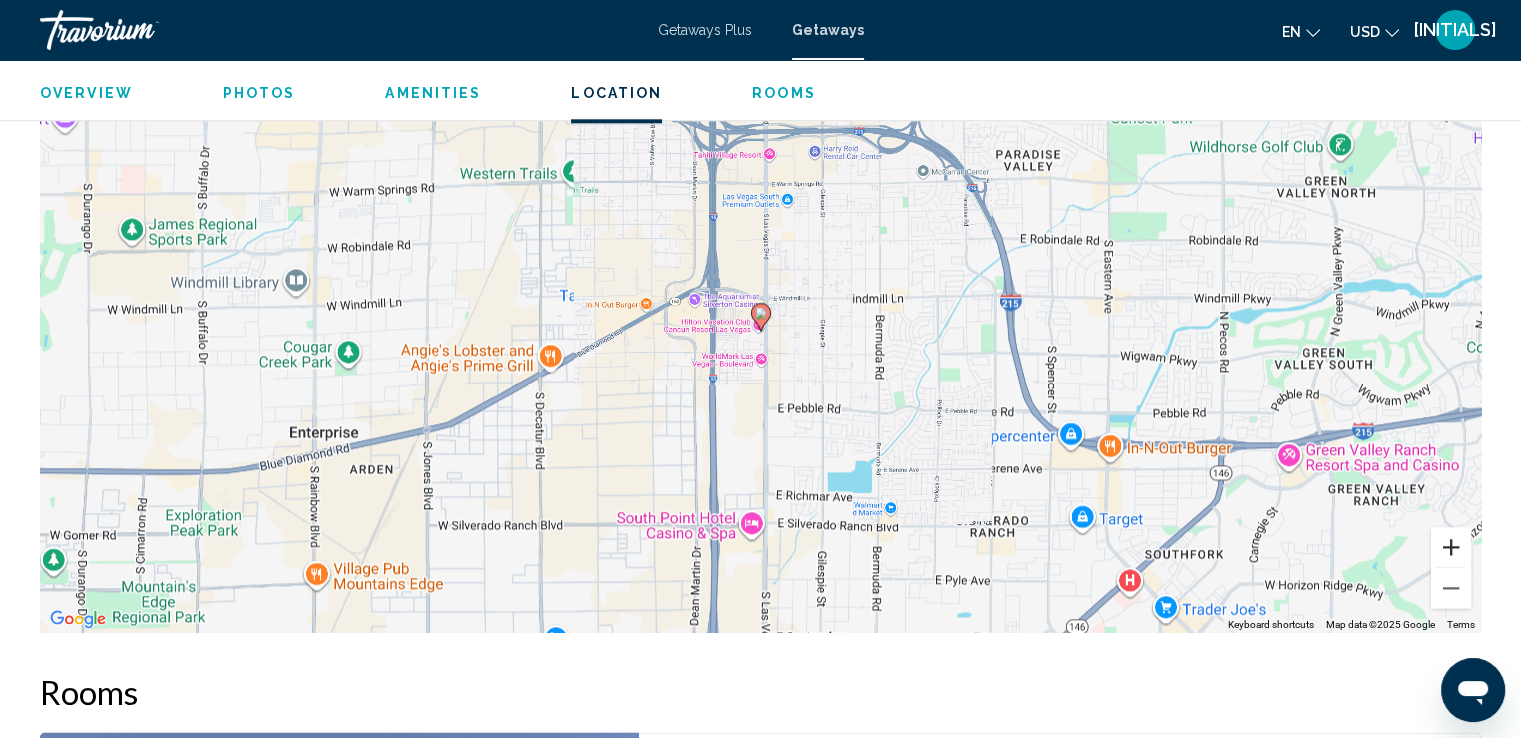 click at bounding box center (1451, 547) 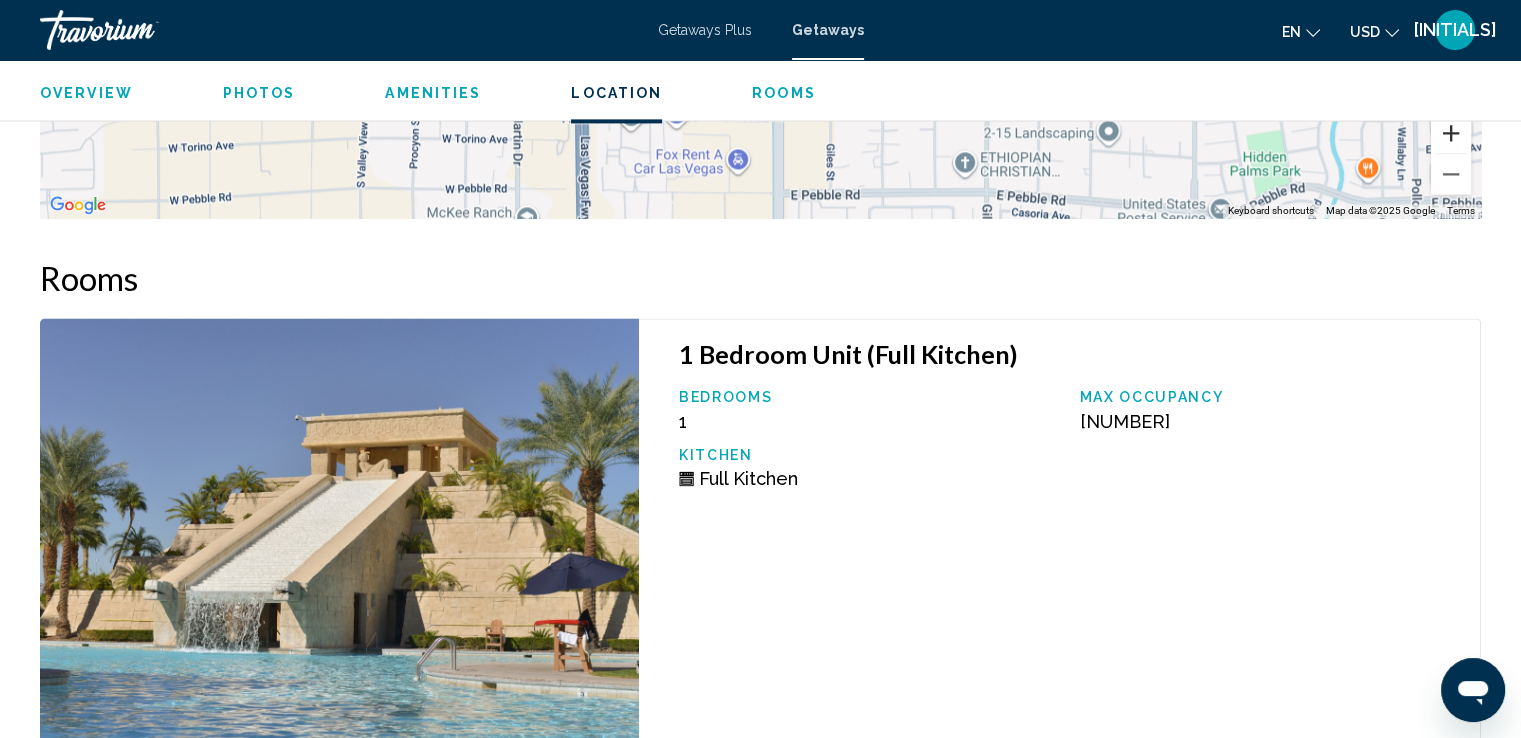 scroll, scrollTop: 2900, scrollLeft: 0, axis: vertical 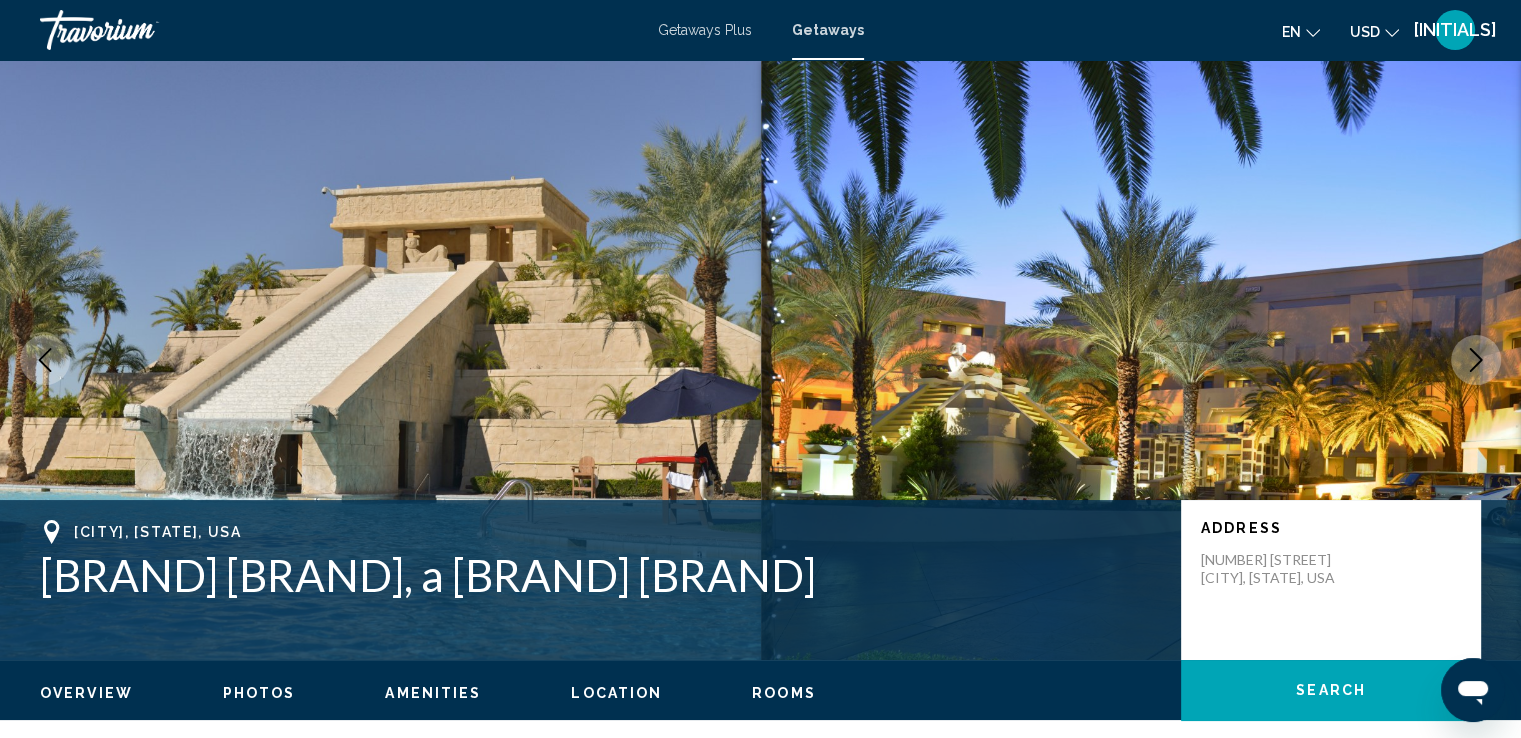 click on "Photos" at bounding box center [259, 693] 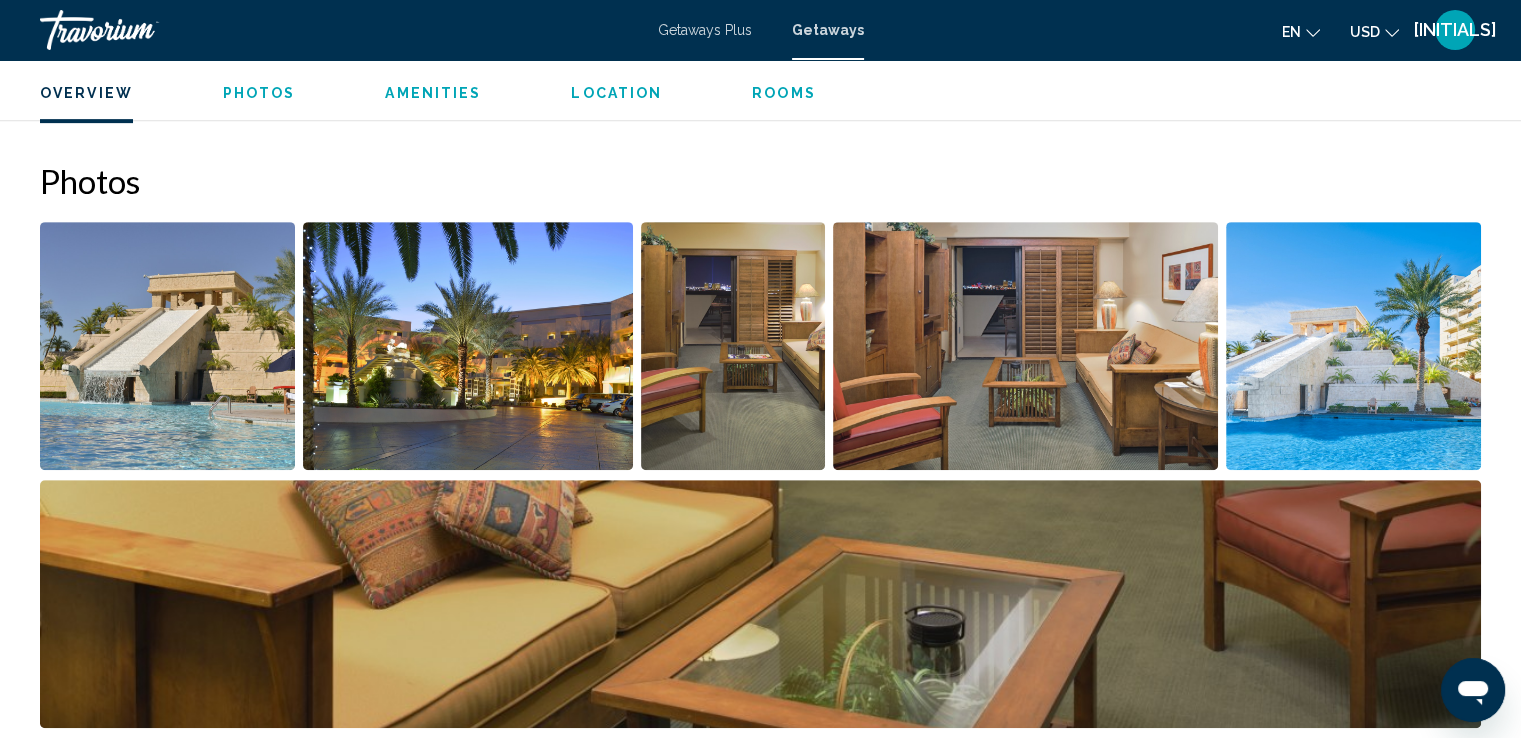 scroll, scrollTop: 875, scrollLeft: 0, axis: vertical 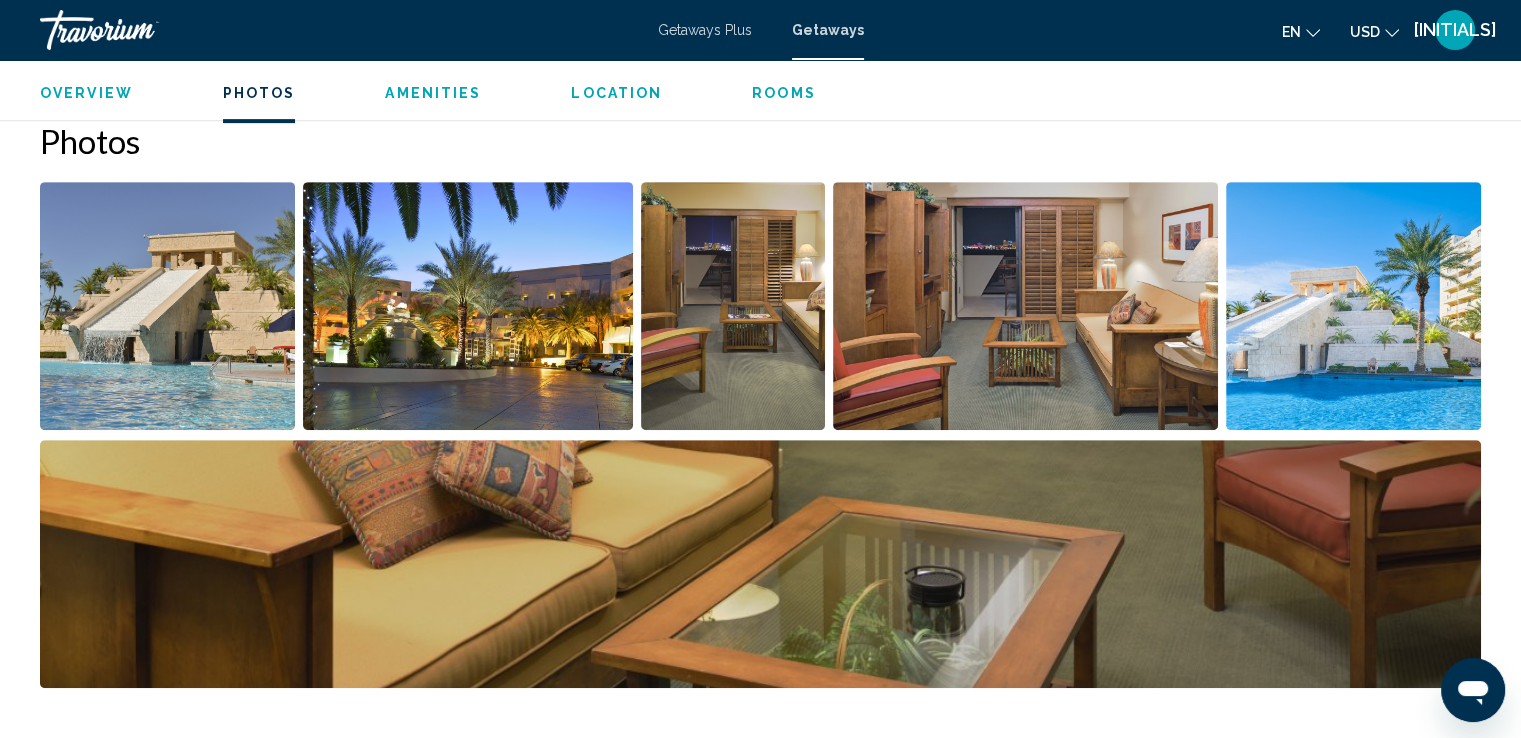 click at bounding box center (167, 306) 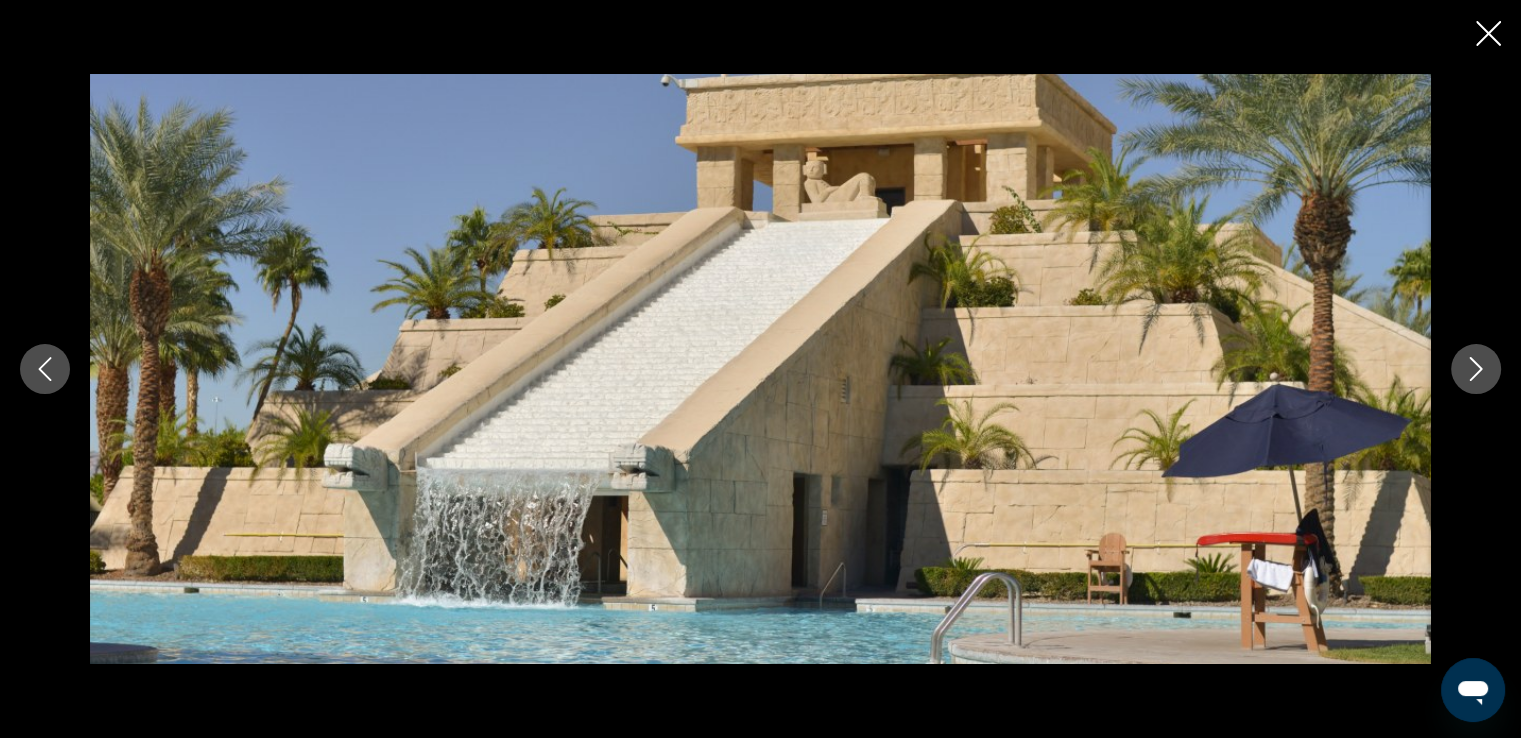 click at bounding box center (1476, 369) 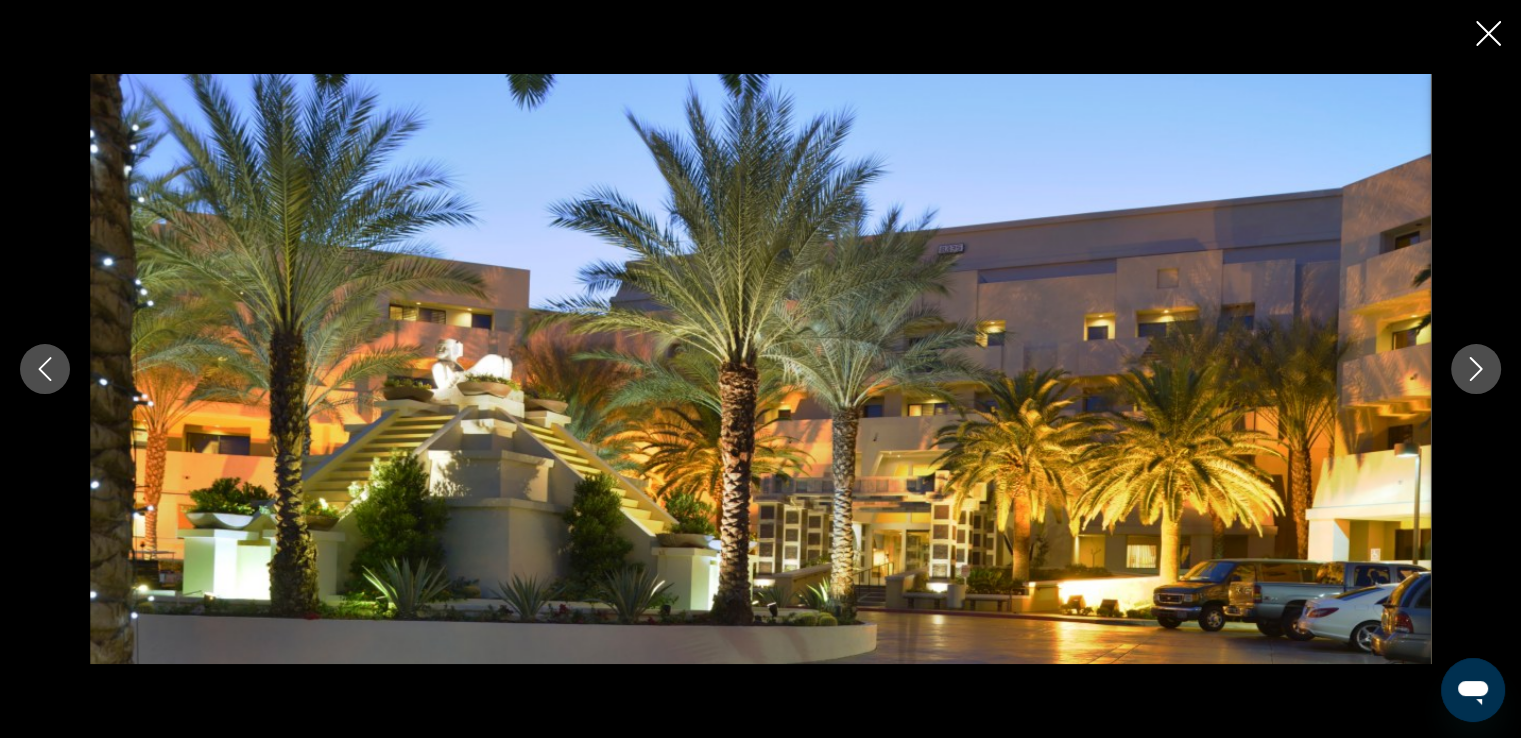 click at bounding box center [1476, 369] 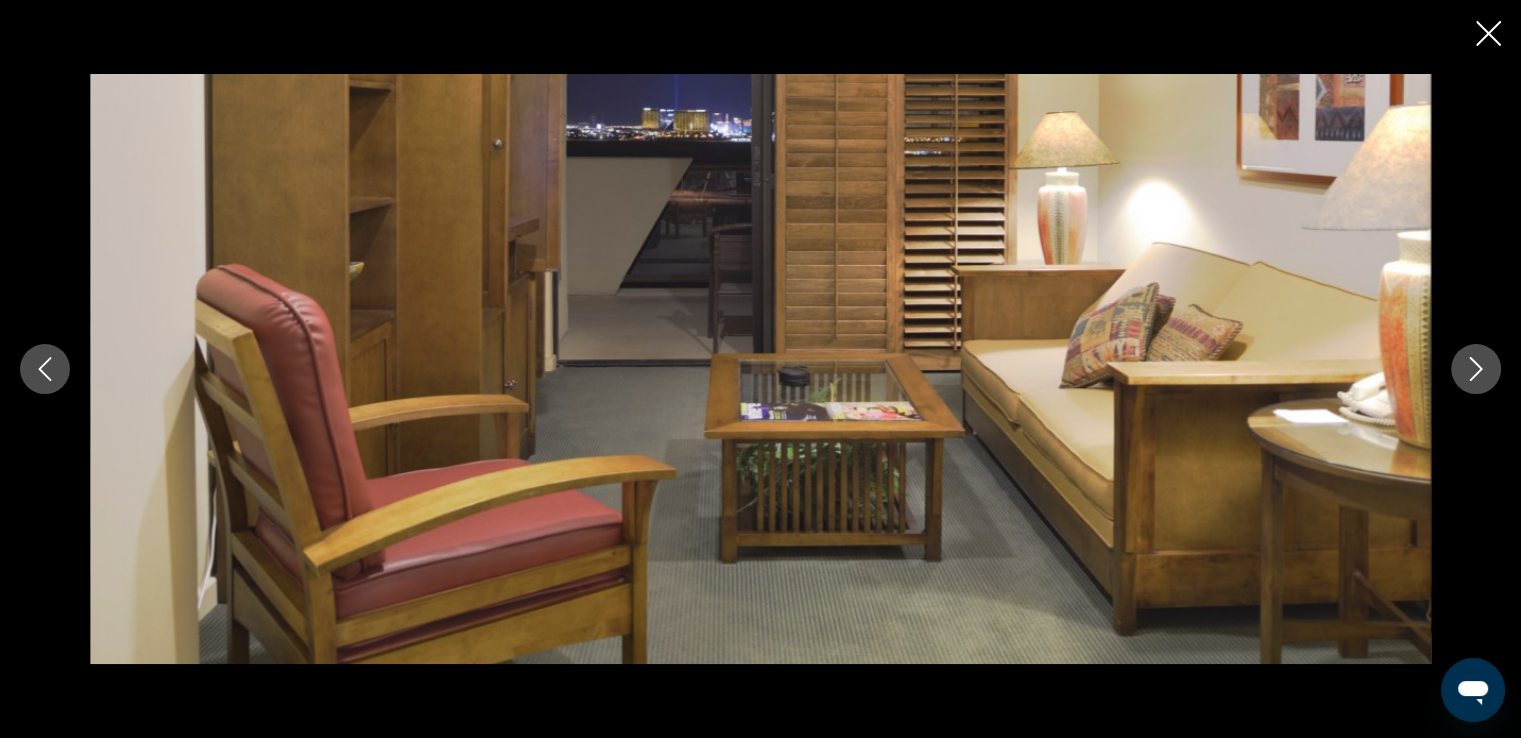 click at bounding box center (1476, 369) 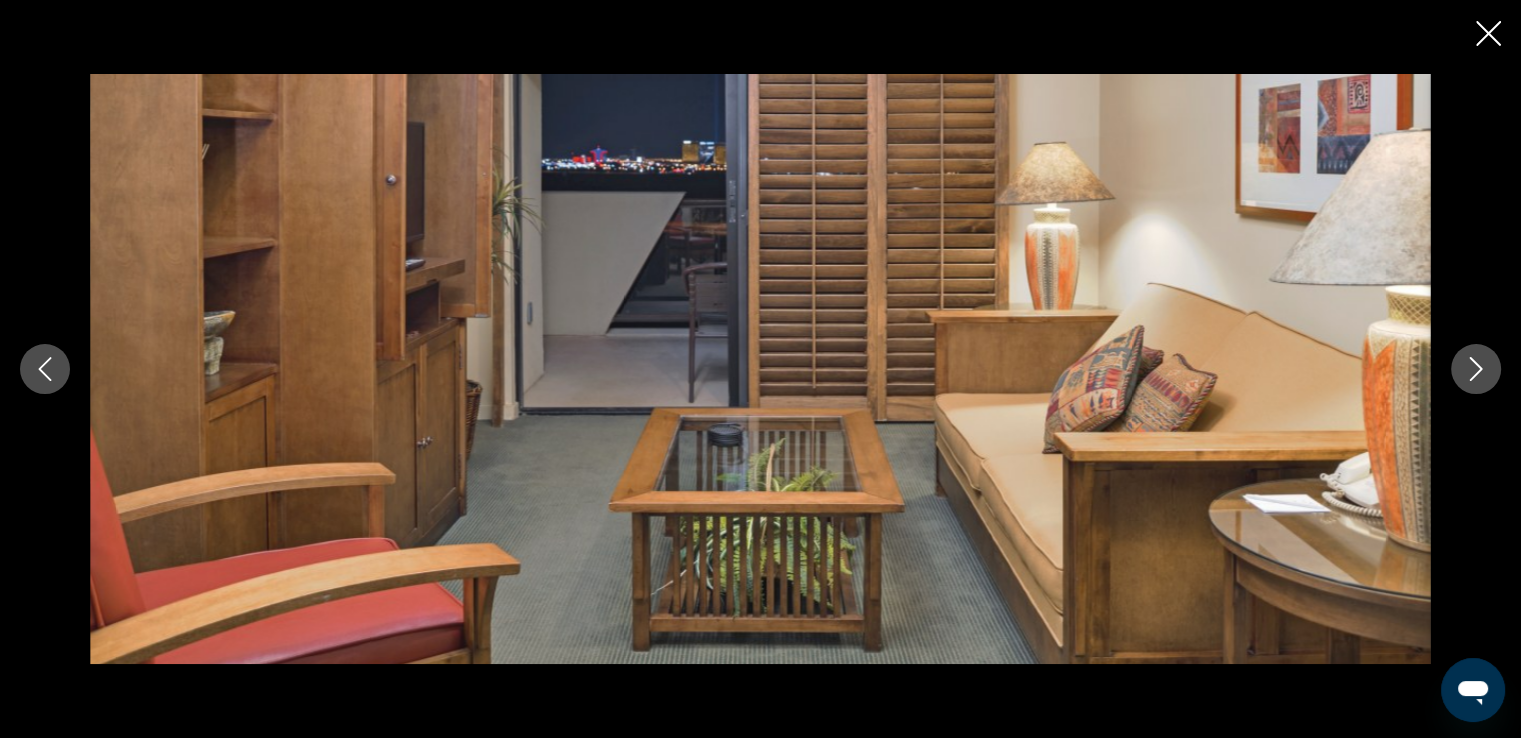 click at bounding box center (1476, 369) 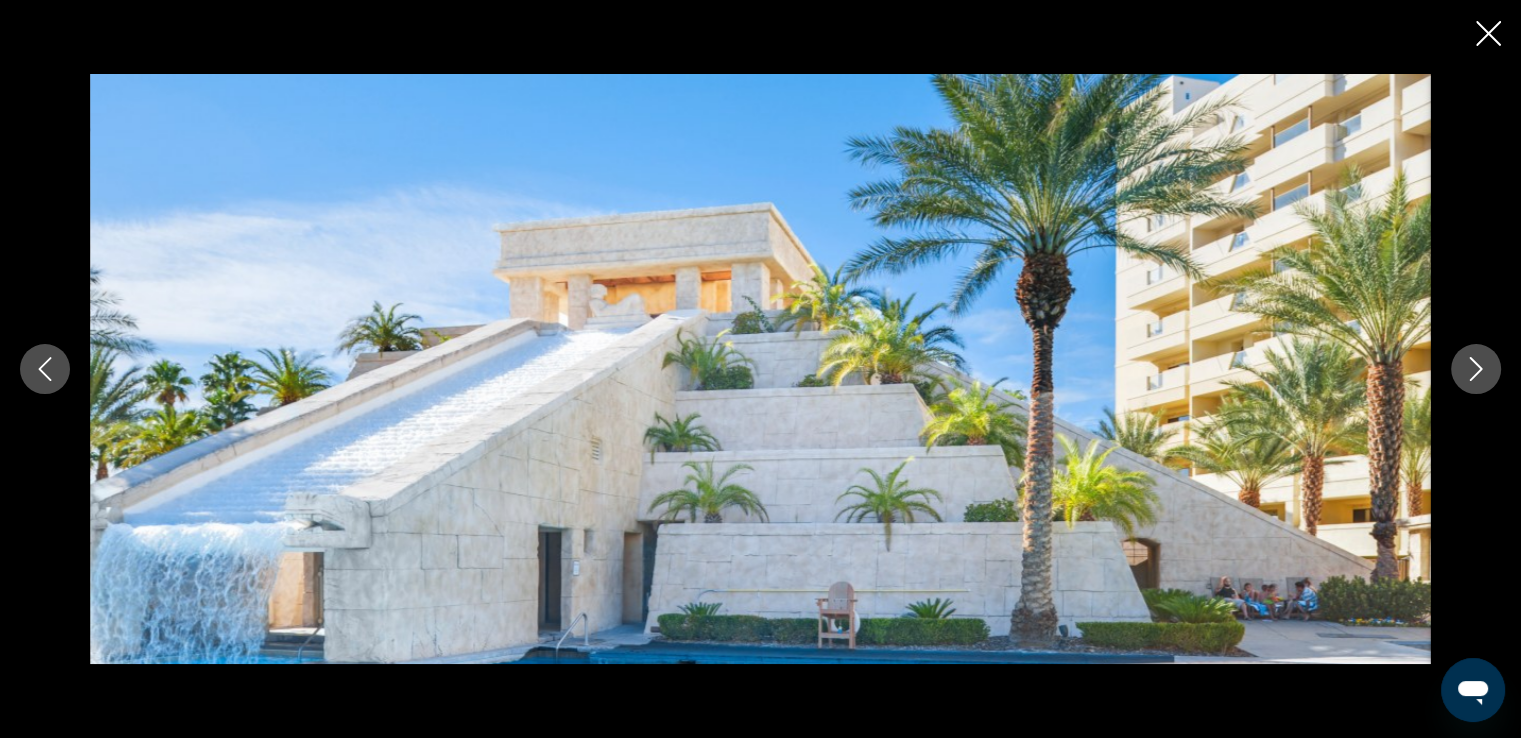click at bounding box center [1476, 369] 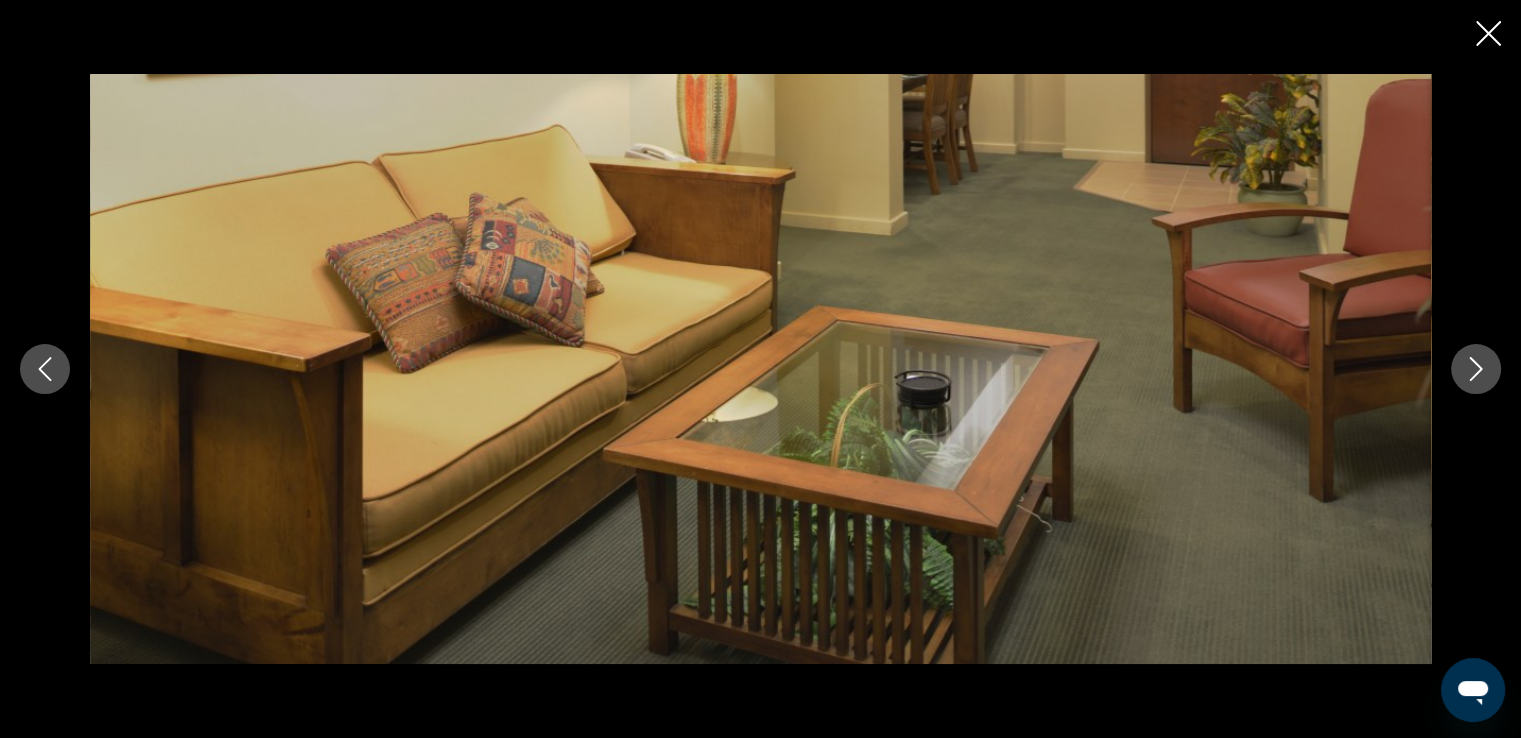 click at bounding box center (1476, 369) 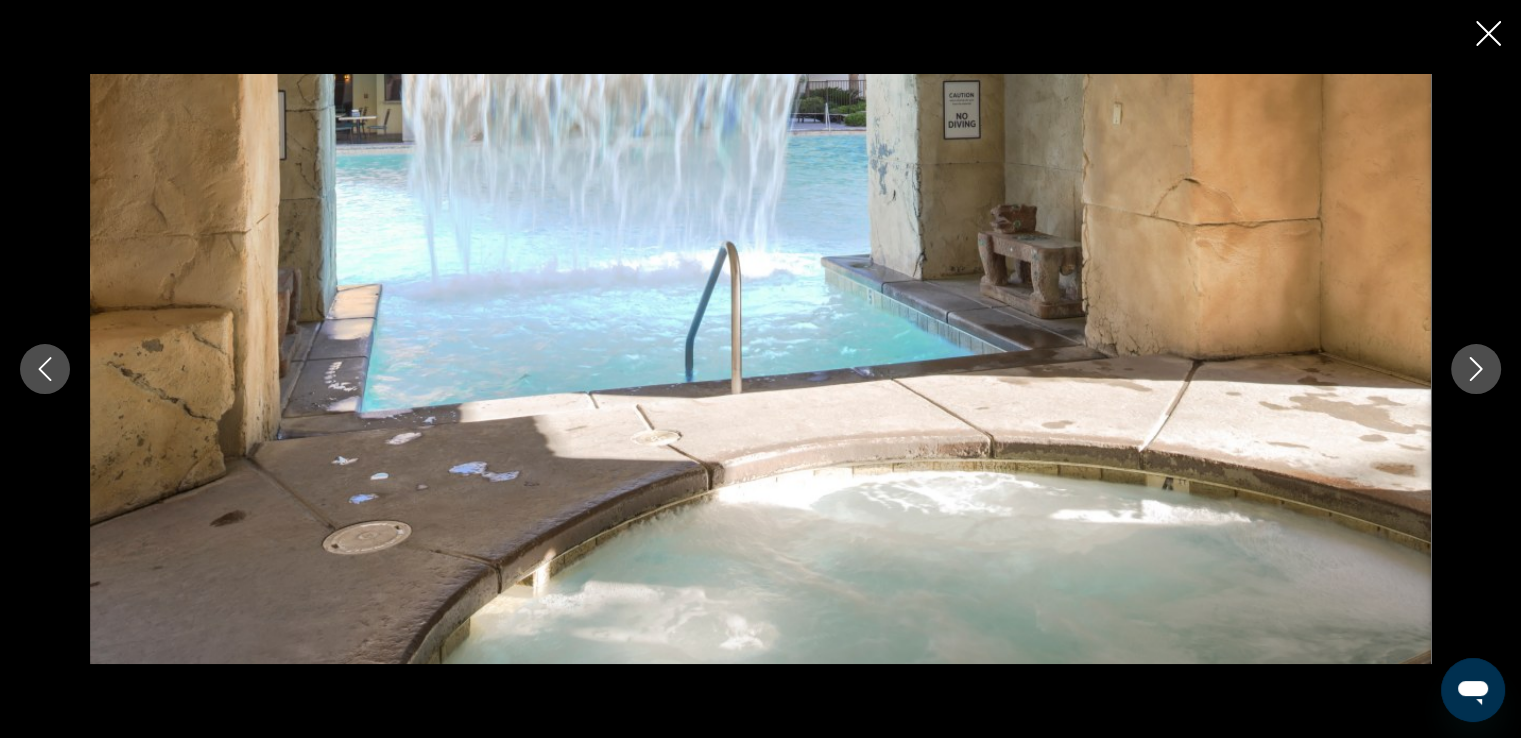 click at bounding box center (1476, 369) 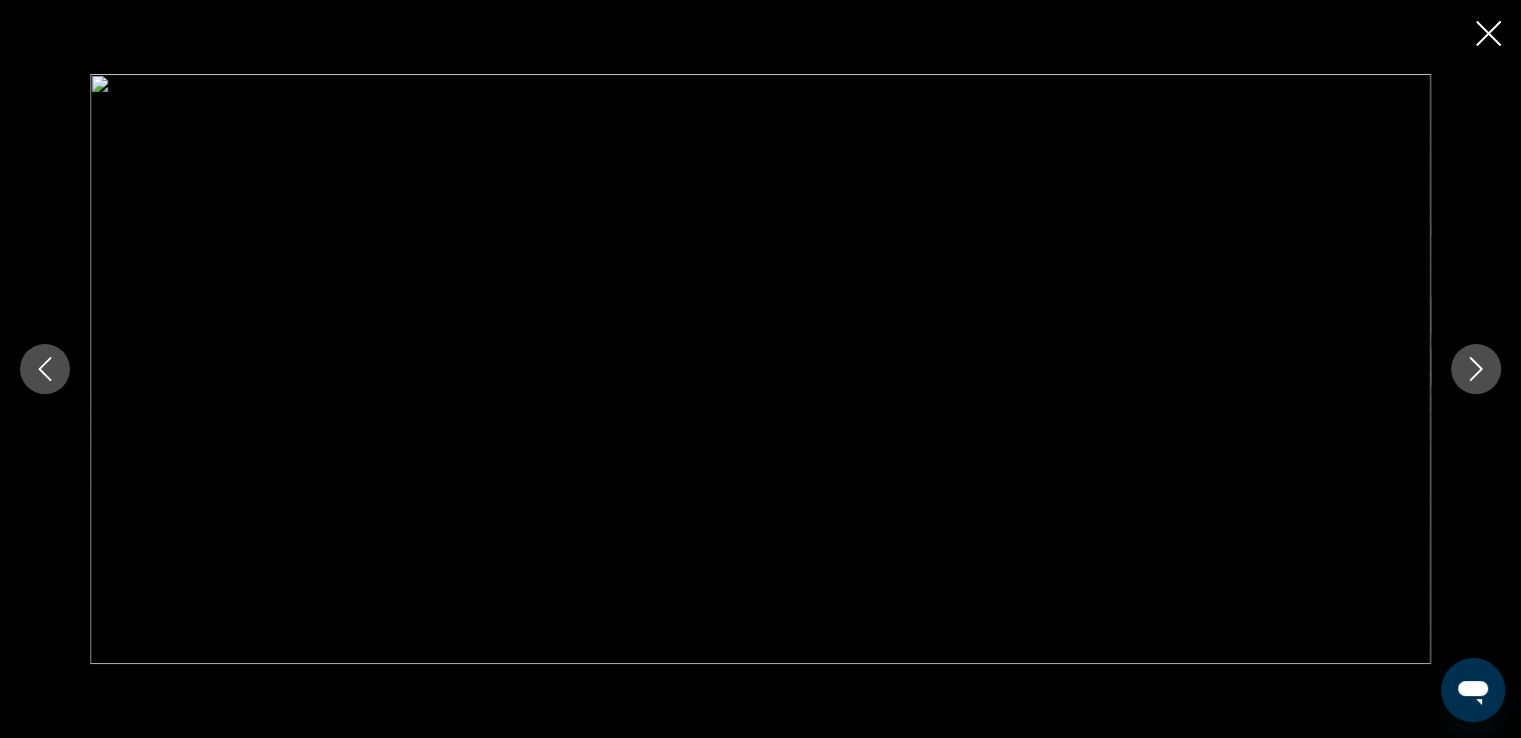 click at bounding box center [1476, 369] 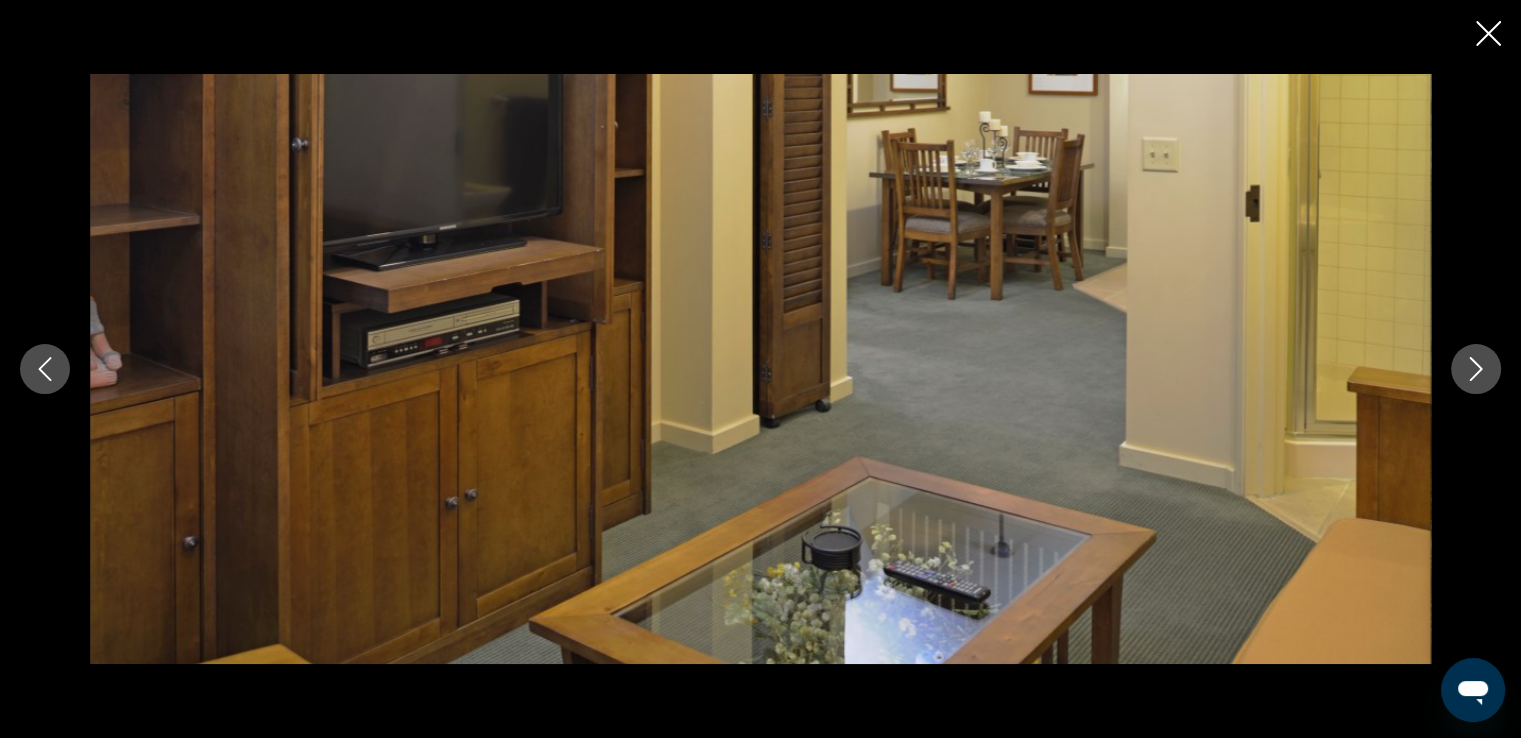 click at bounding box center [1476, 369] 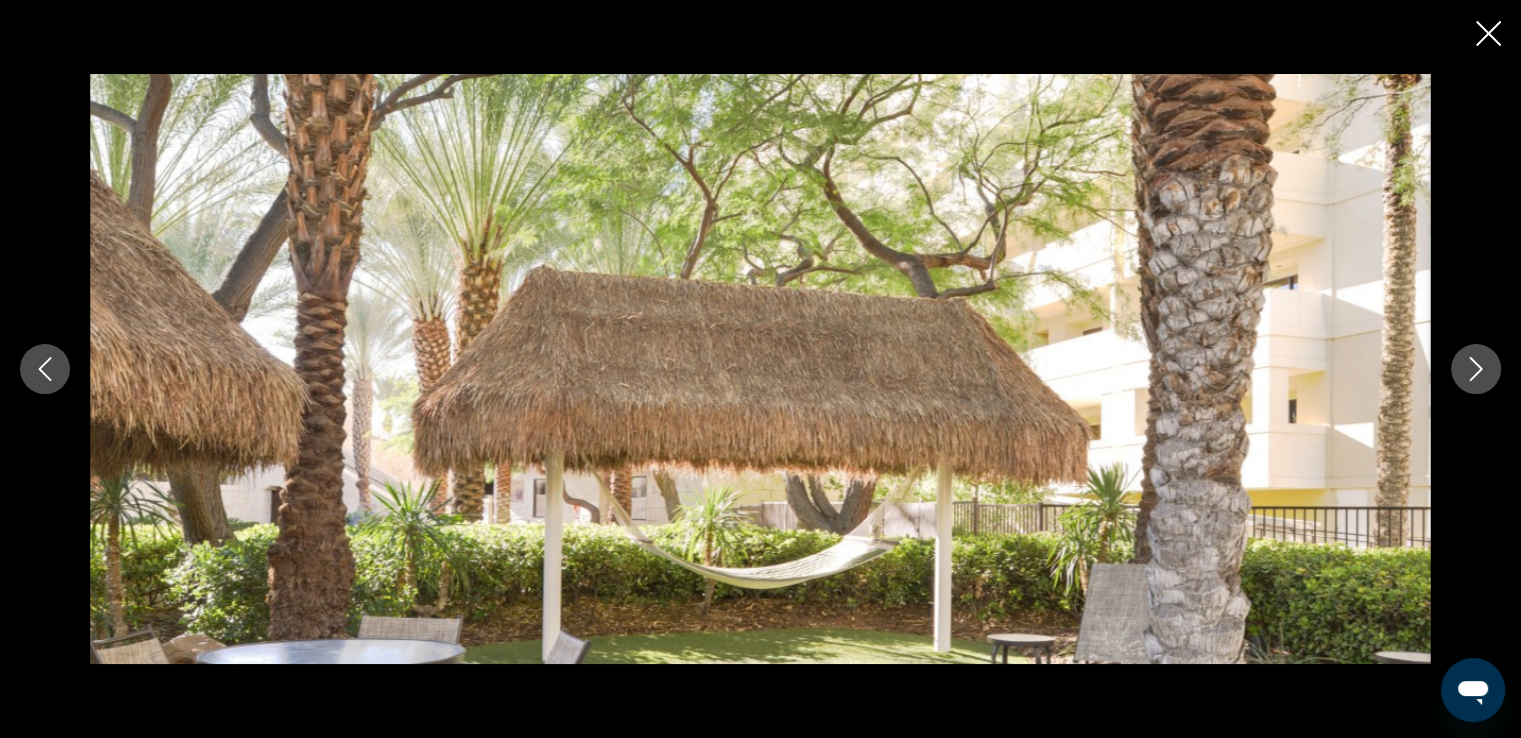 click at bounding box center [1476, 369] 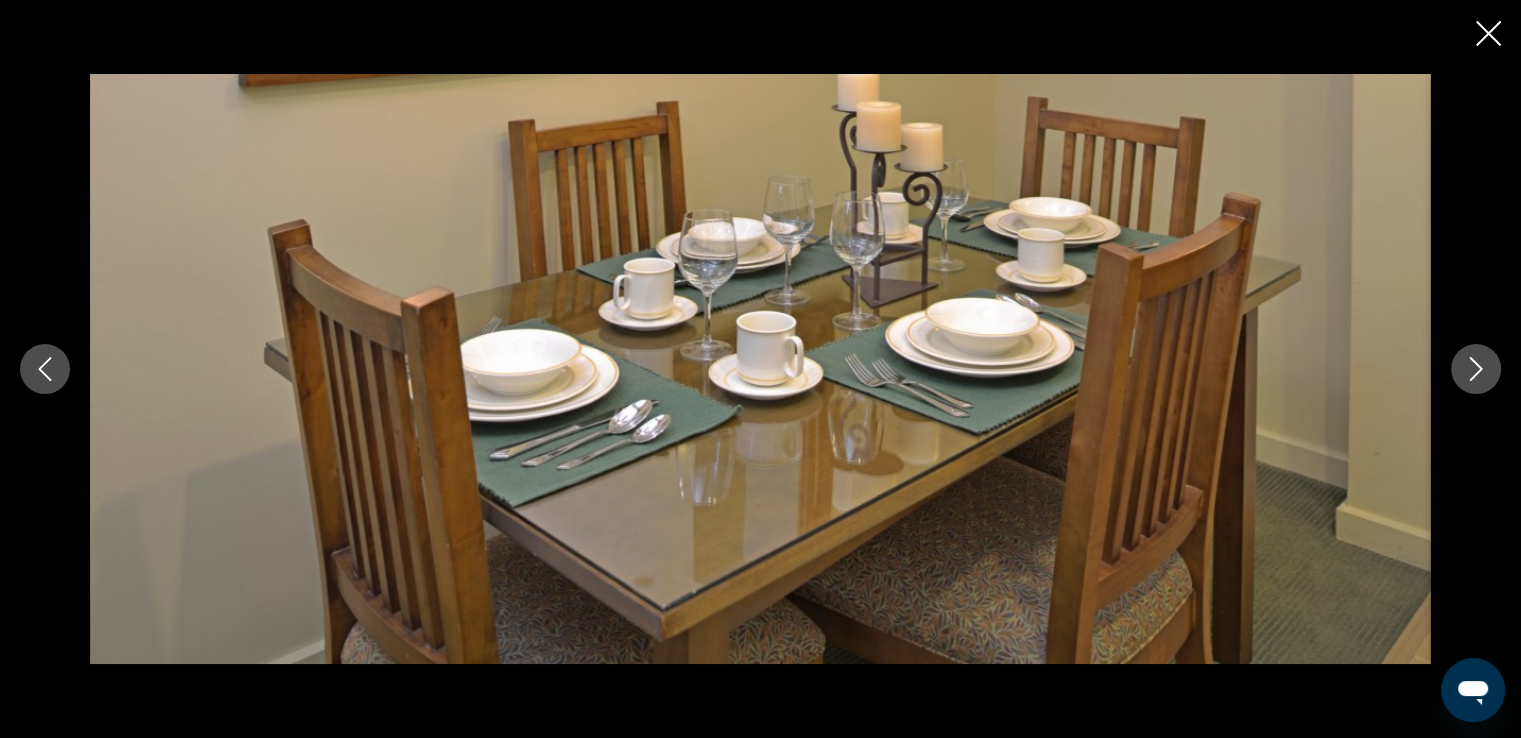 click at bounding box center (1476, 369) 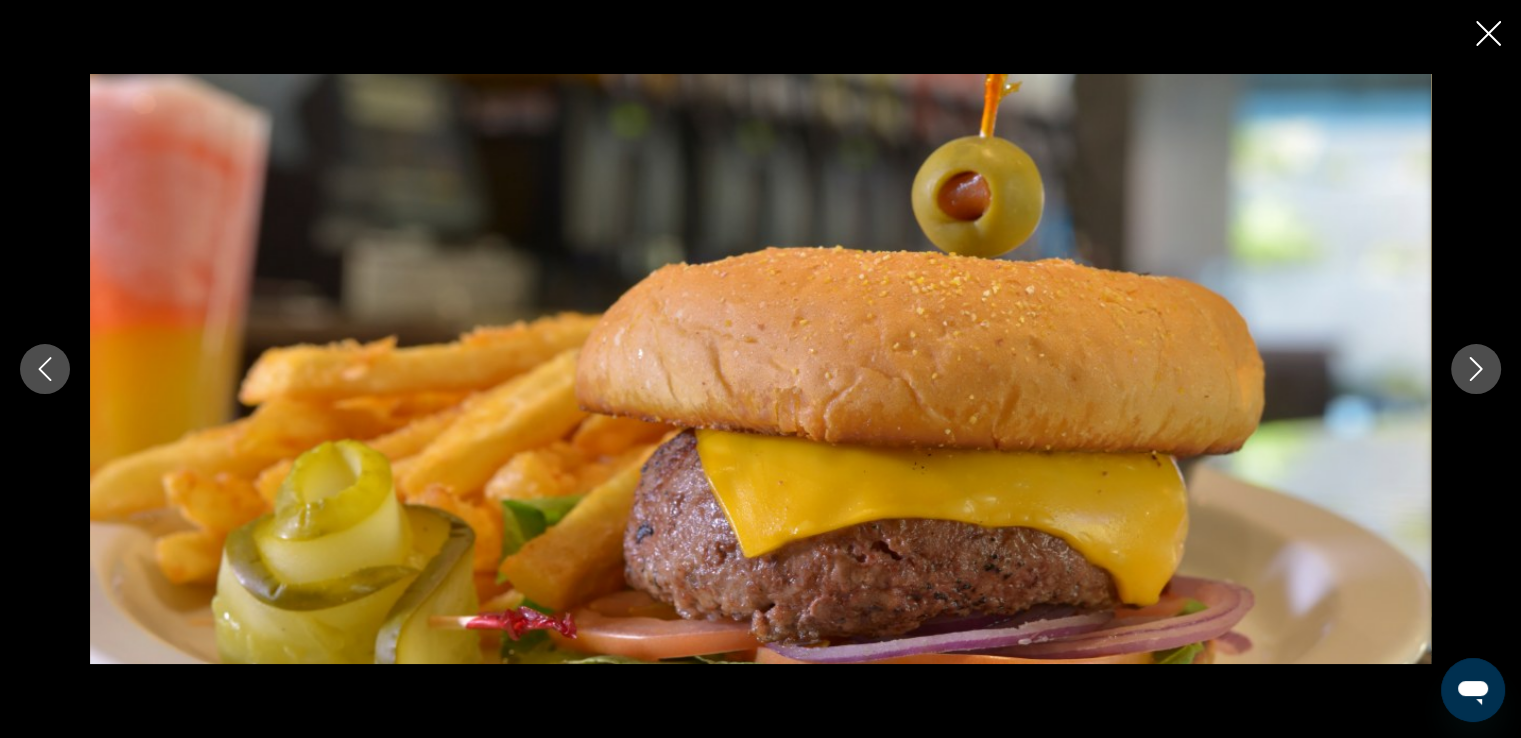 click at bounding box center [1476, 369] 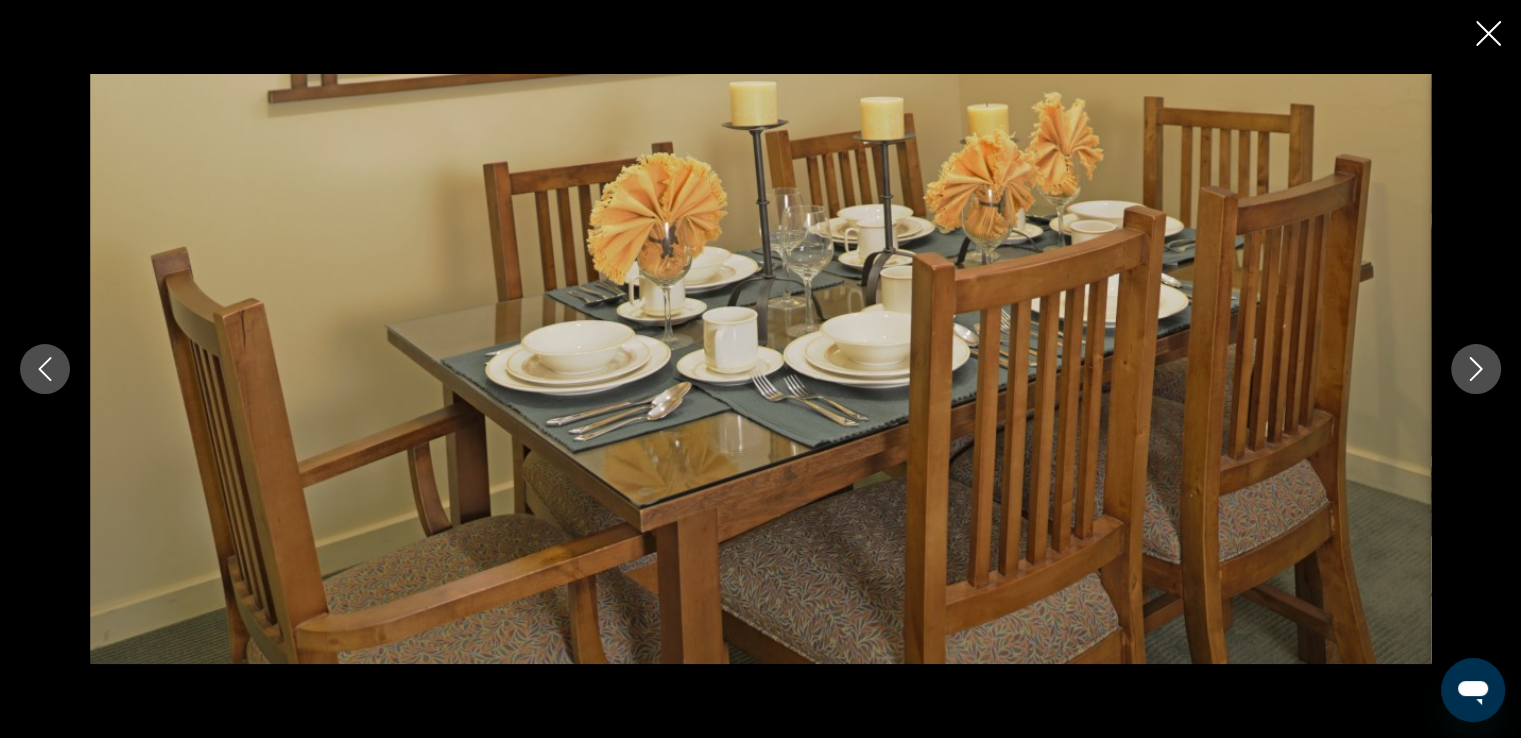 click at bounding box center [1476, 369] 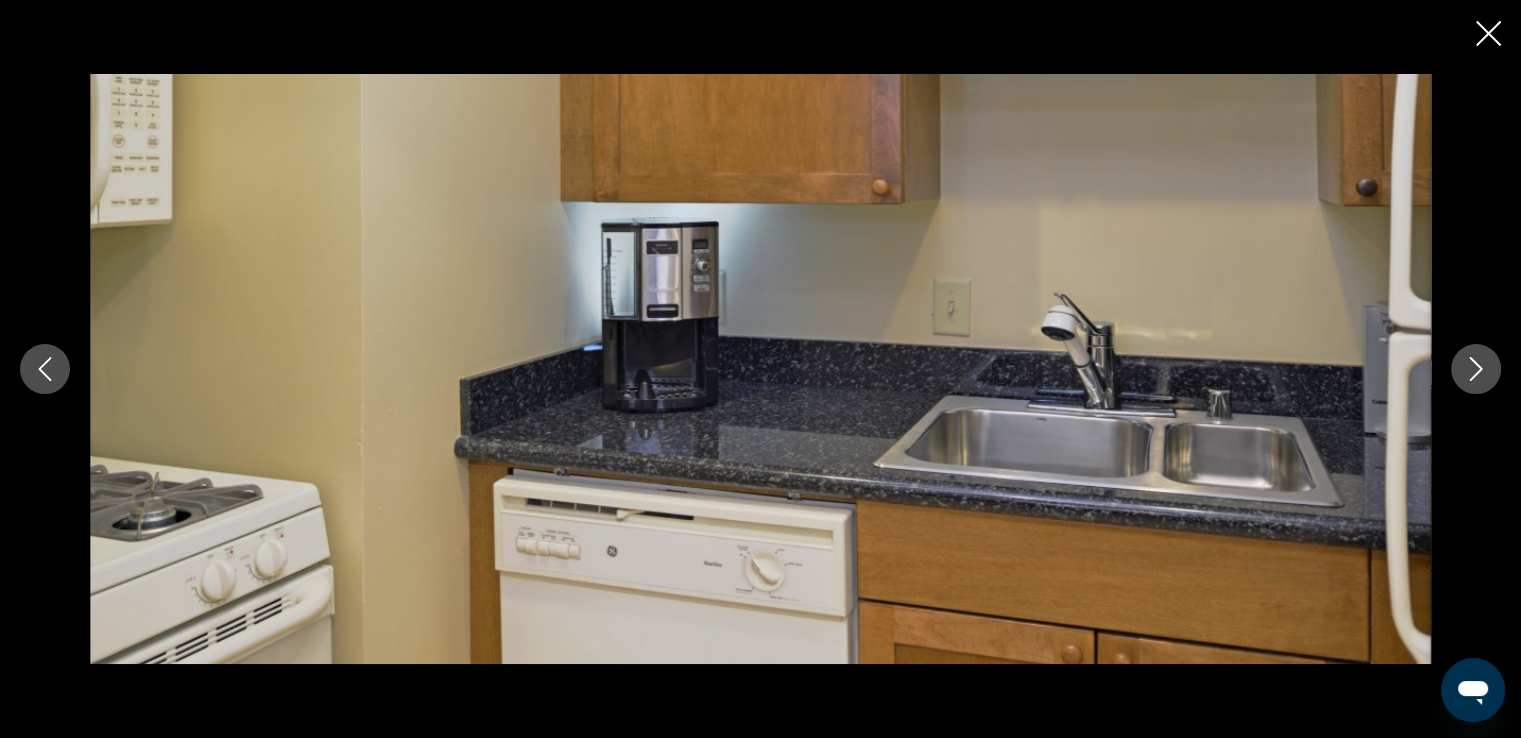 click at bounding box center [1476, 369] 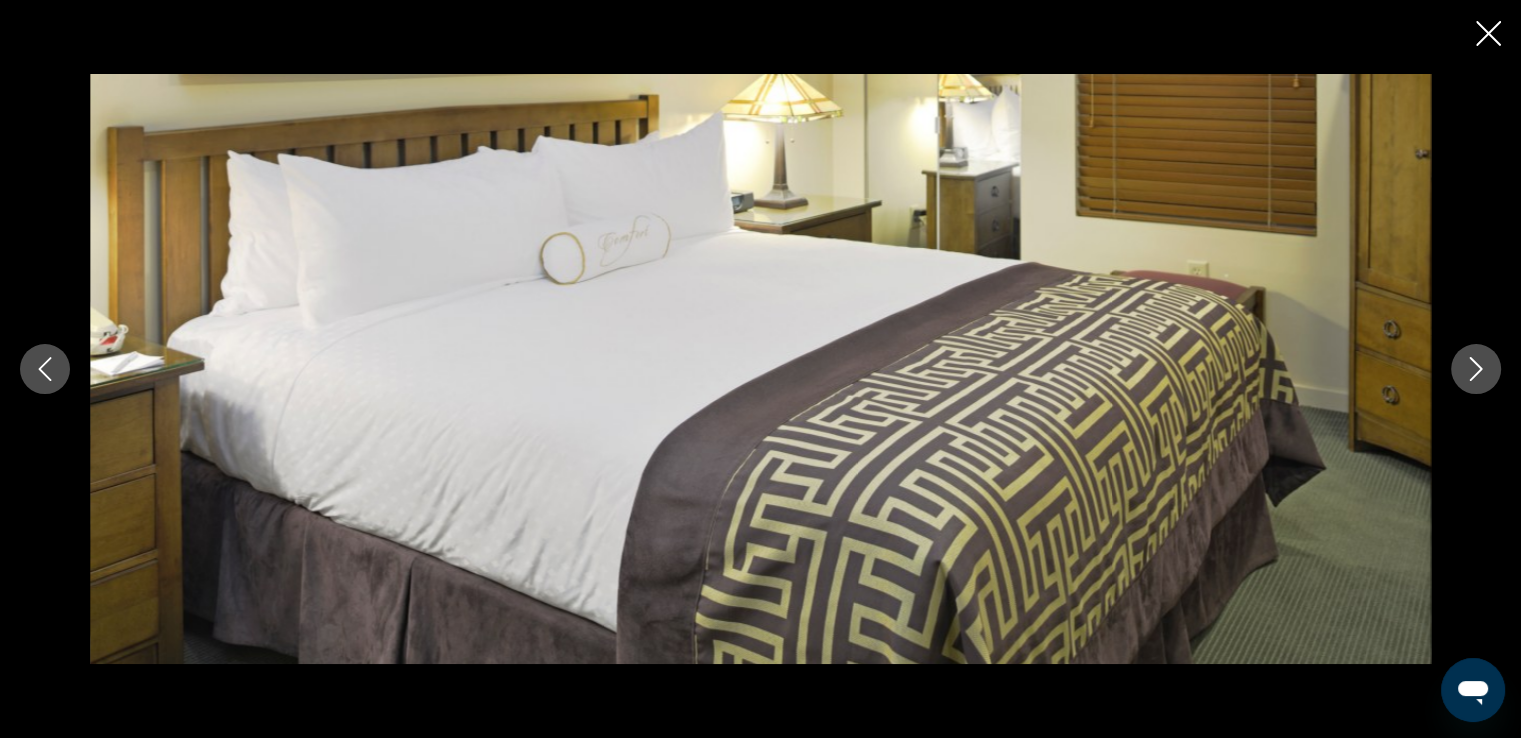 click at bounding box center (1476, 369) 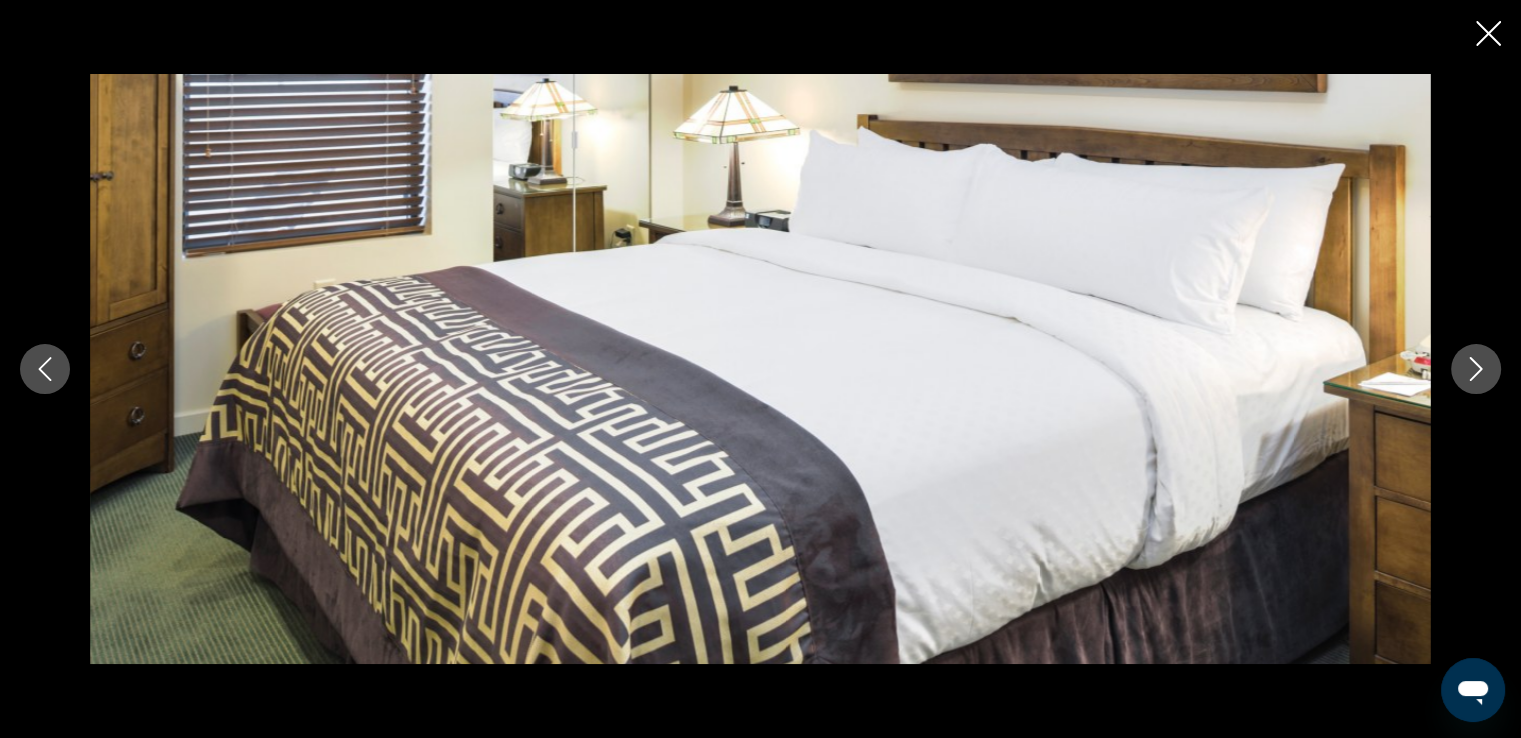 click at bounding box center [1476, 369] 